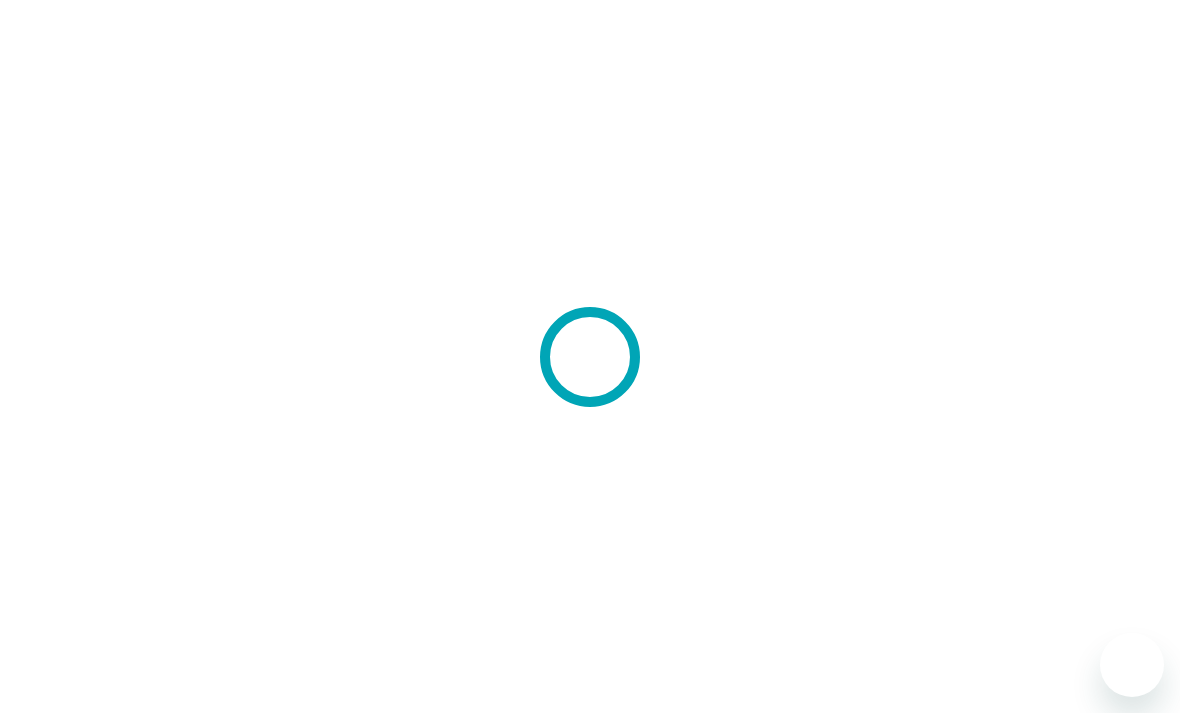 scroll, scrollTop: 0, scrollLeft: 0, axis: both 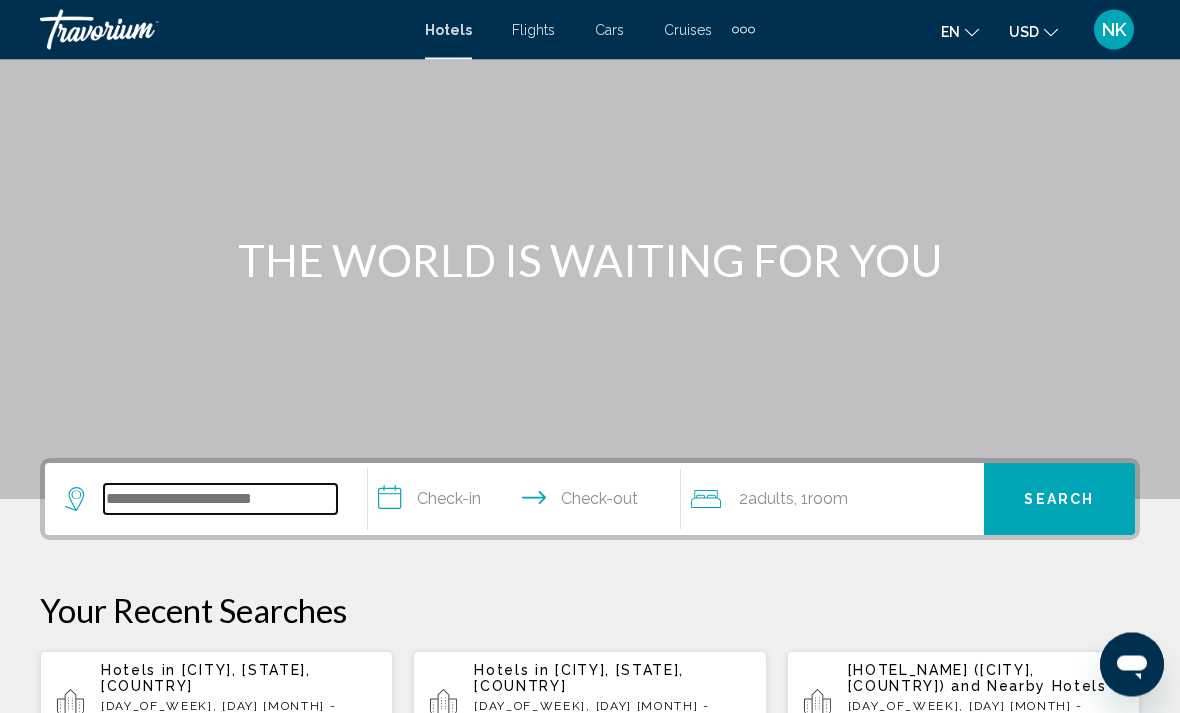 click at bounding box center (220, 500) 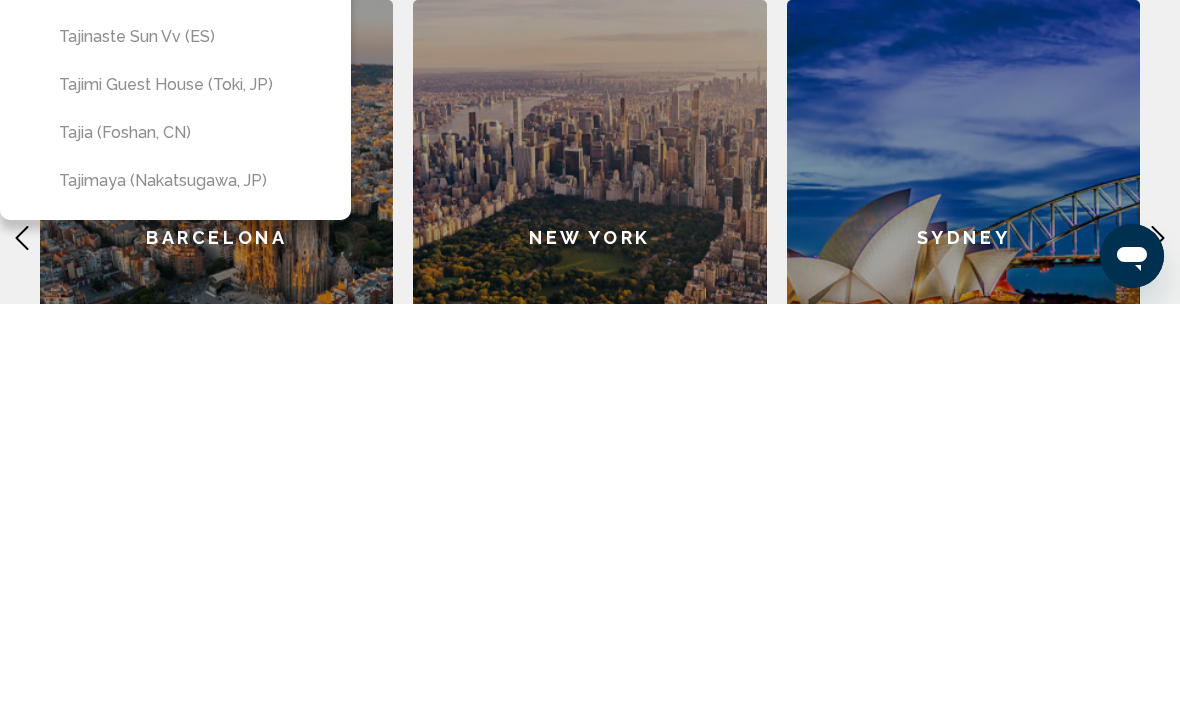 scroll, scrollTop: 591, scrollLeft: 0, axis: vertical 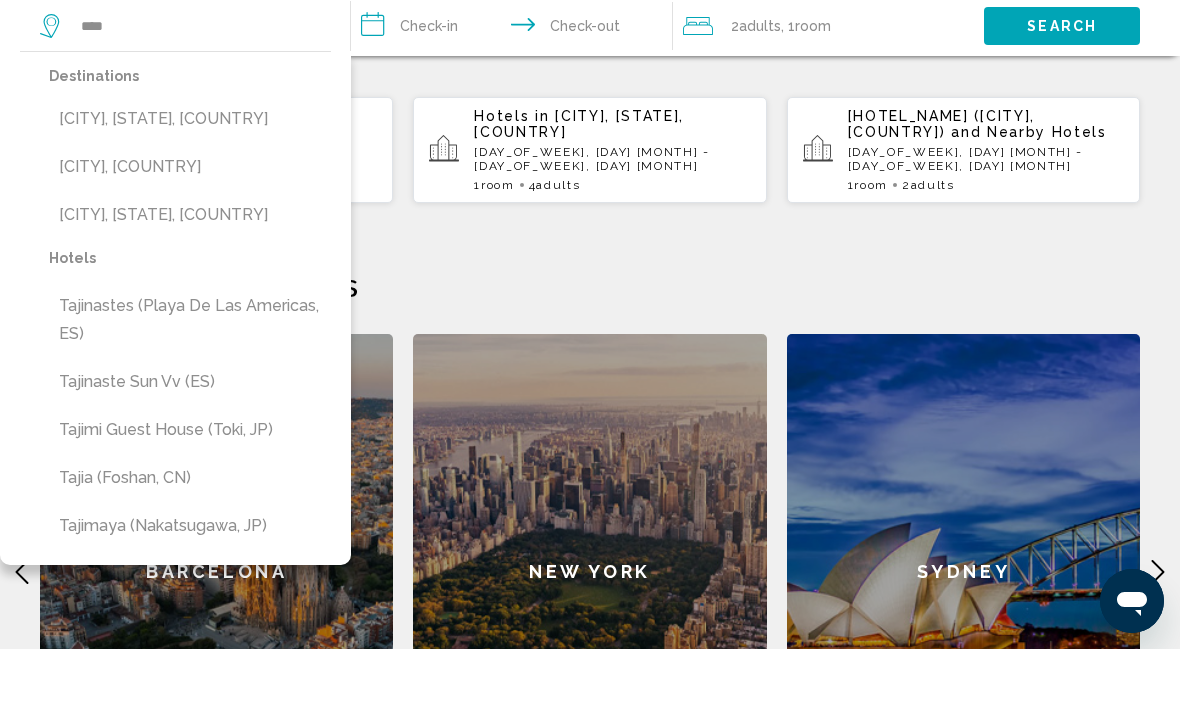 click on "**********" at bounding box center [590, 425] 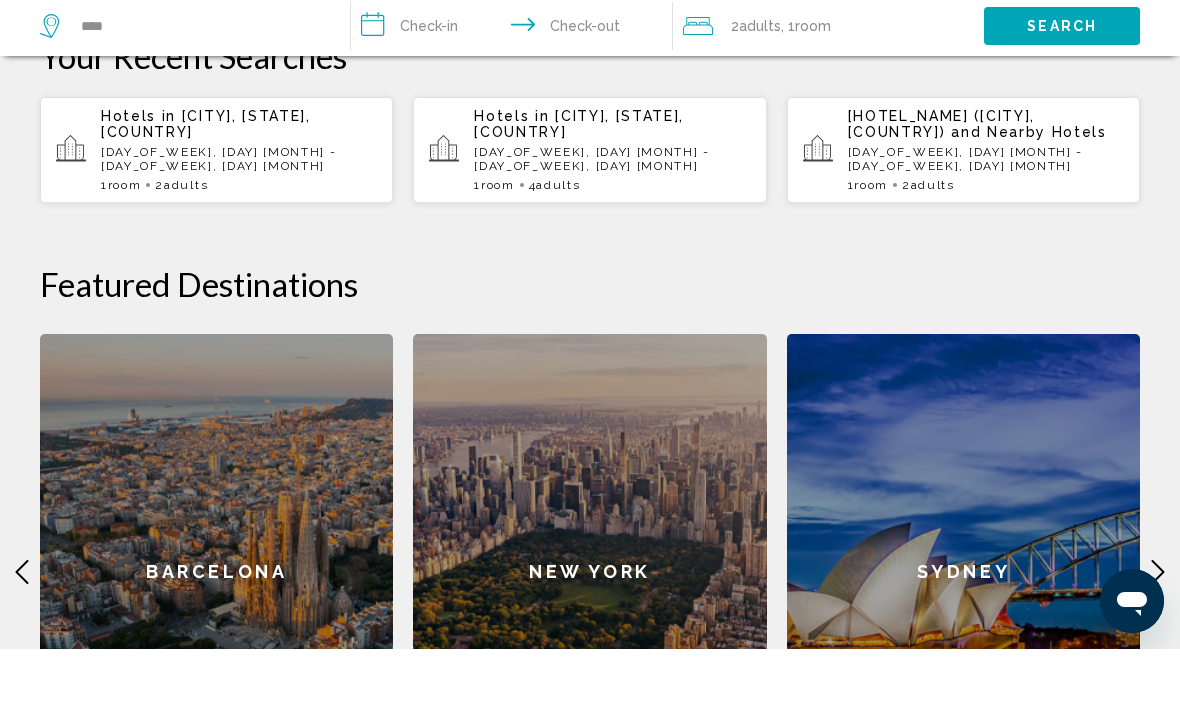 scroll, scrollTop: 655, scrollLeft: 0, axis: vertical 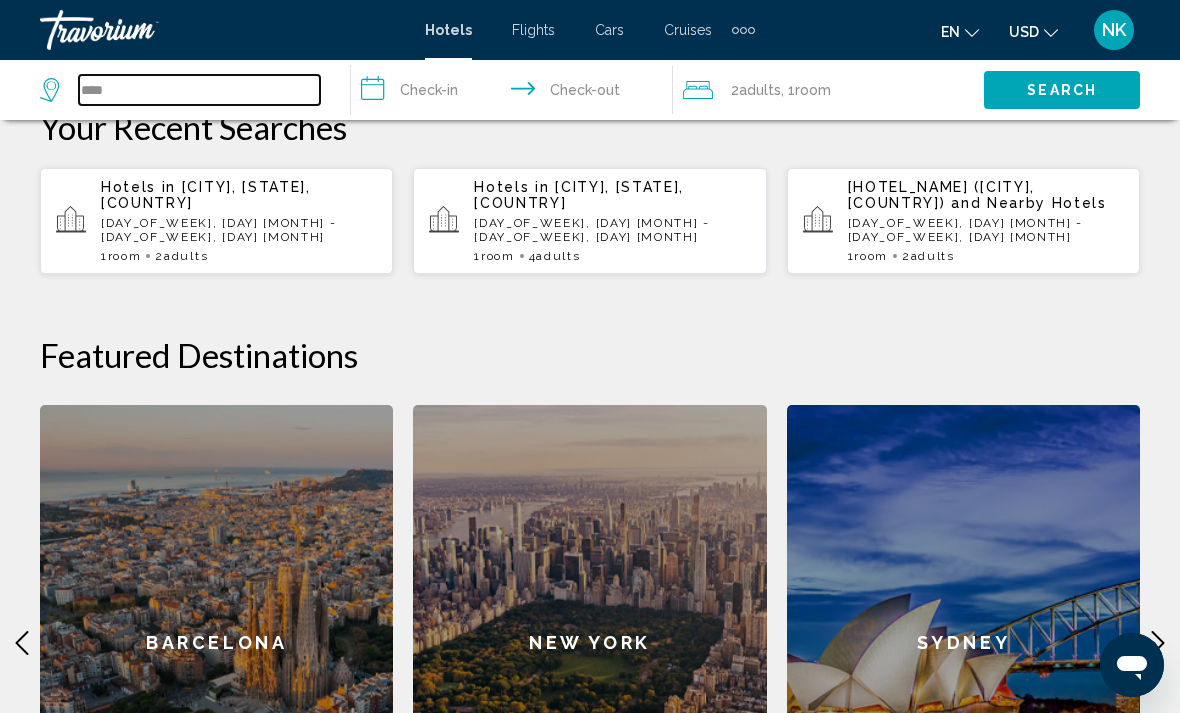 click on "****" at bounding box center [199, 90] 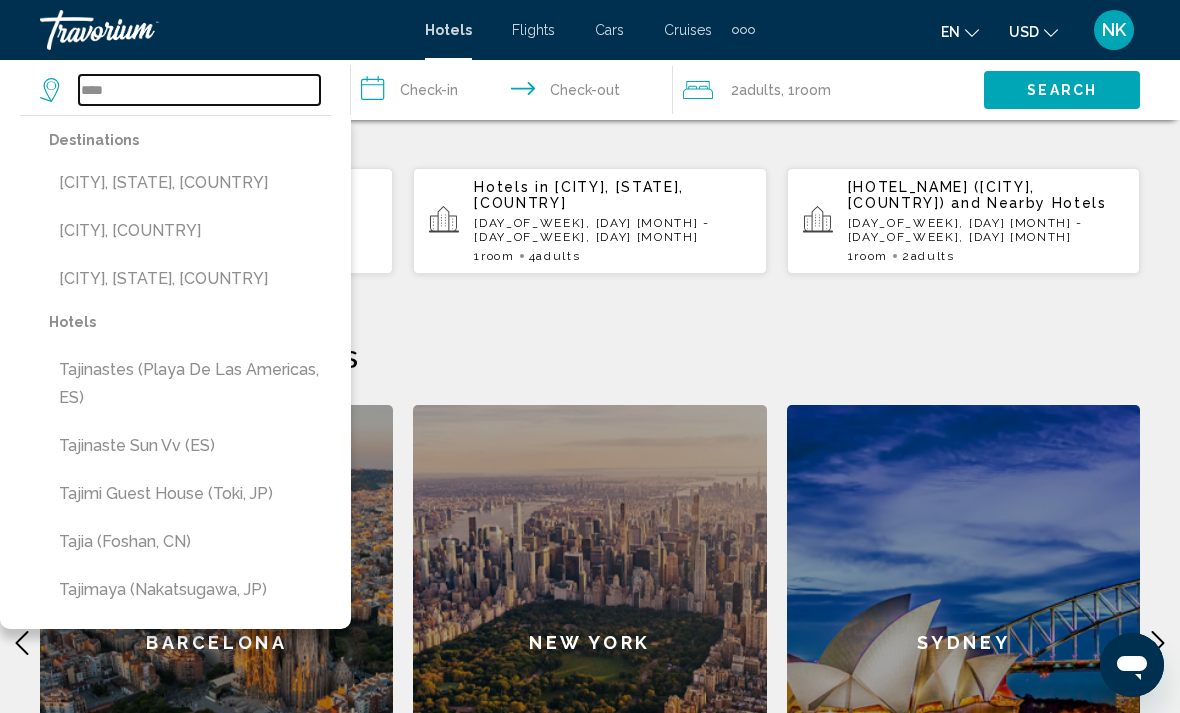 scroll, scrollTop: 583, scrollLeft: 0, axis: vertical 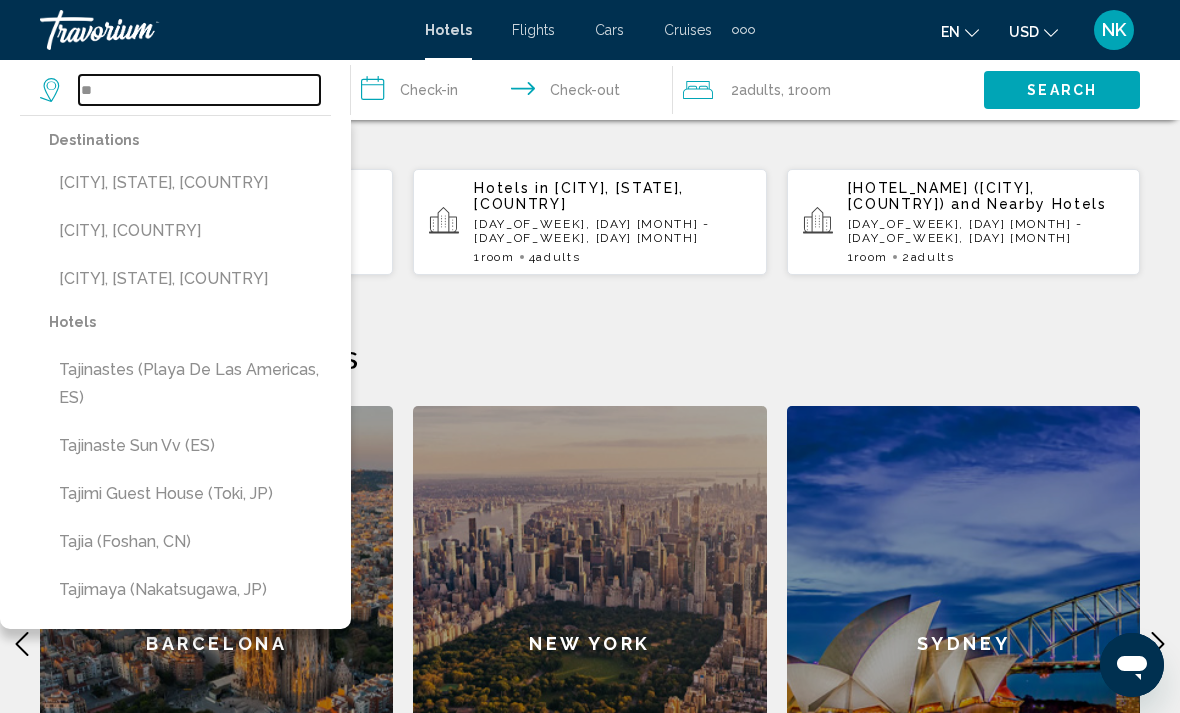 type on "*" 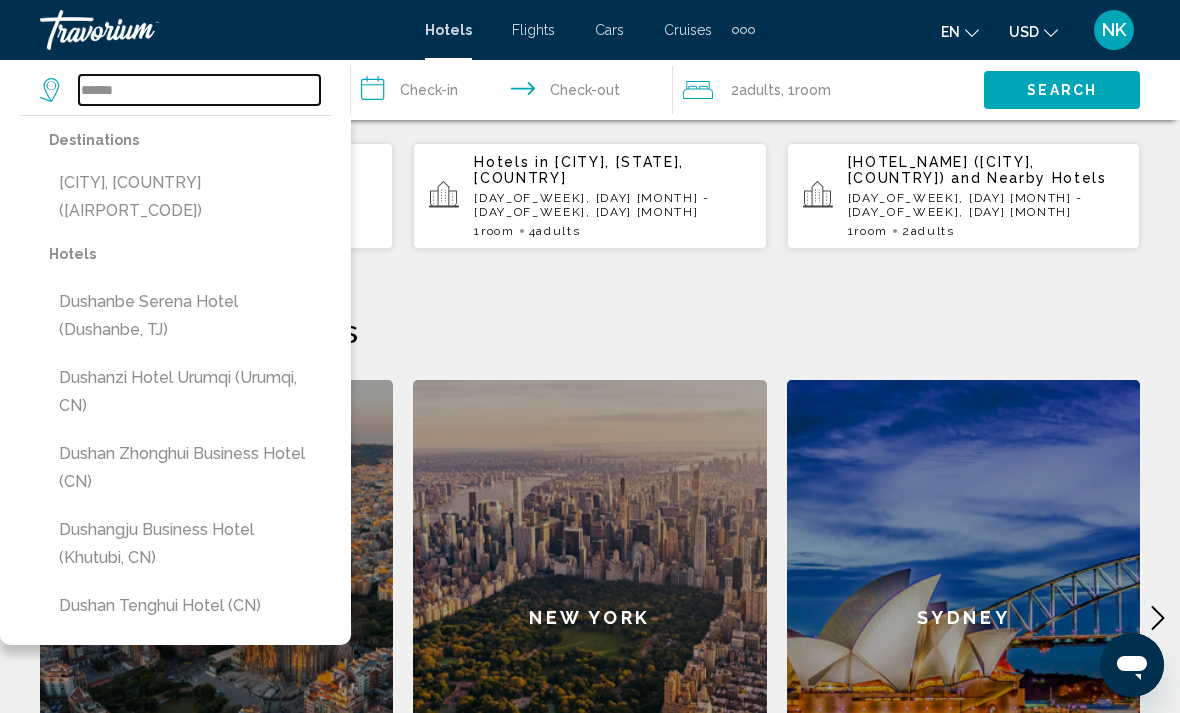 scroll, scrollTop: 606, scrollLeft: 0, axis: vertical 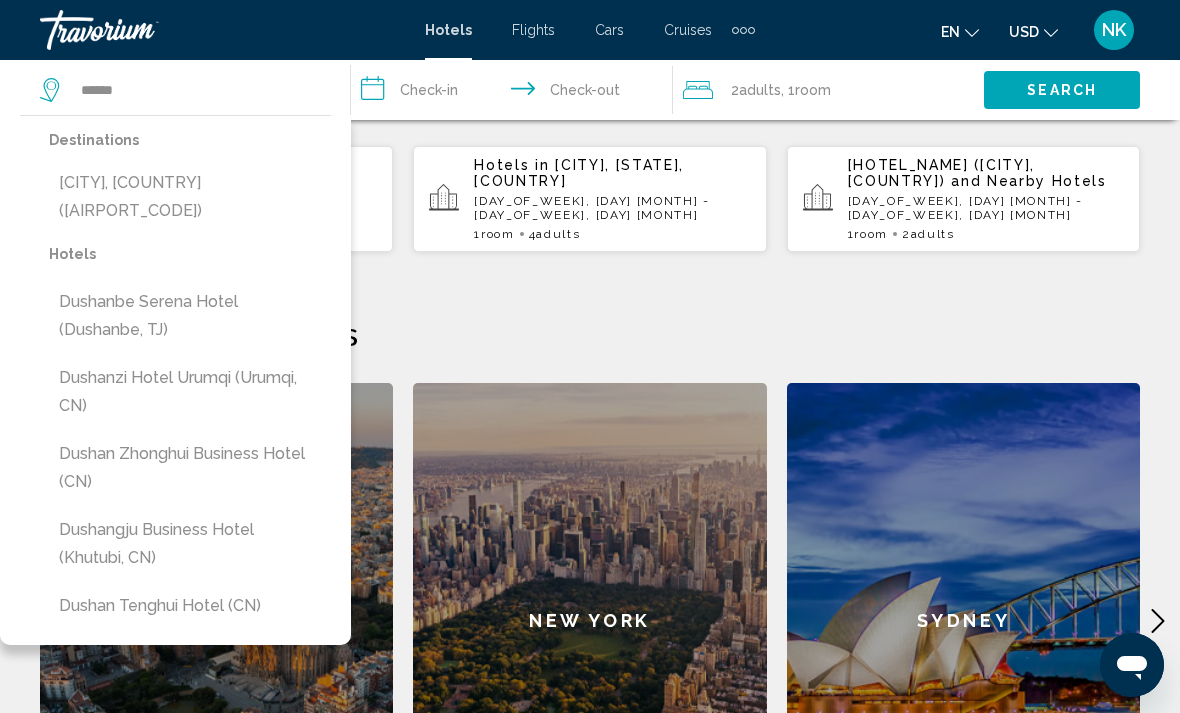click on "[CITY], [COUNTRY] ([AIRPORT_CODE])" at bounding box center (190, 197) 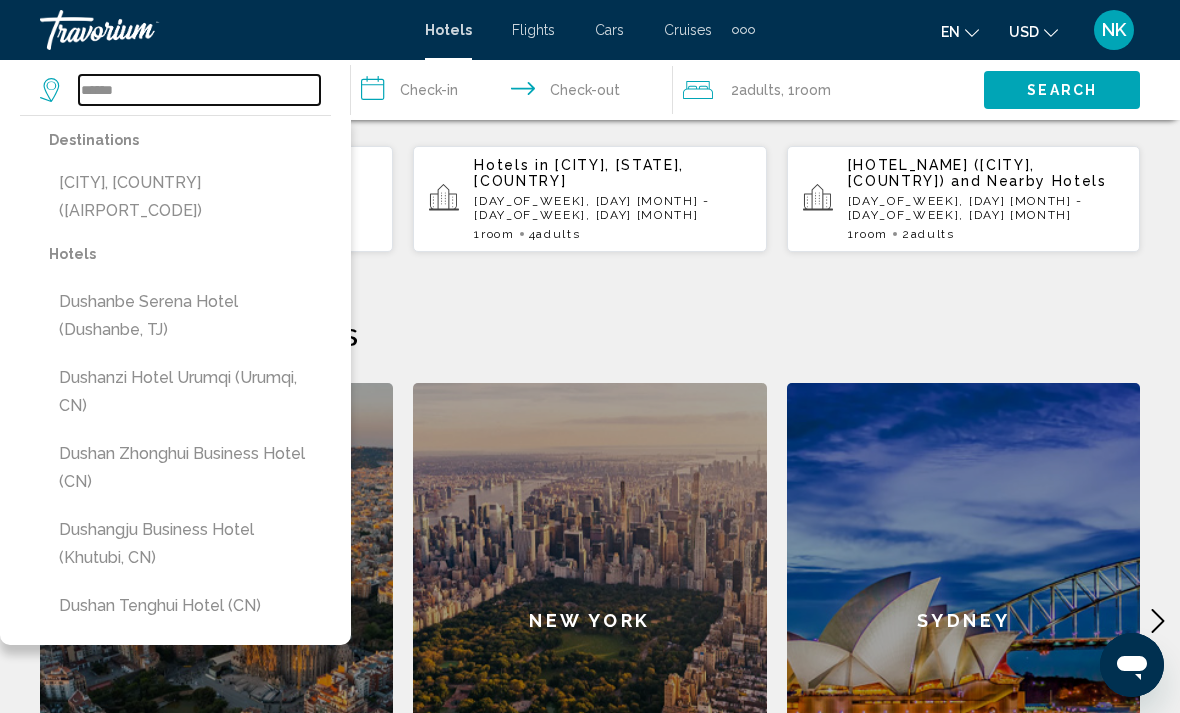 type on "**********" 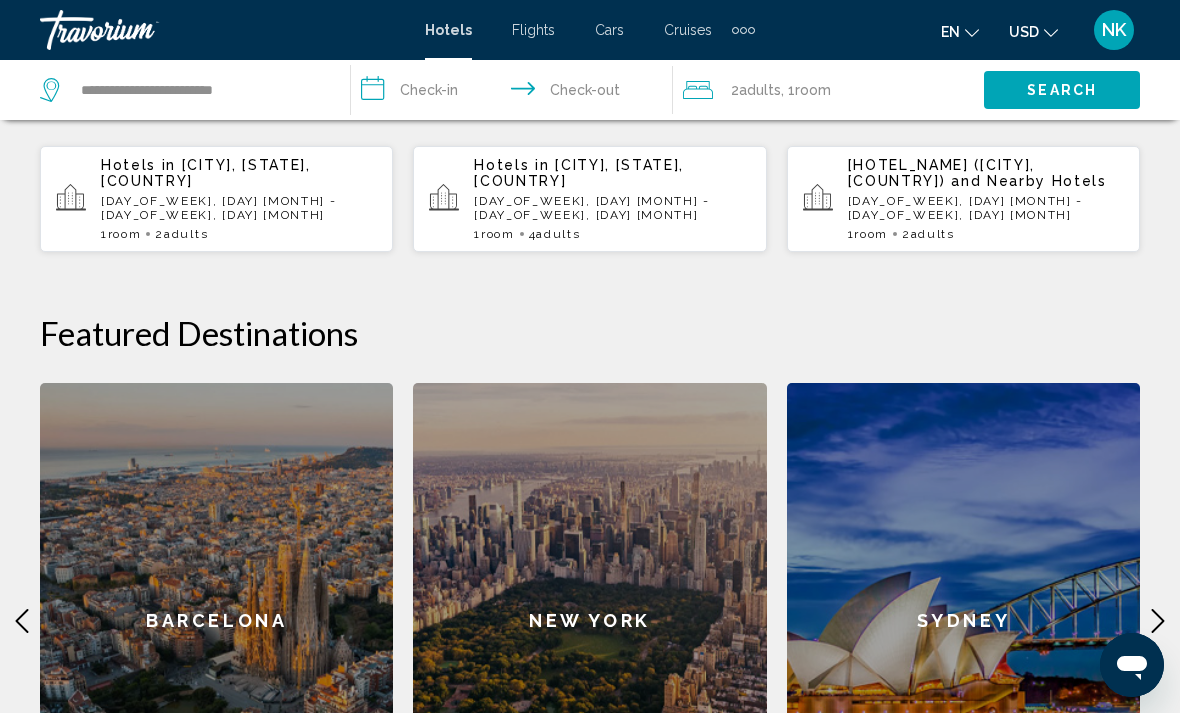 click on "**********" at bounding box center [515, 93] 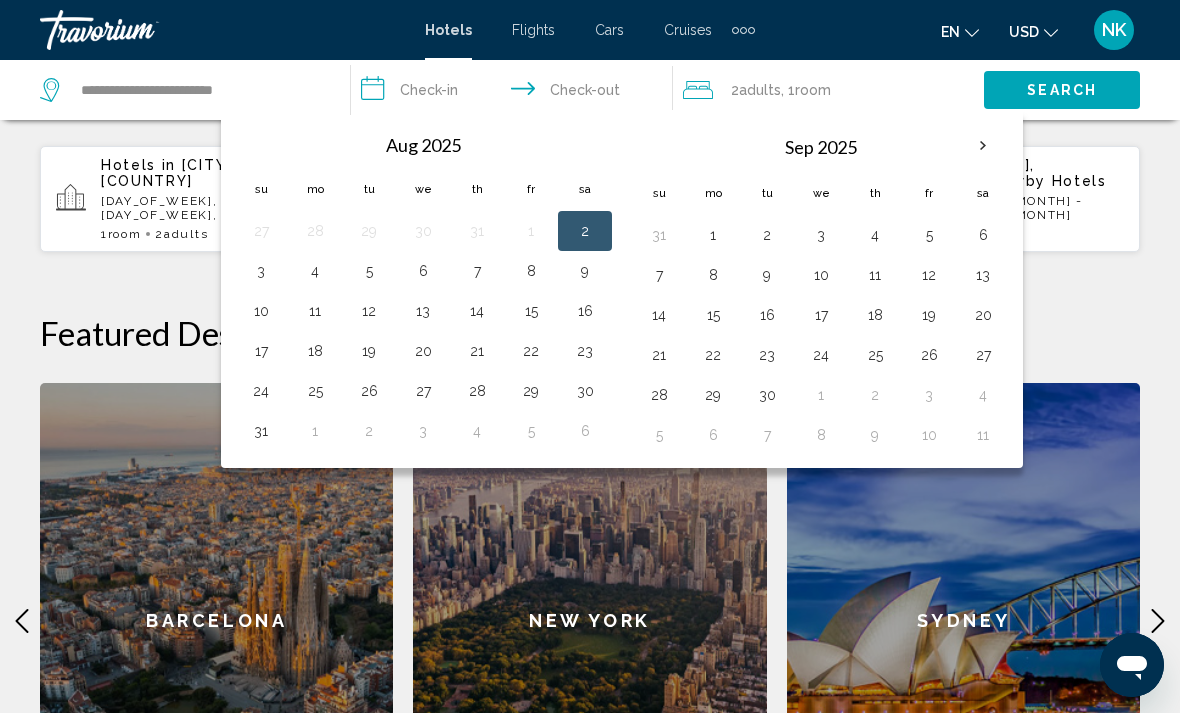 click on "9" at bounding box center [585, 271] 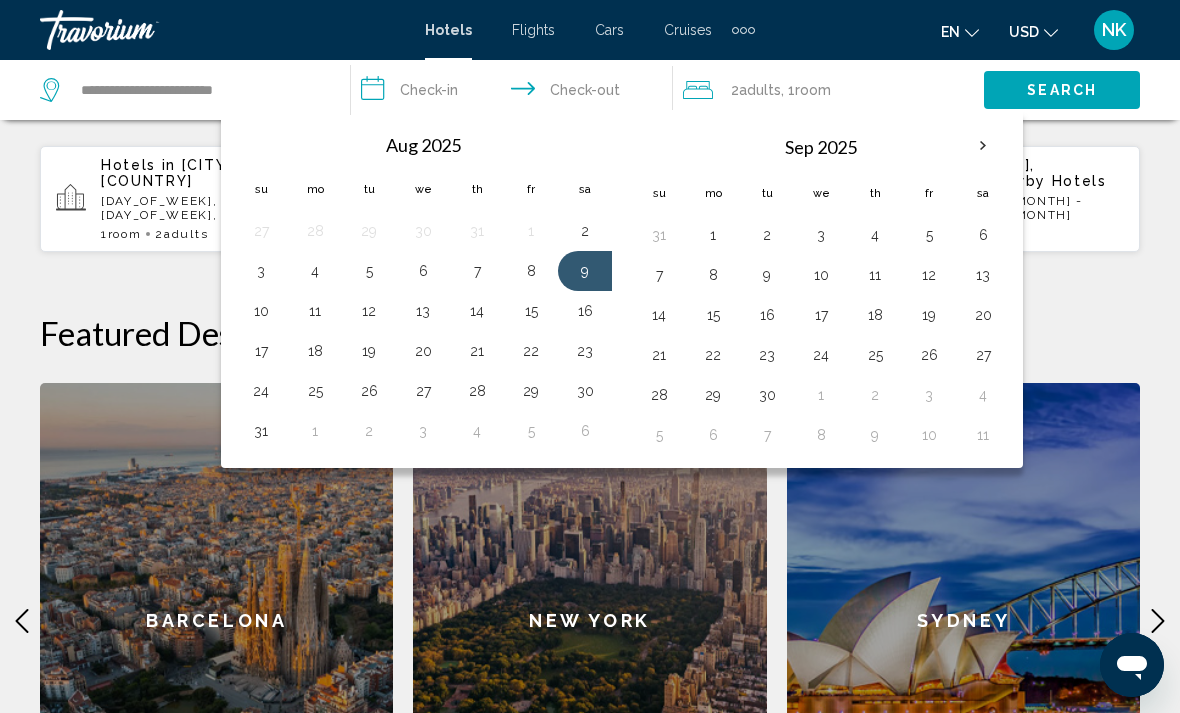 click on "16" at bounding box center (585, 311) 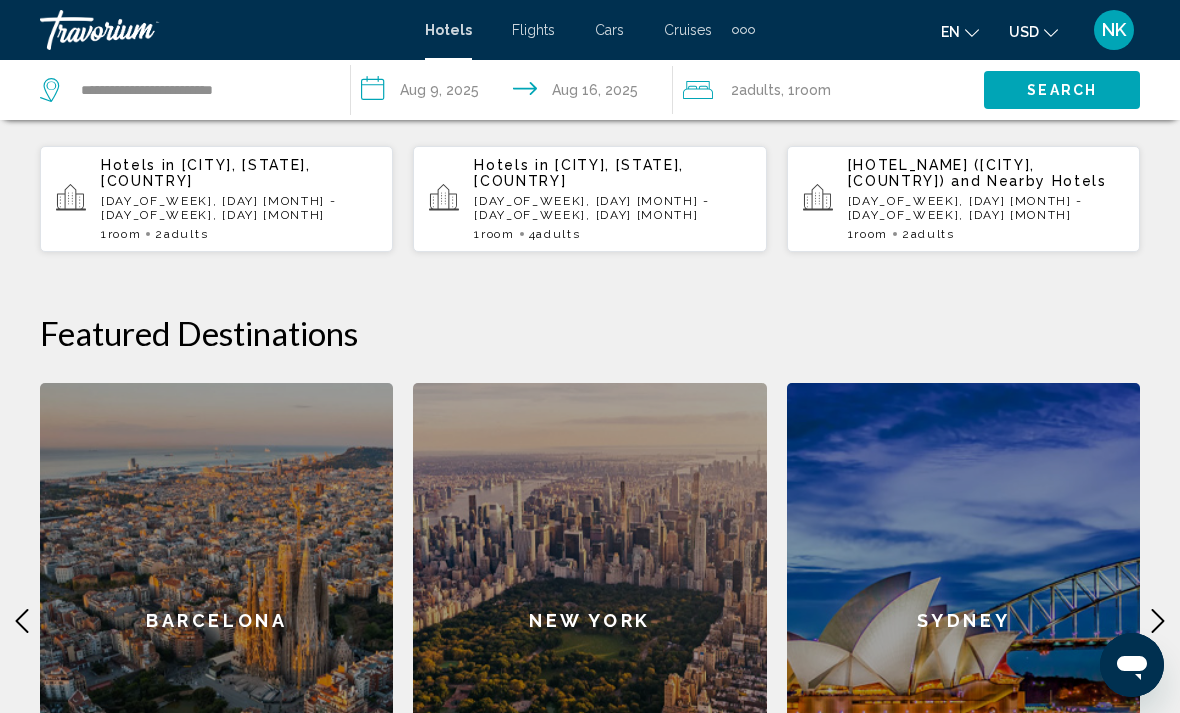 click on "Adults" 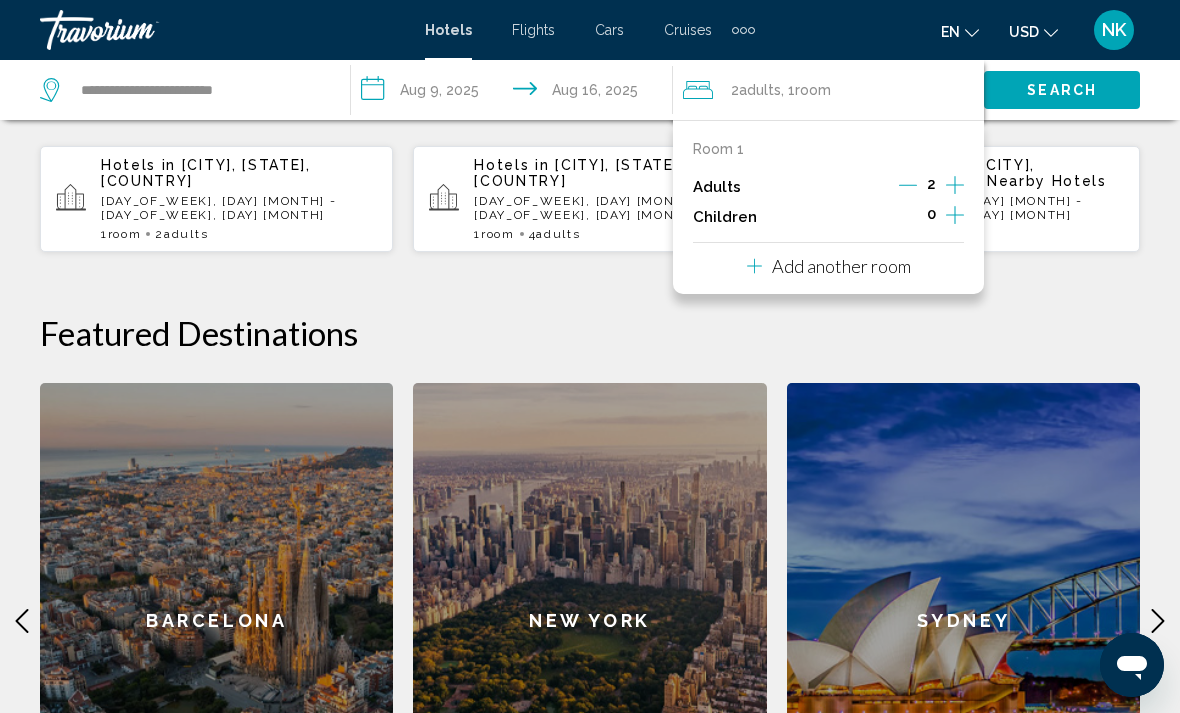 click 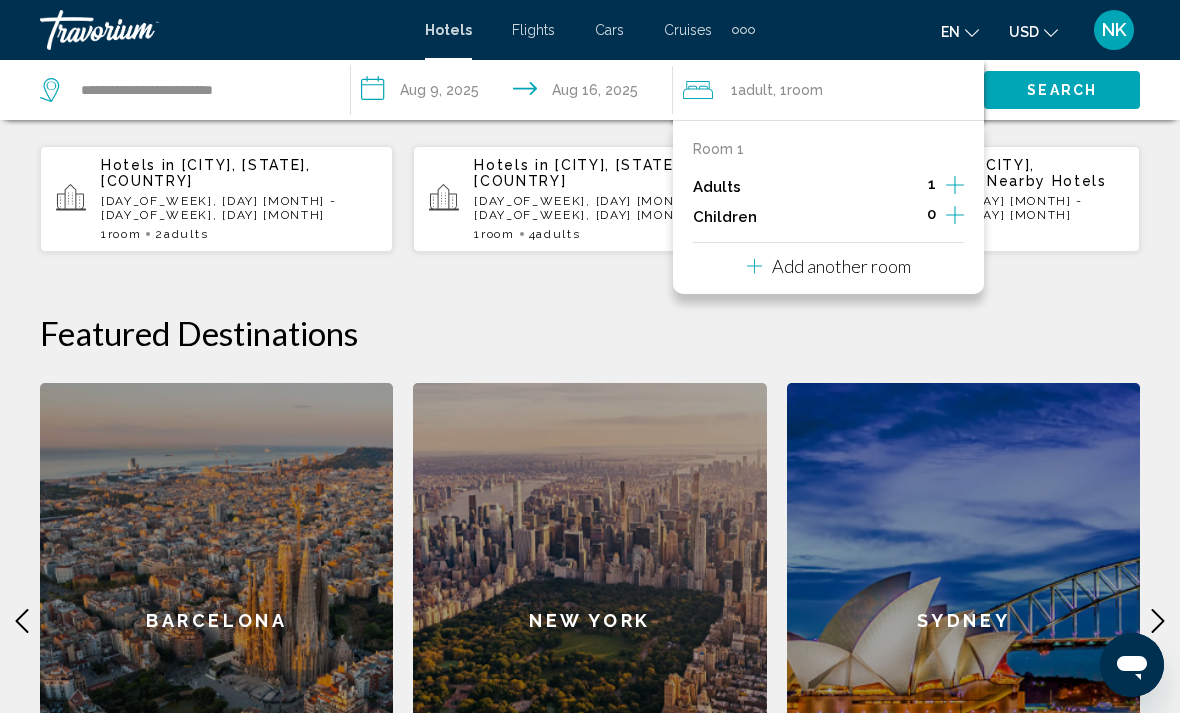 click 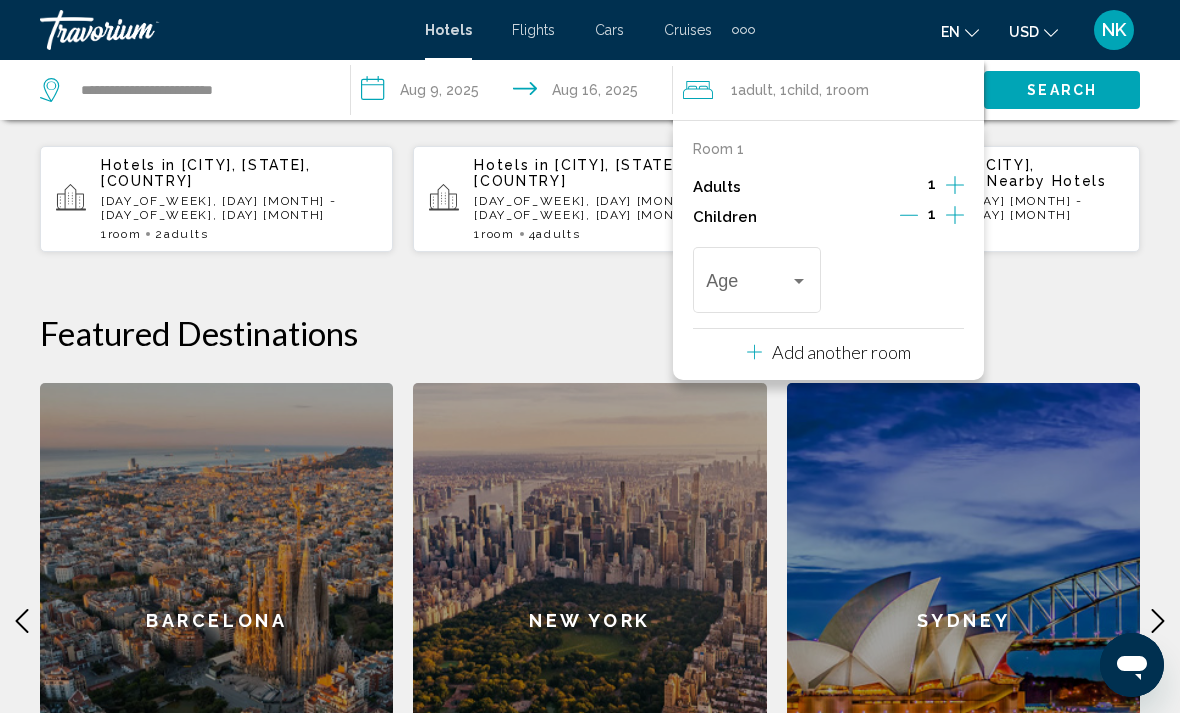 click at bounding box center (799, 281) 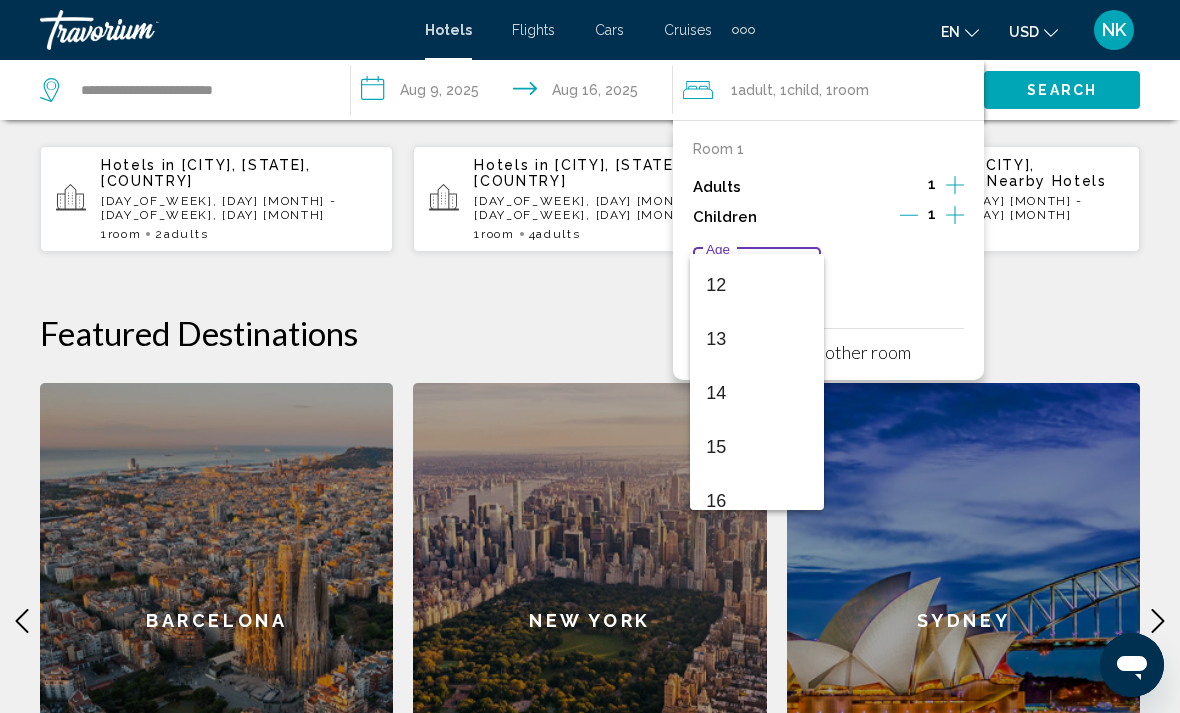 scroll, scrollTop: 667, scrollLeft: 0, axis: vertical 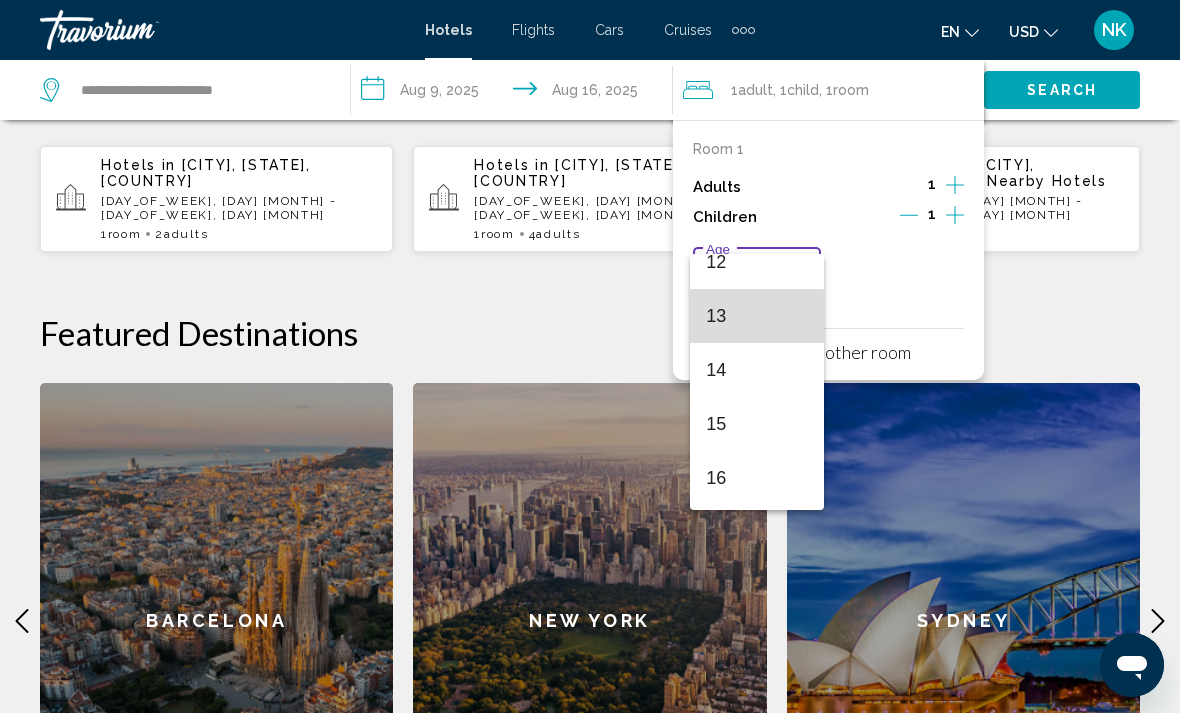 click on "13" at bounding box center (756, 316) 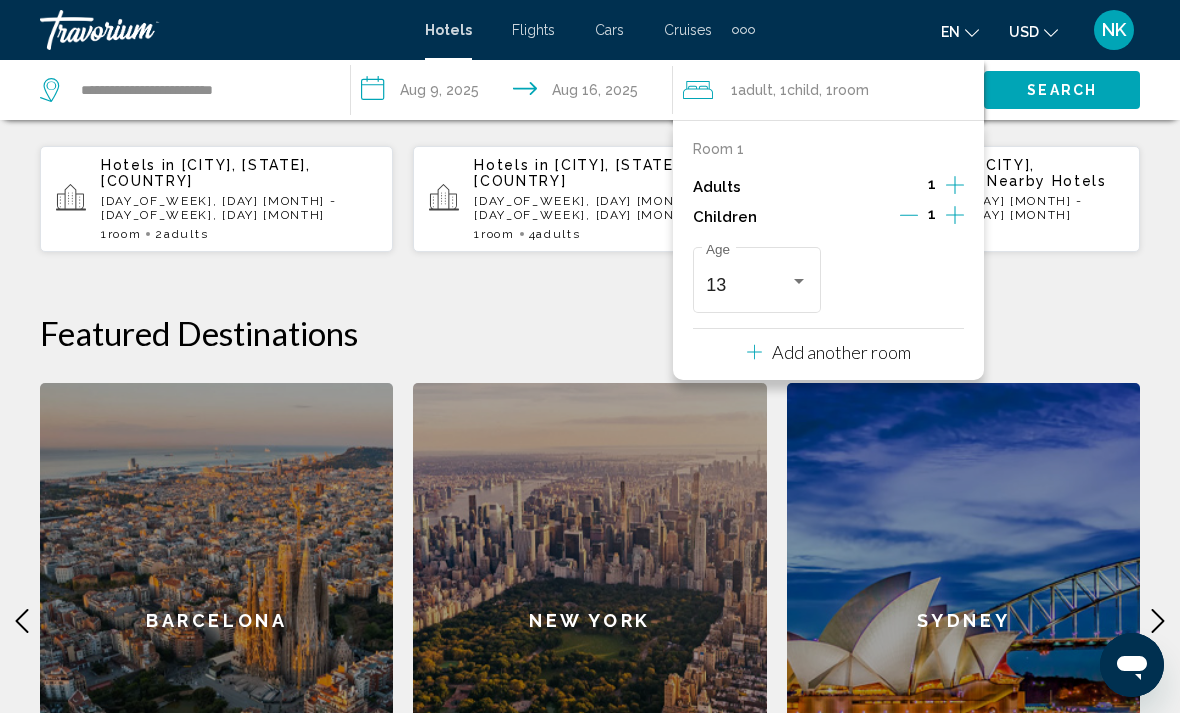 click on "Featured Destinations" 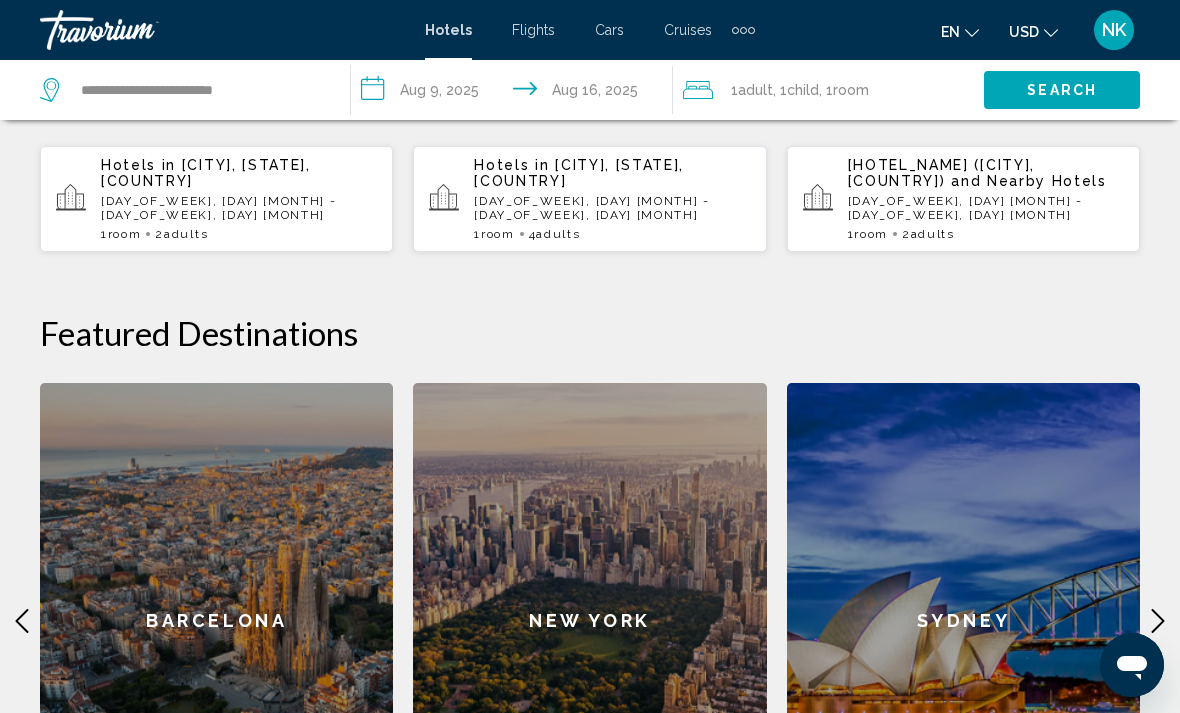 click on "Search" at bounding box center [1062, 91] 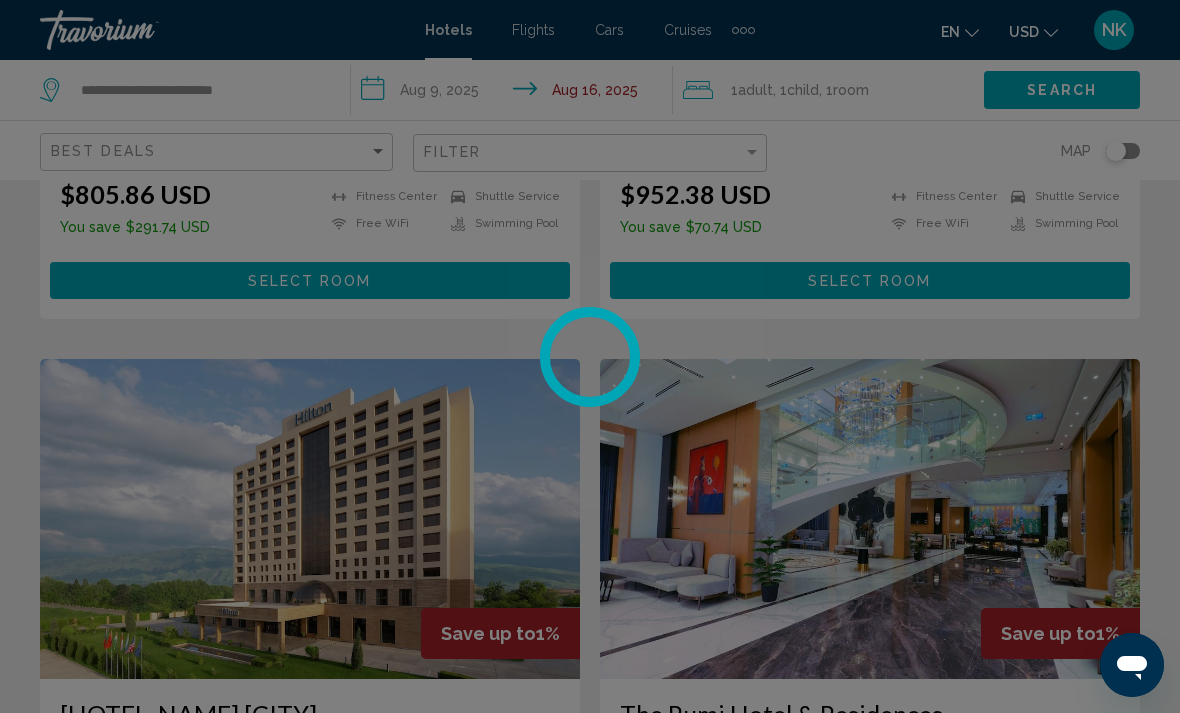 scroll, scrollTop: 0, scrollLeft: 0, axis: both 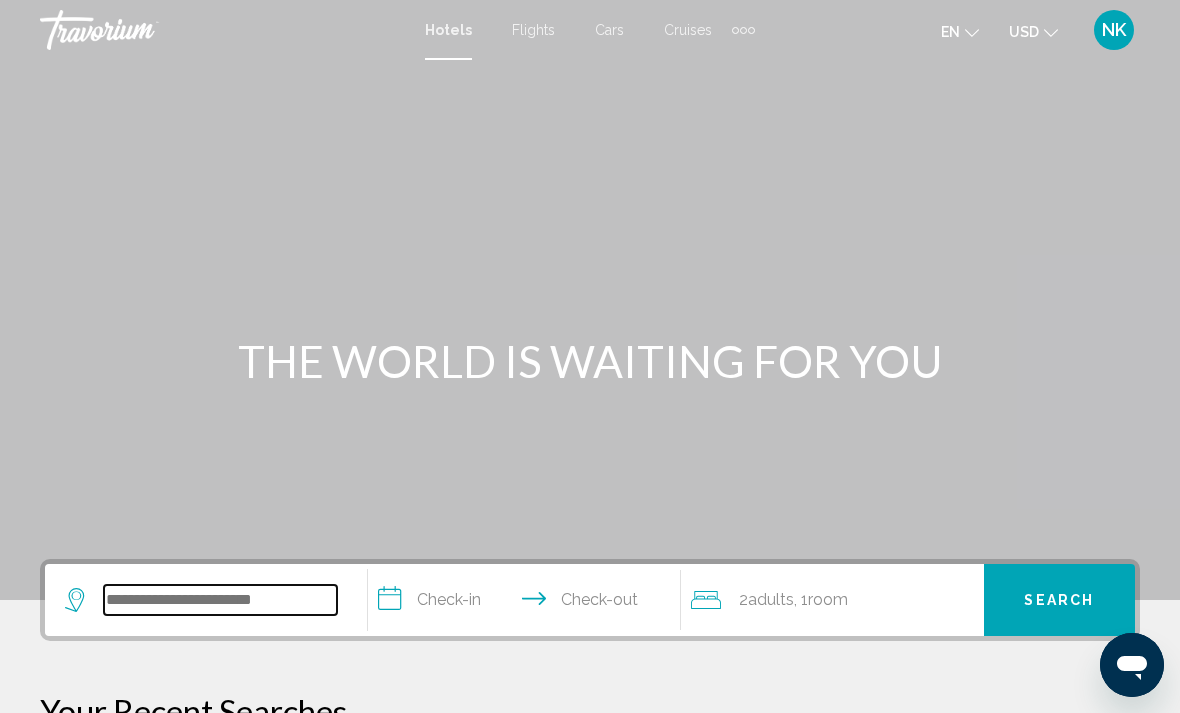 click at bounding box center (220, 600) 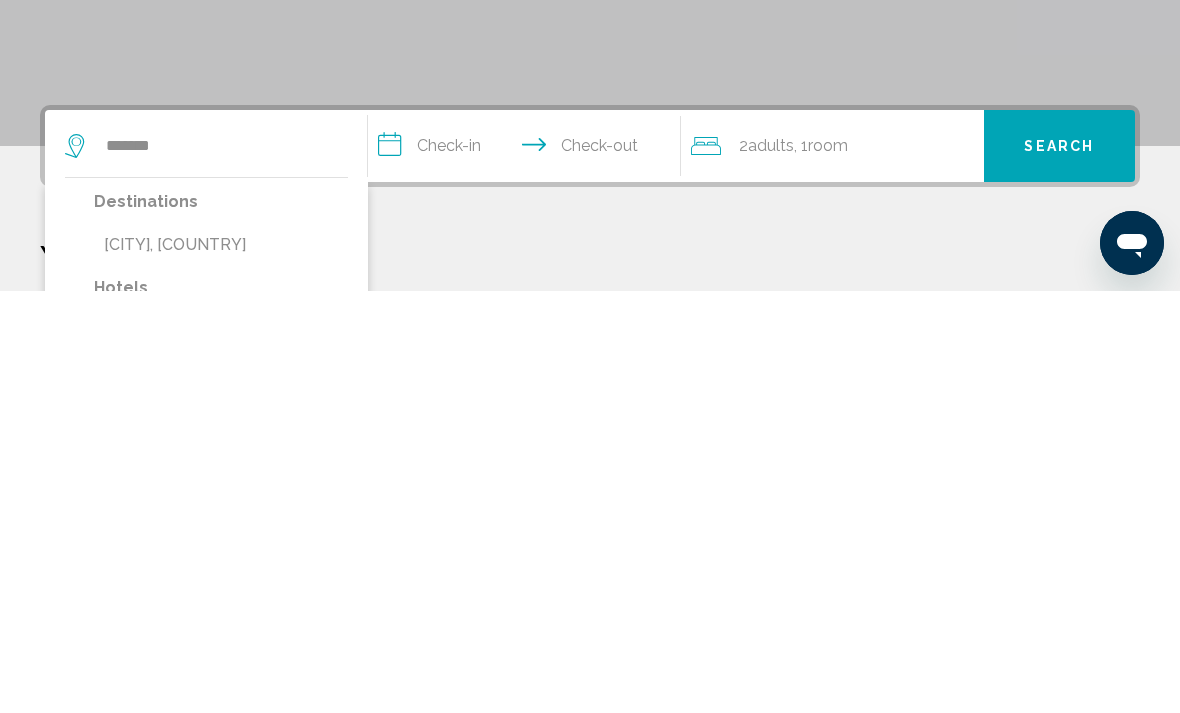 click on "[CITY], [COUNTRY]" at bounding box center [221, 667] 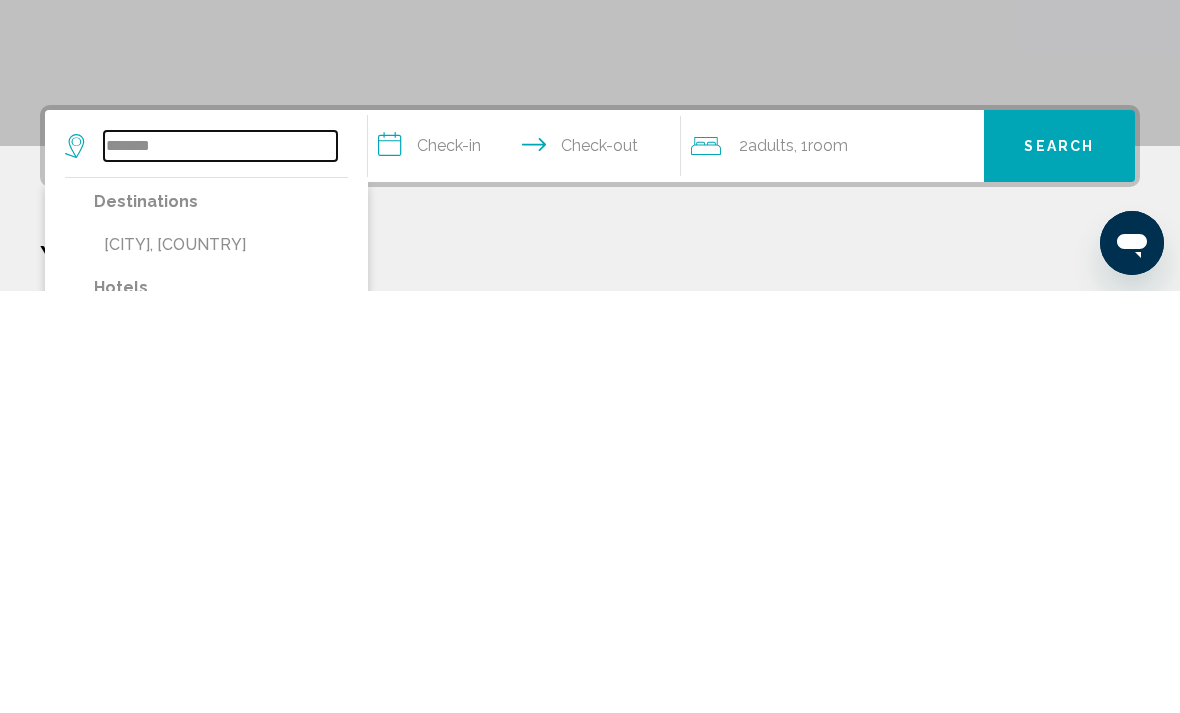 type on "**********" 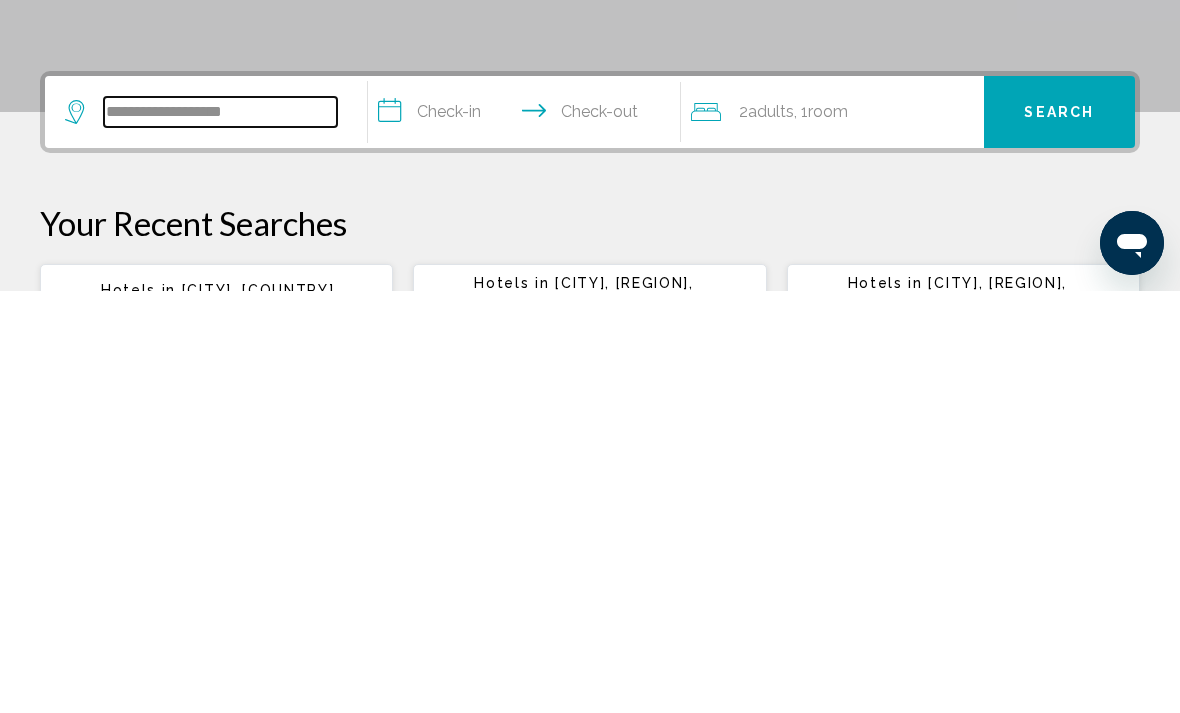 scroll, scrollTop: 72, scrollLeft: 0, axis: vertical 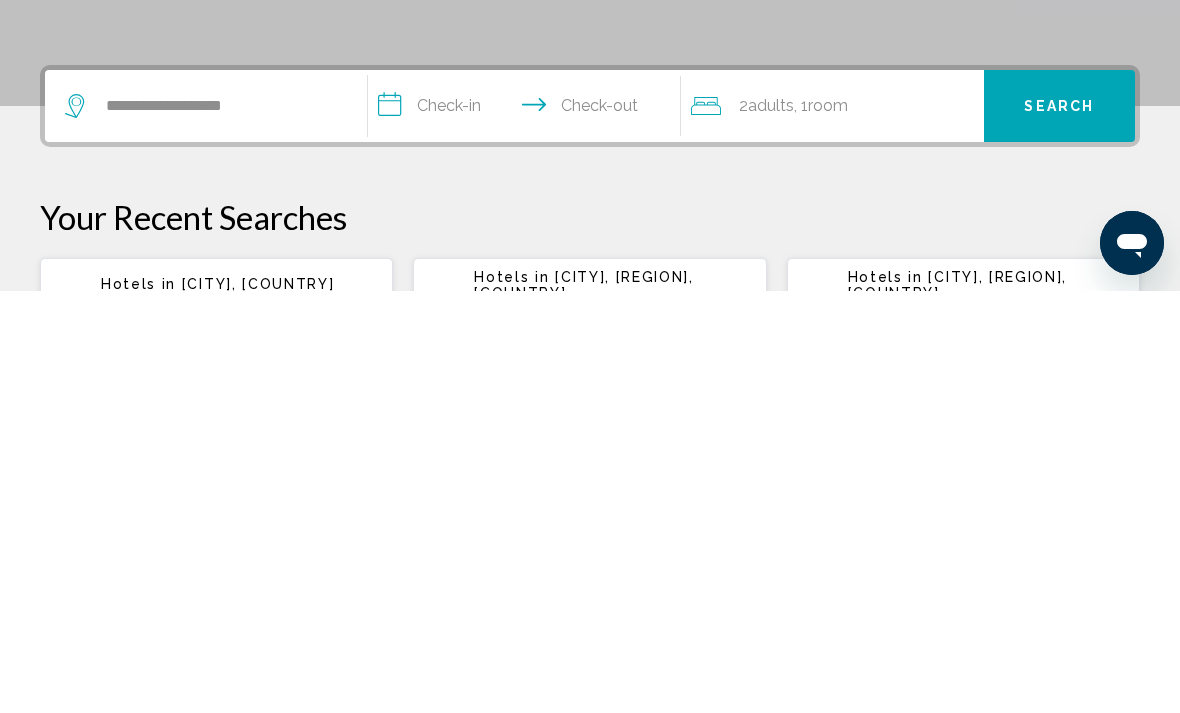 click on "**********" at bounding box center (528, 531) 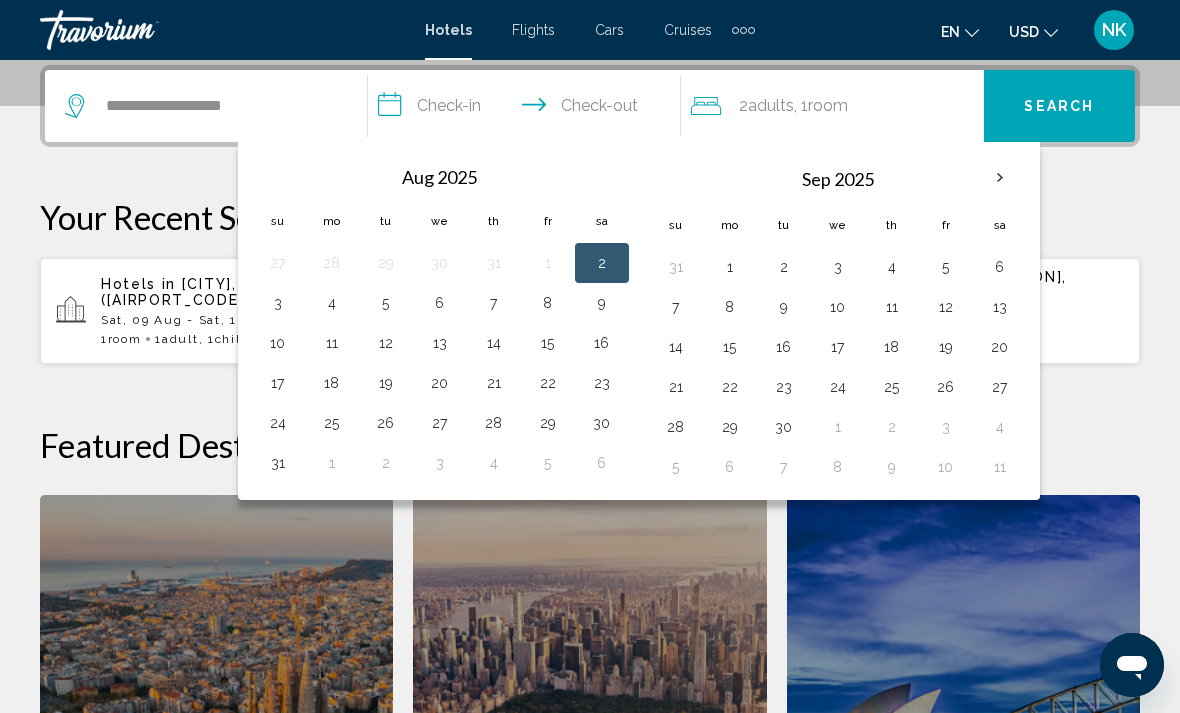 click on "9" at bounding box center [602, 303] 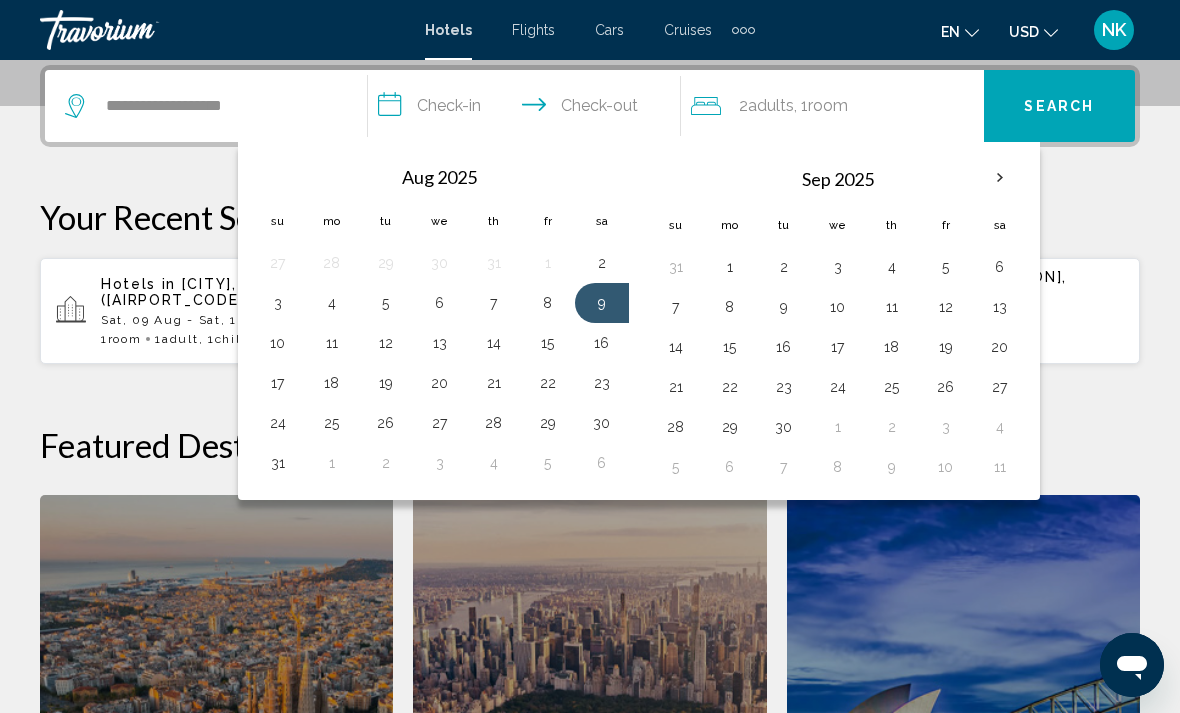 click on "16" at bounding box center [602, 343] 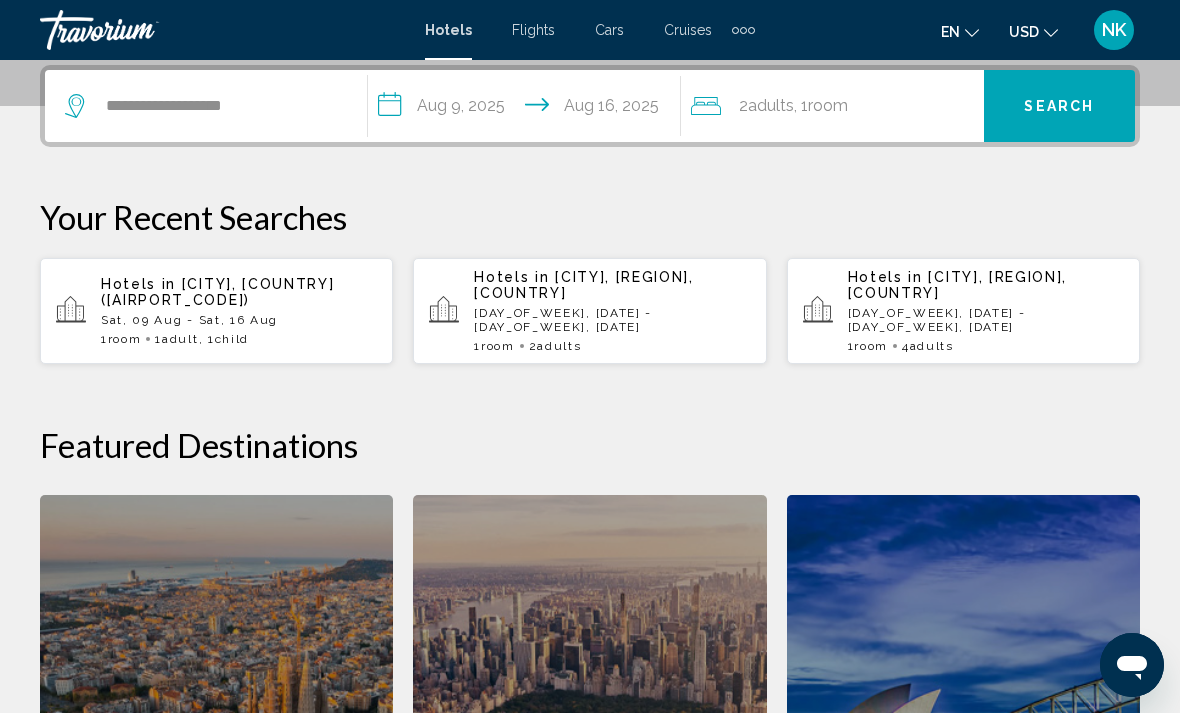 click on "2  Adult Adults , 1  Room rooms" 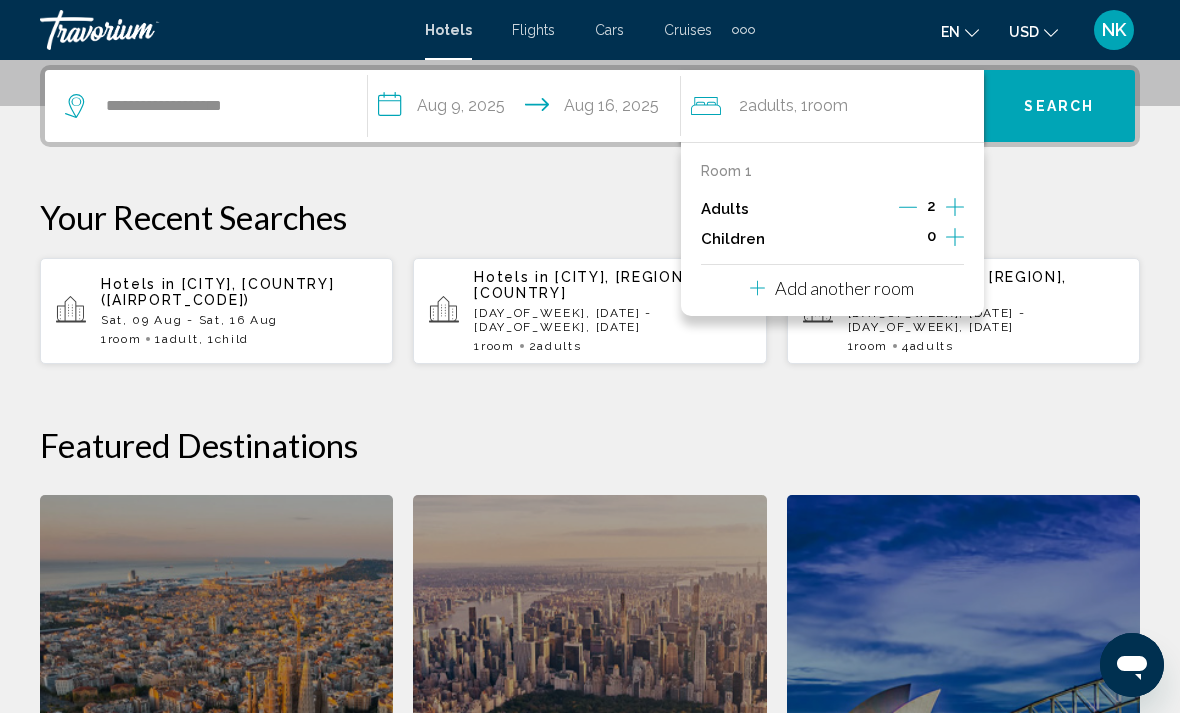 click 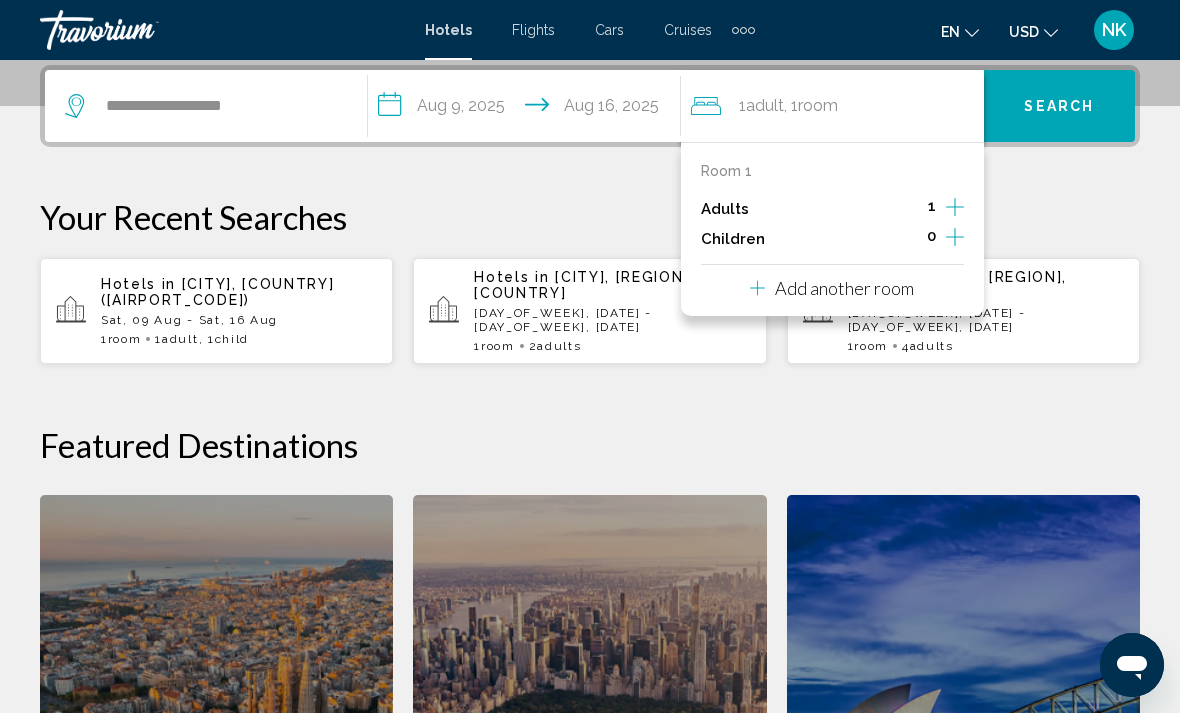 click 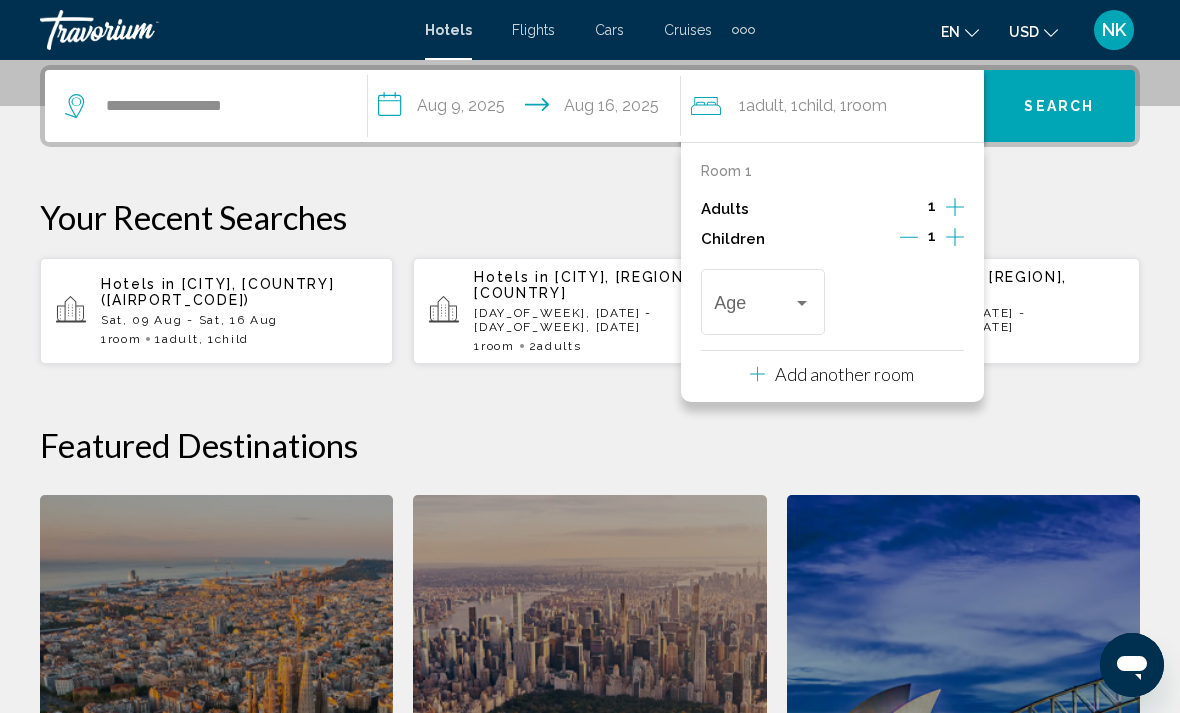 click at bounding box center [802, 303] 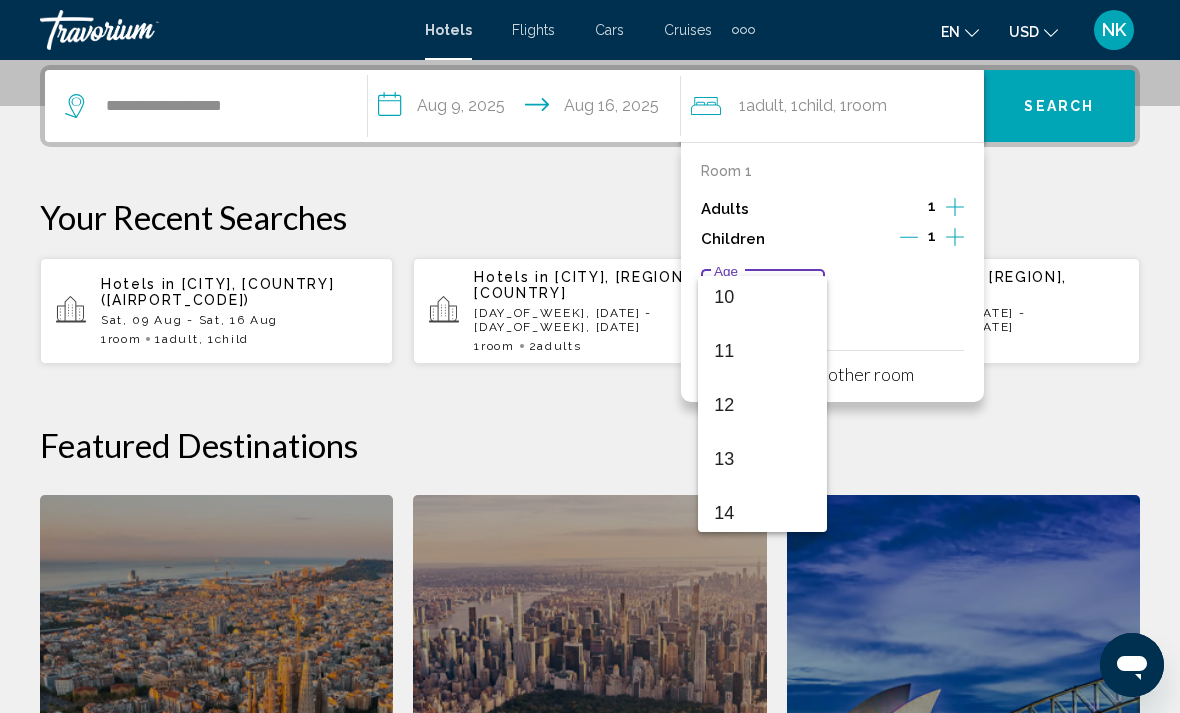 scroll, scrollTop: 577, scrollLeft: 0, axis: vertical 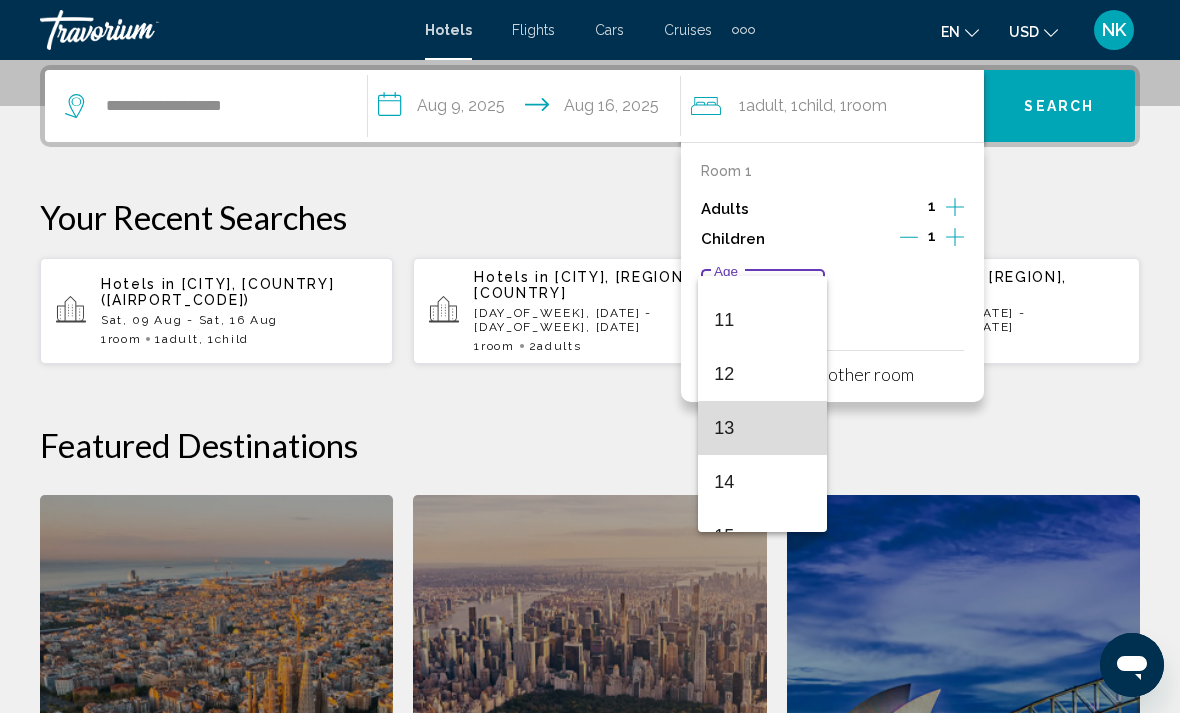 click on "13" at bounding box center (762, 428) 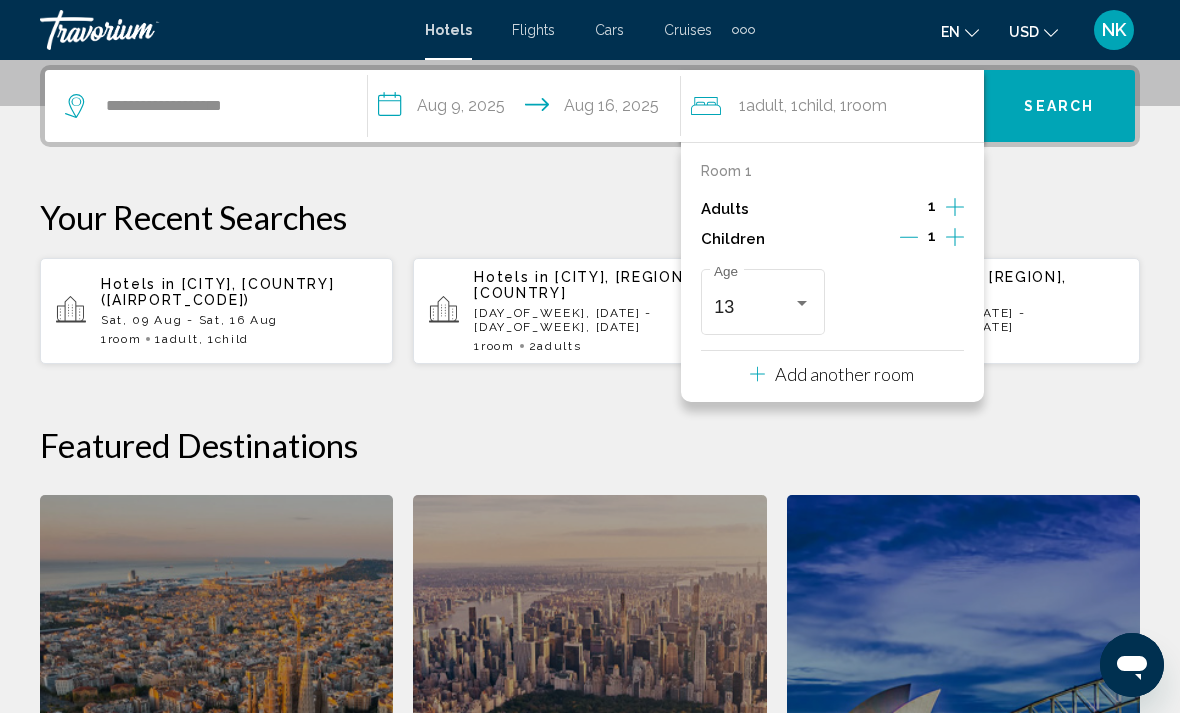 click on "Search" at bounding box center (1059, 107) 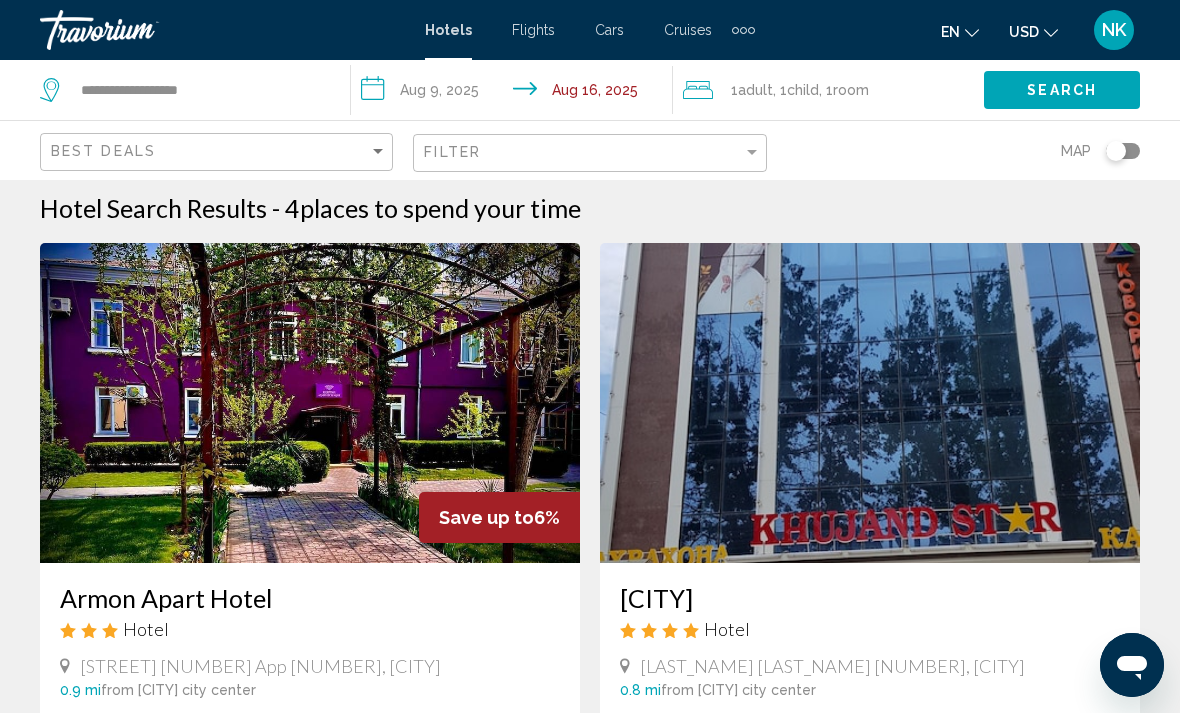 scroll, scrollTop: 0, scrollLeft: 0, axis: both 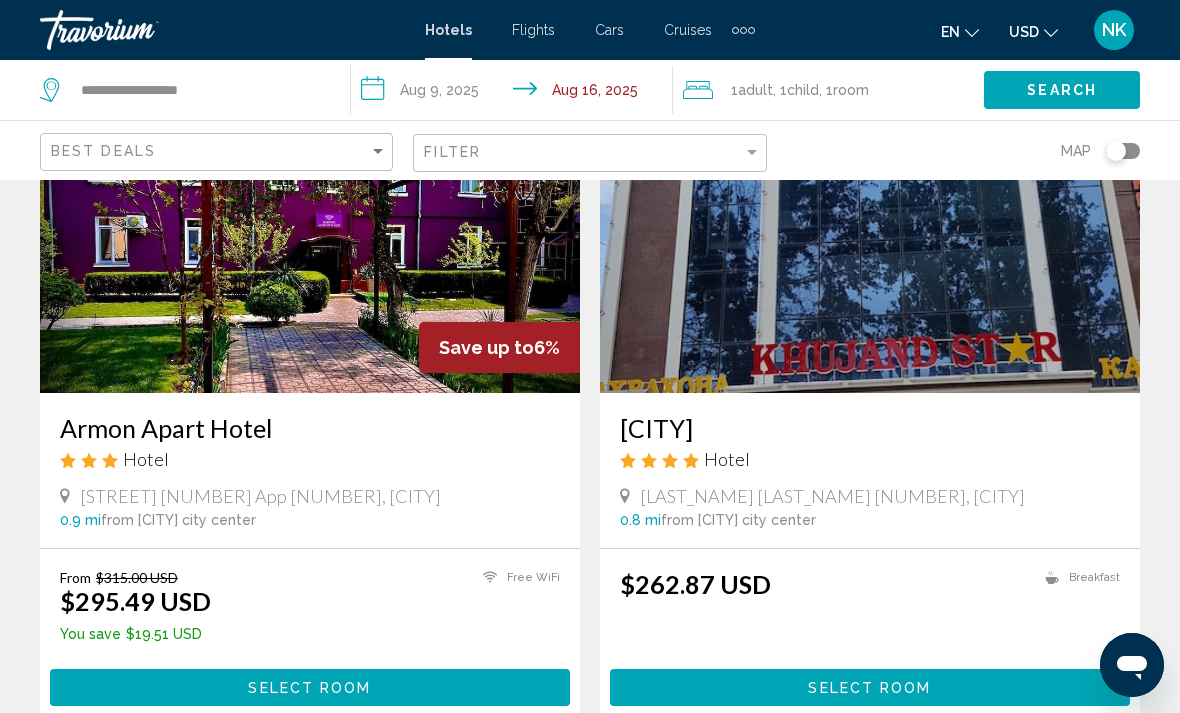 click on "en
English Español Français Italiano Português русский" 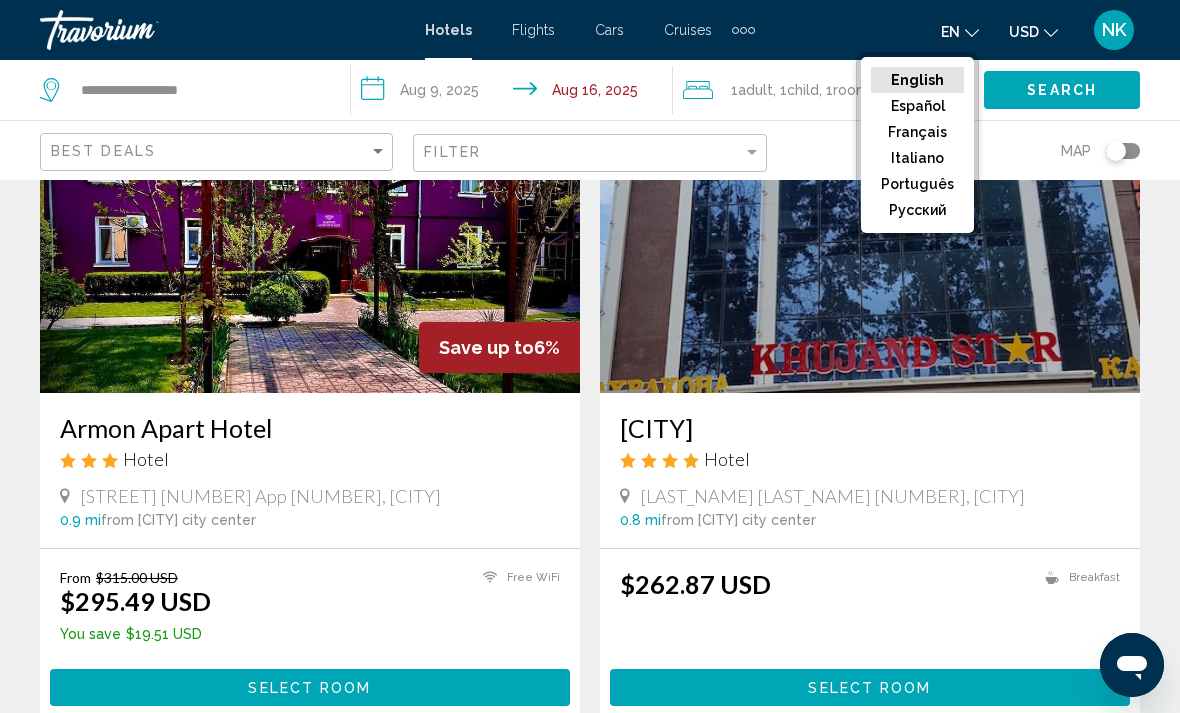 click on "русский" 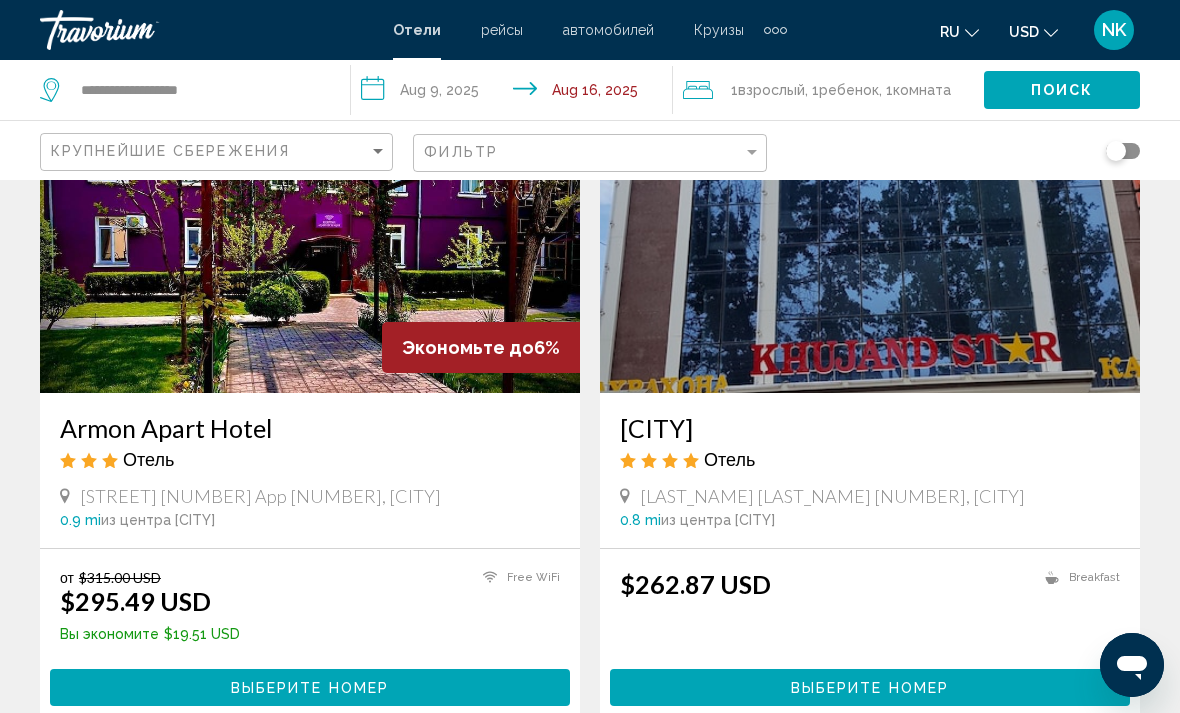 click on "Выберите номер" at bounding box center (310, 688) 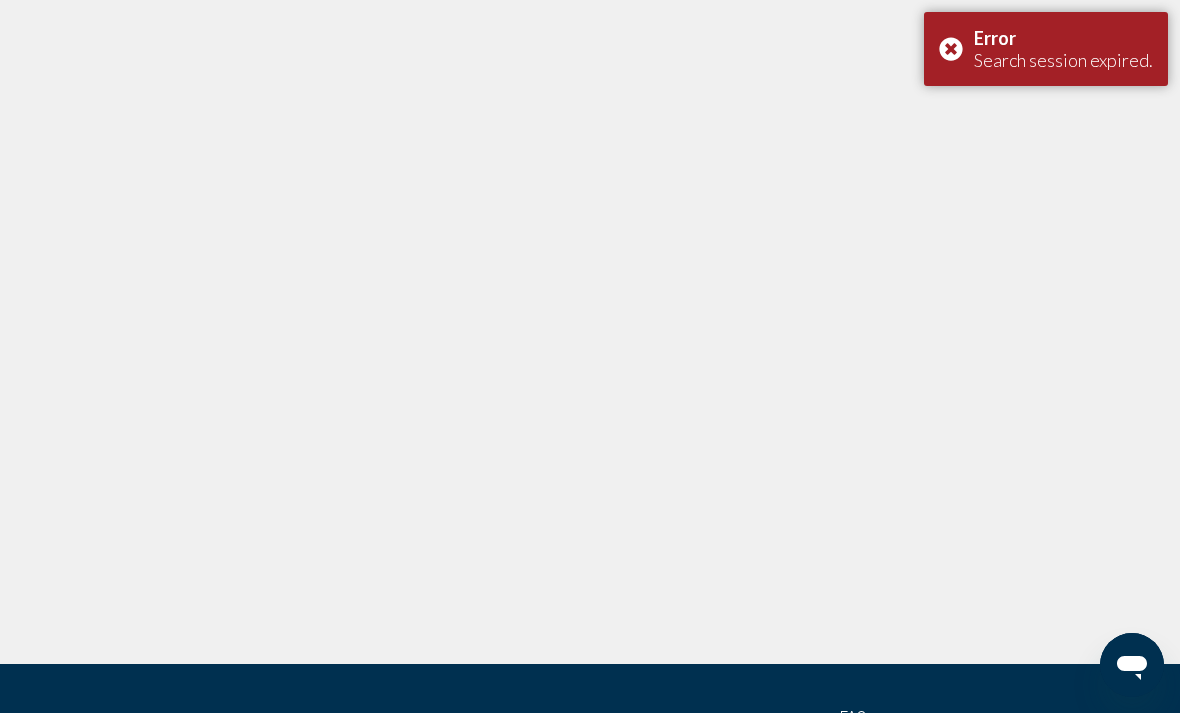 scroll, scrollTop: 0, scrollLeft: 0, axis: both 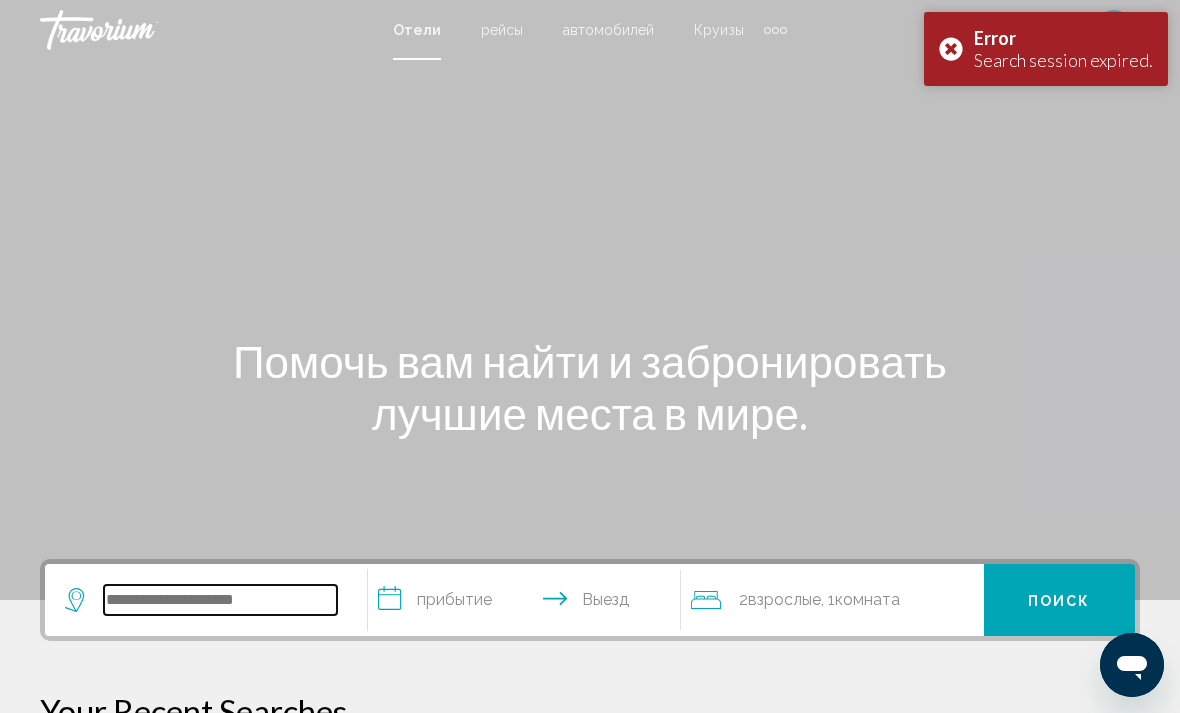 click at bounding box center [220, 600] 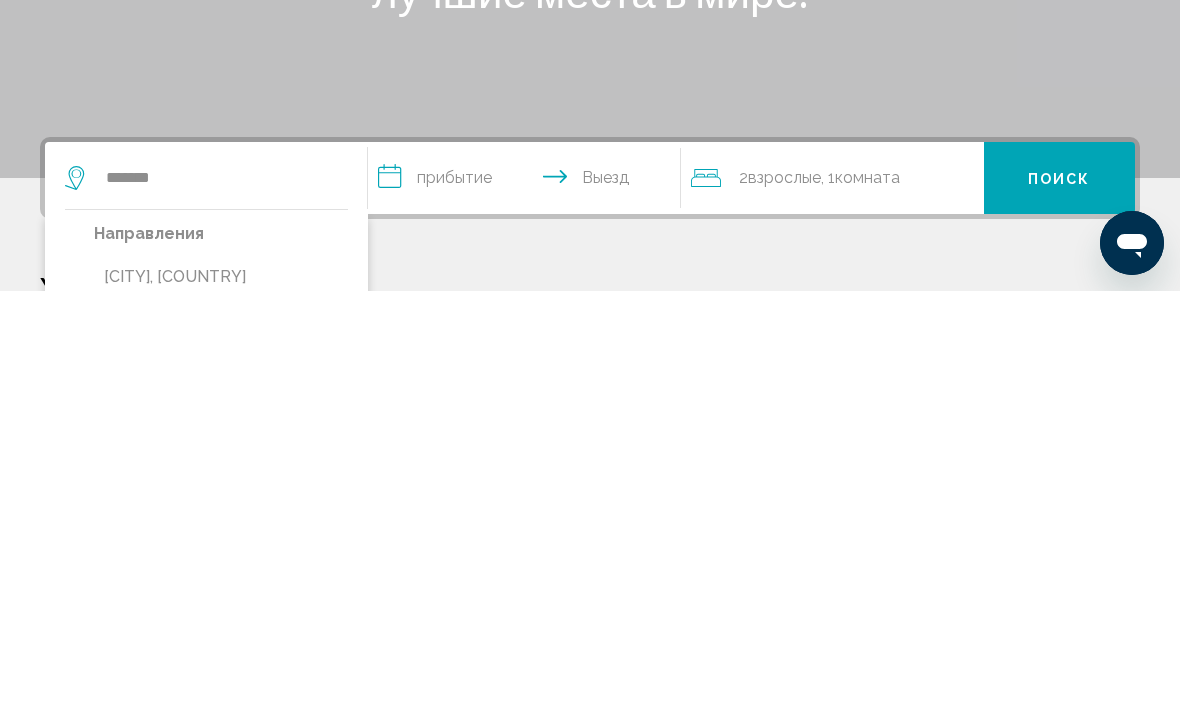 click on "[CITY], [COUNTRY]" at bounding box center [221, 699] 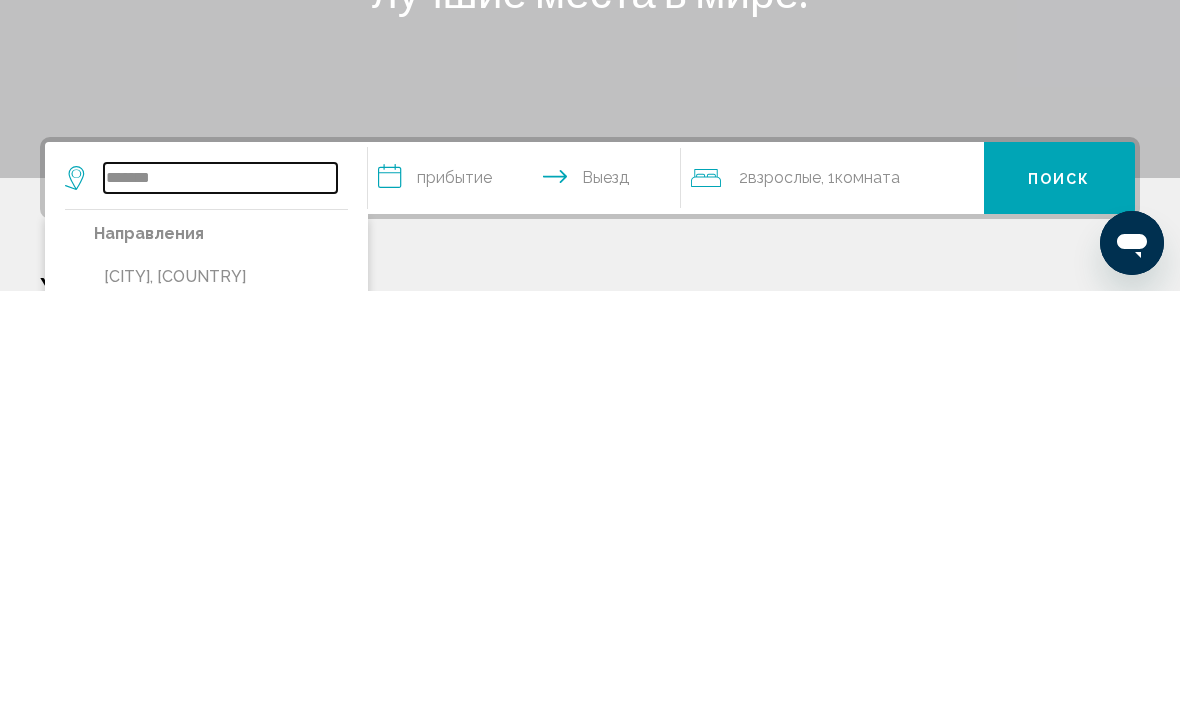 type on "**********" 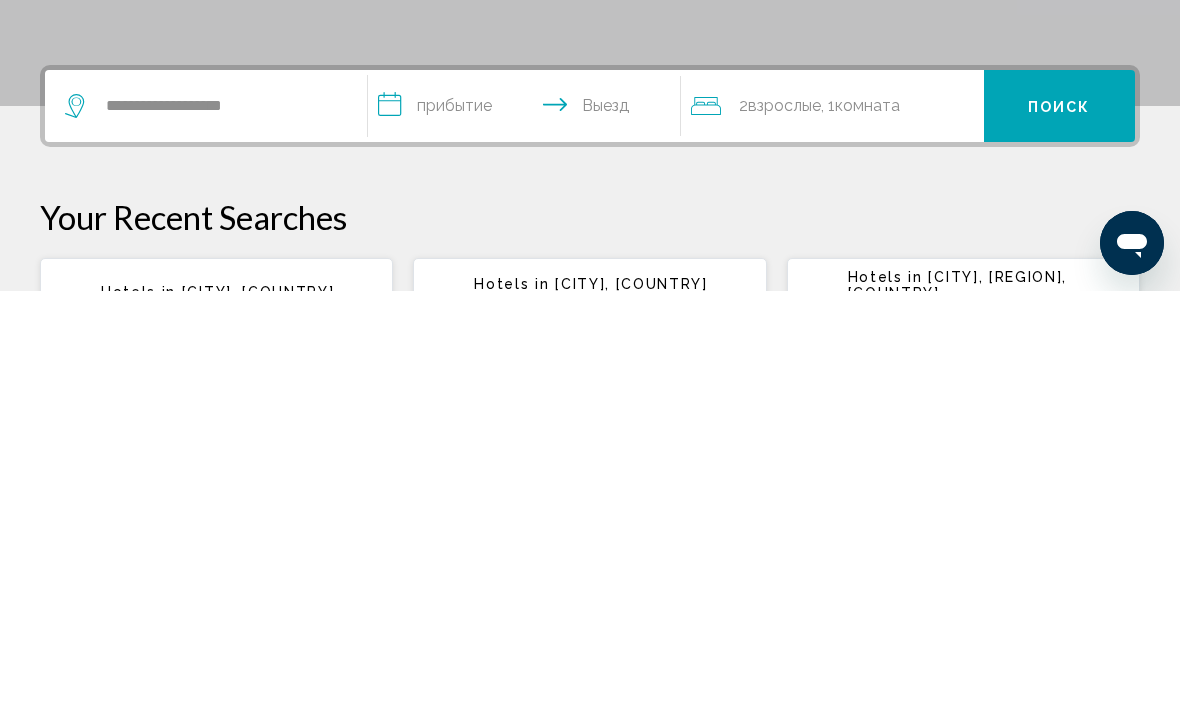 click on "**********" at bounding box center (528, 531) 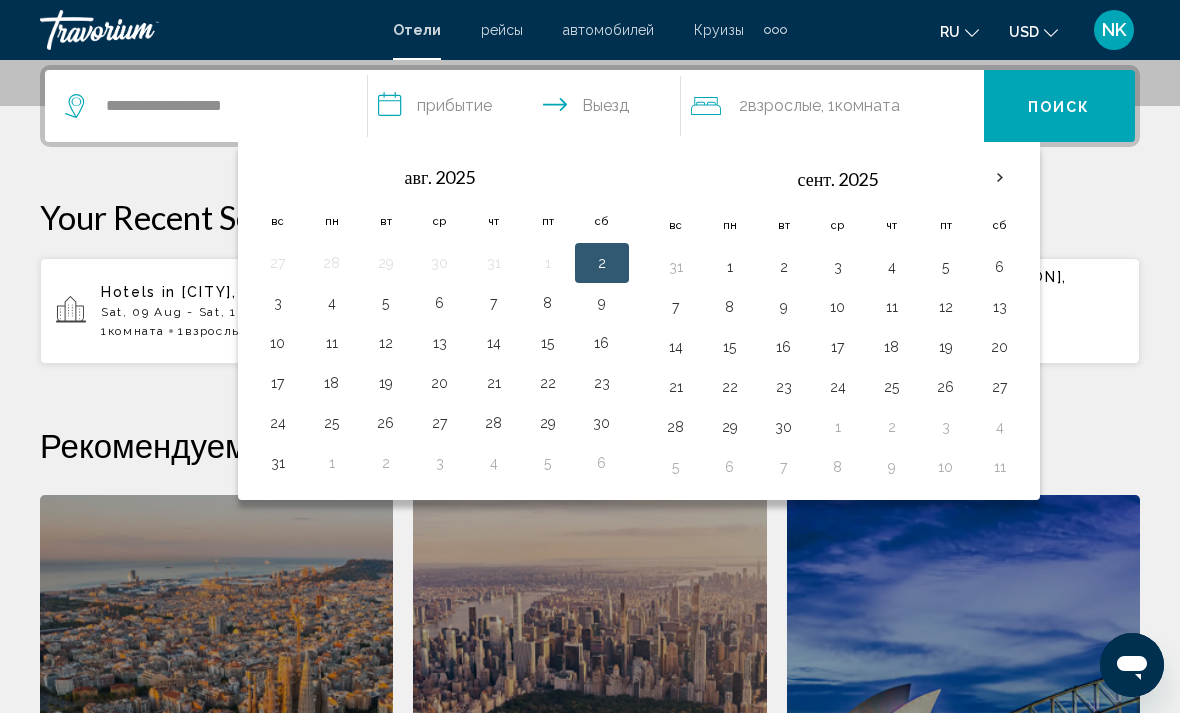 click on "9" at bounding box center [602, 303] 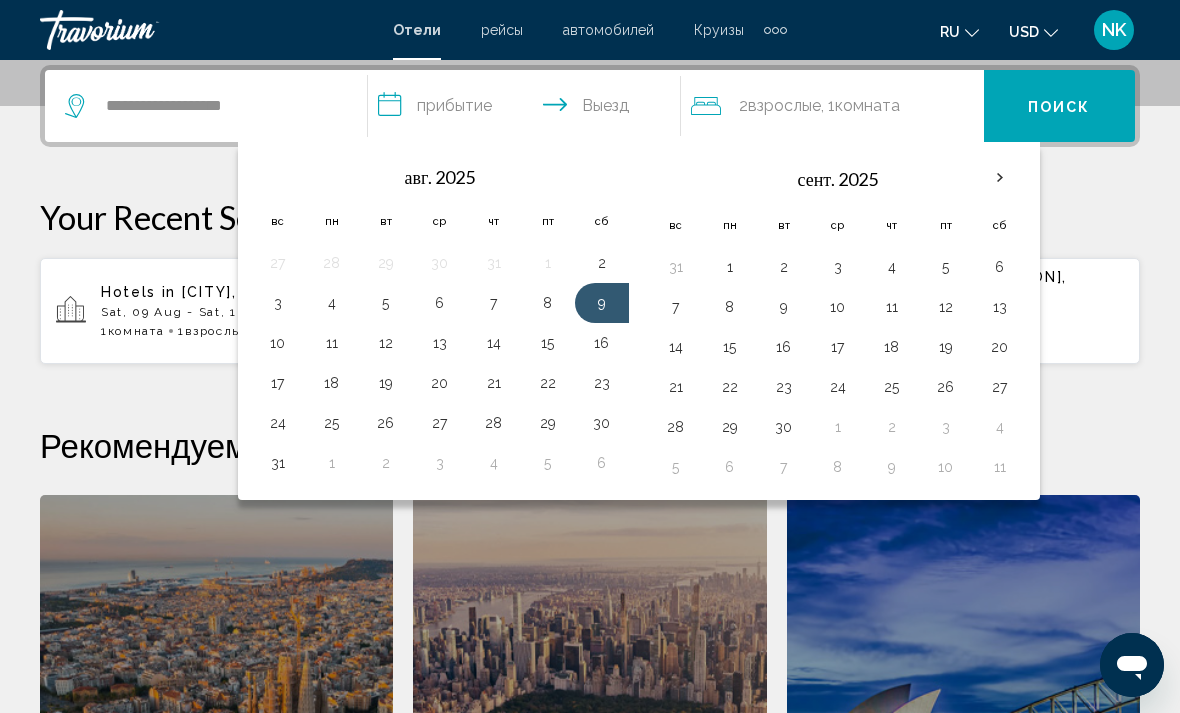 click on "**********" at bounding box center [528, 109] 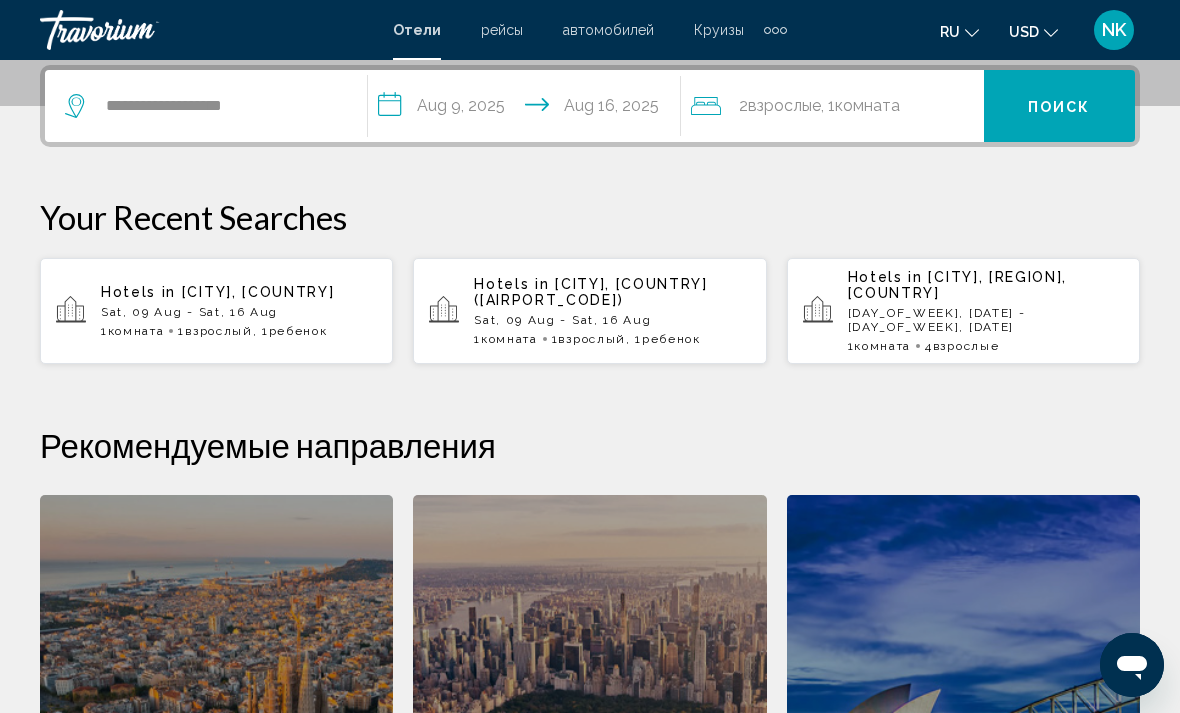 click on "Взрослые" 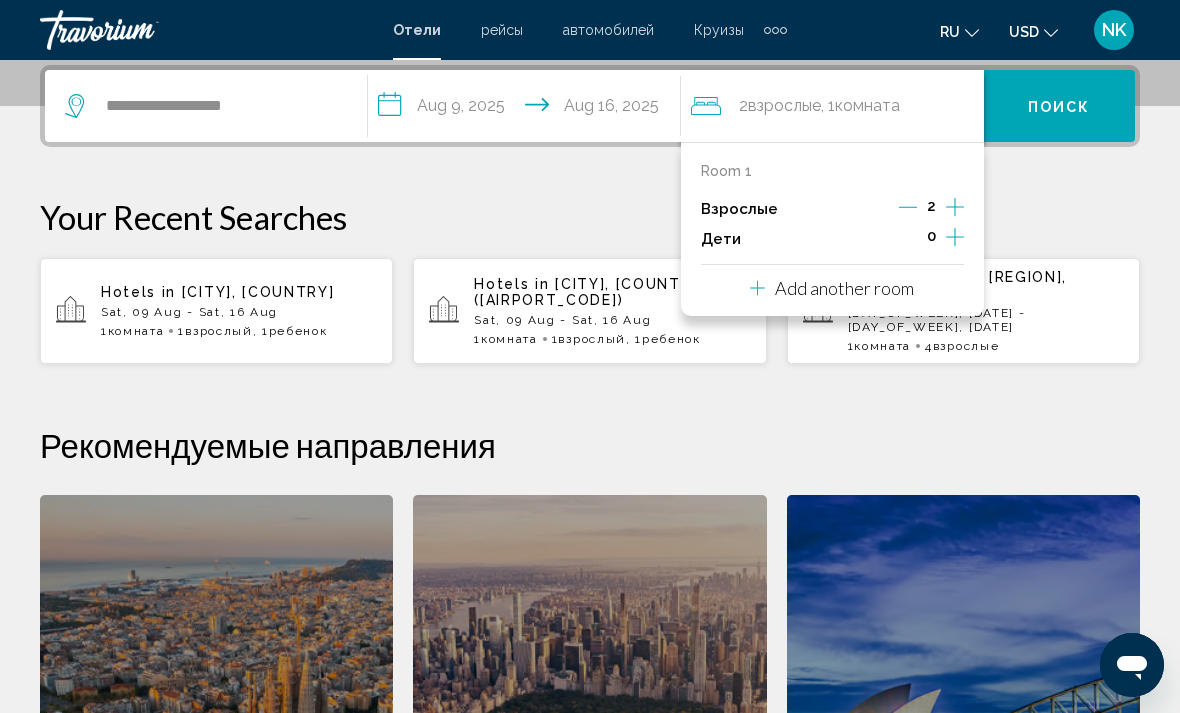 click 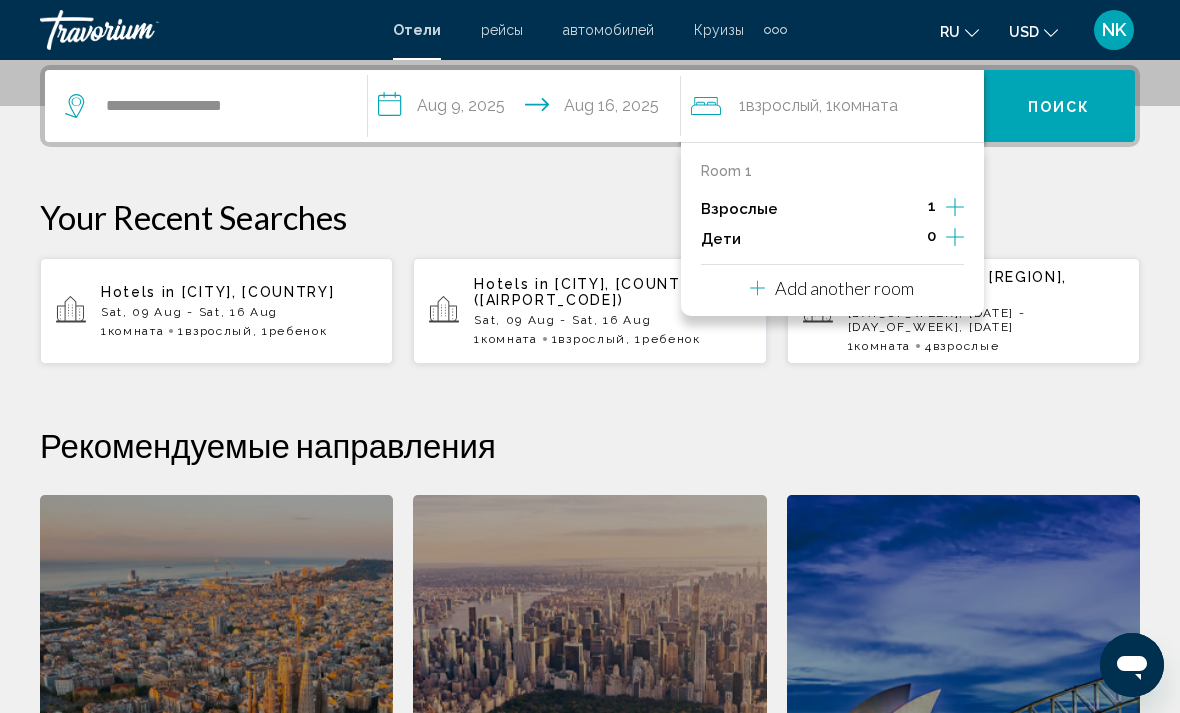 click 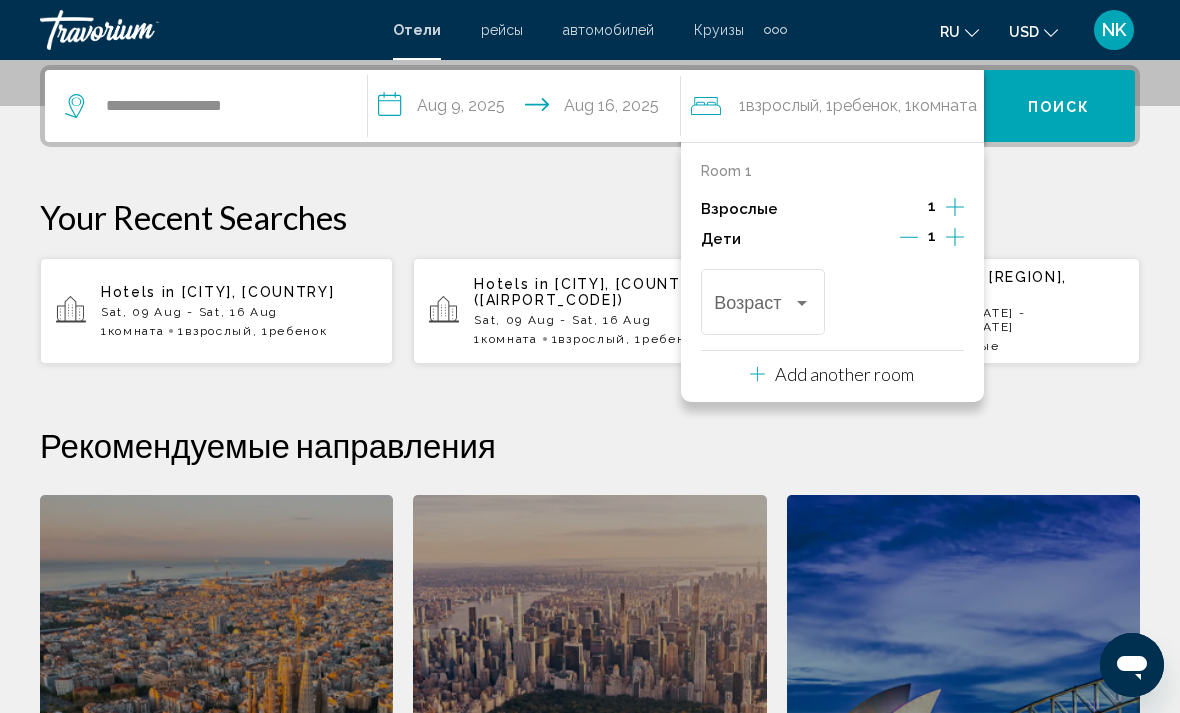 click at bounding box center (802, 303) 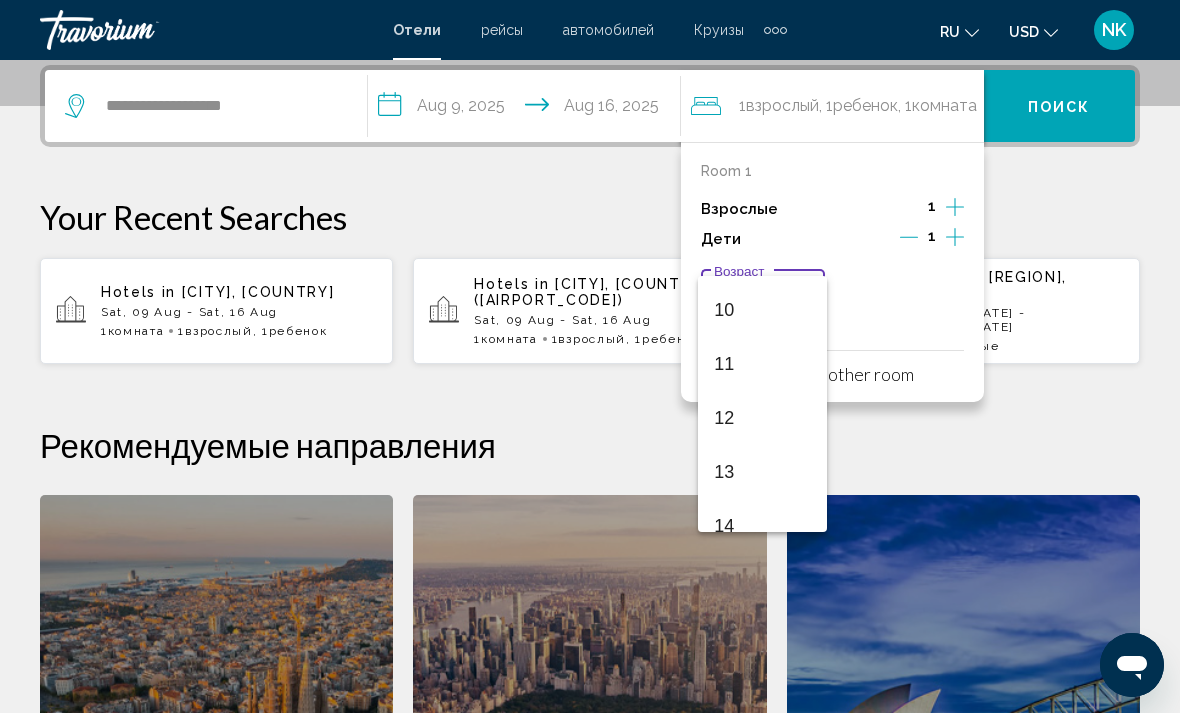 scroll, scrollTop: 534, scrollLeft: 0, axis: vertical 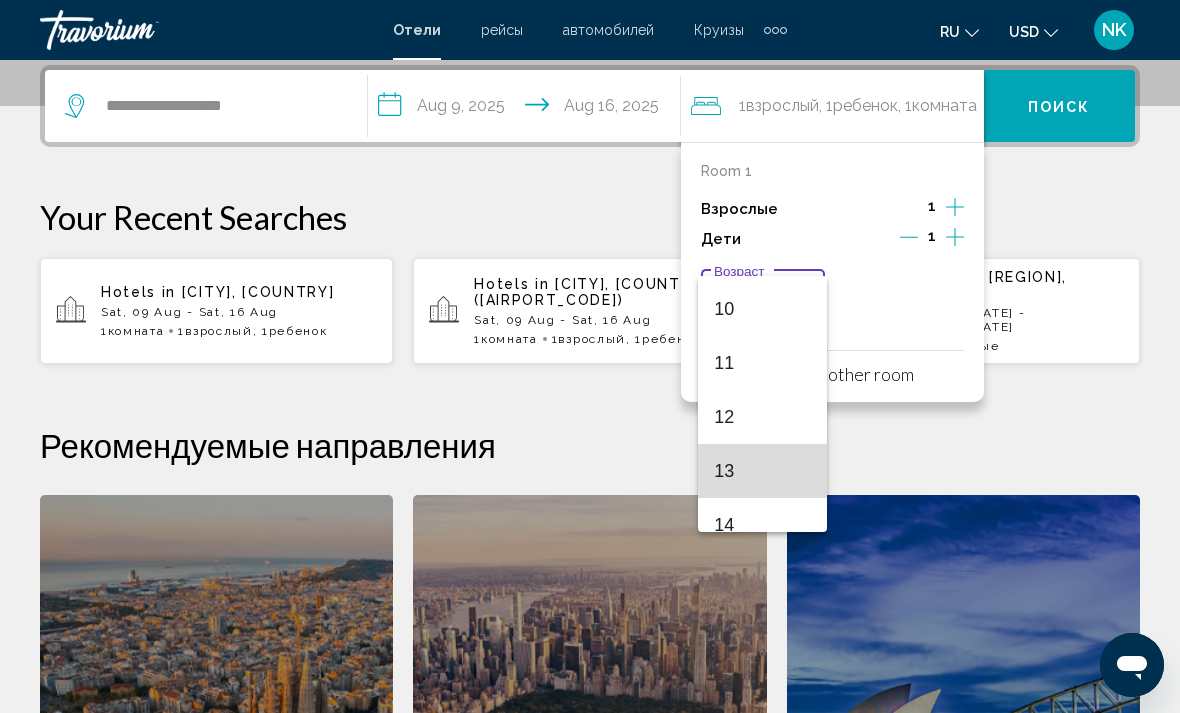click on "13" at bounding box center (762, 471) 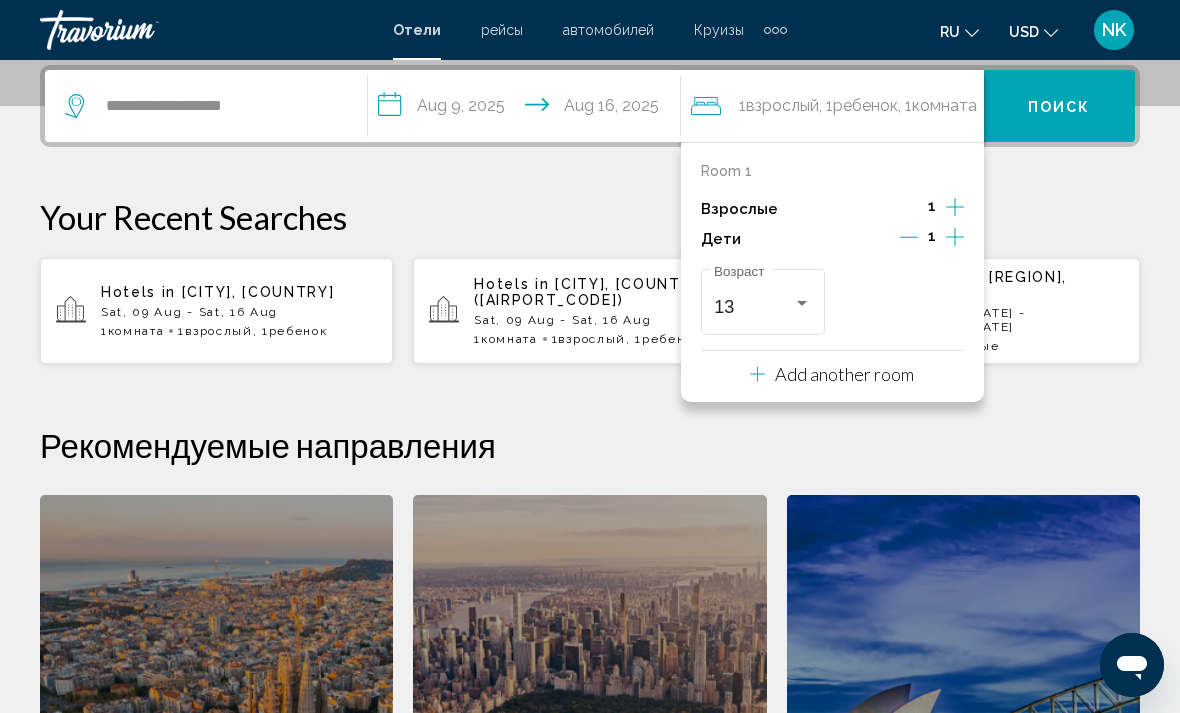 click on "Your Recent Searches" at bounding box center (590, 217) 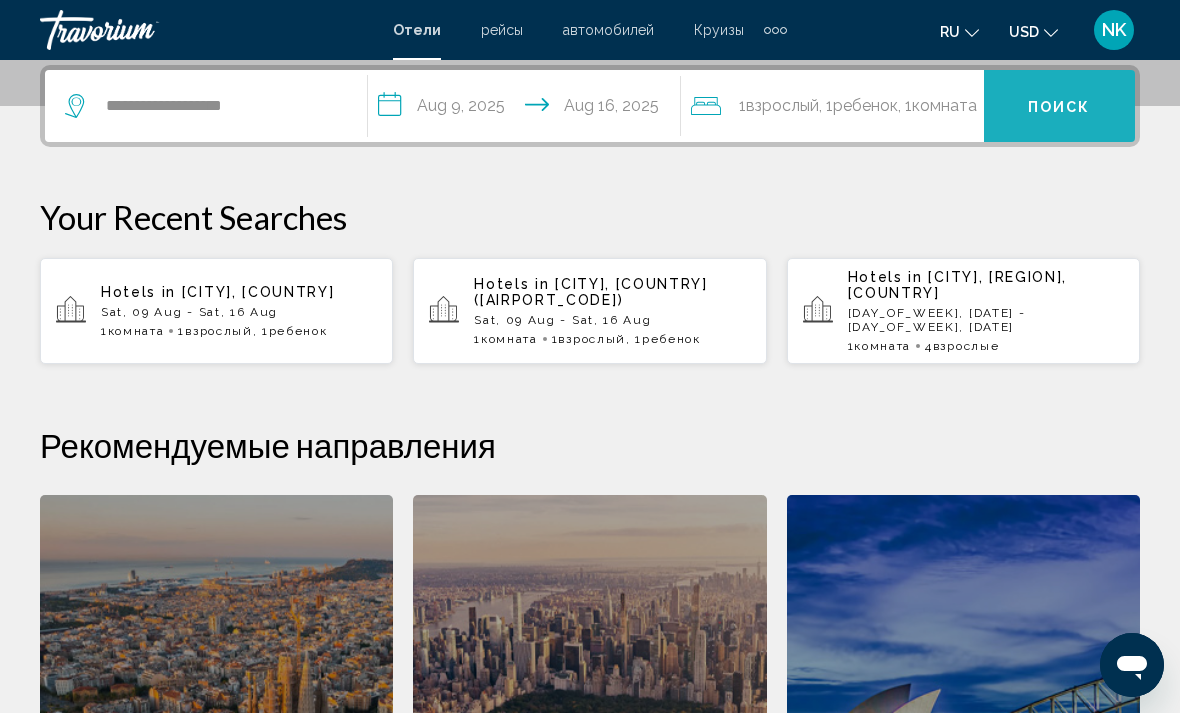 click on "Поиск" at bounding box center (1059, 107) 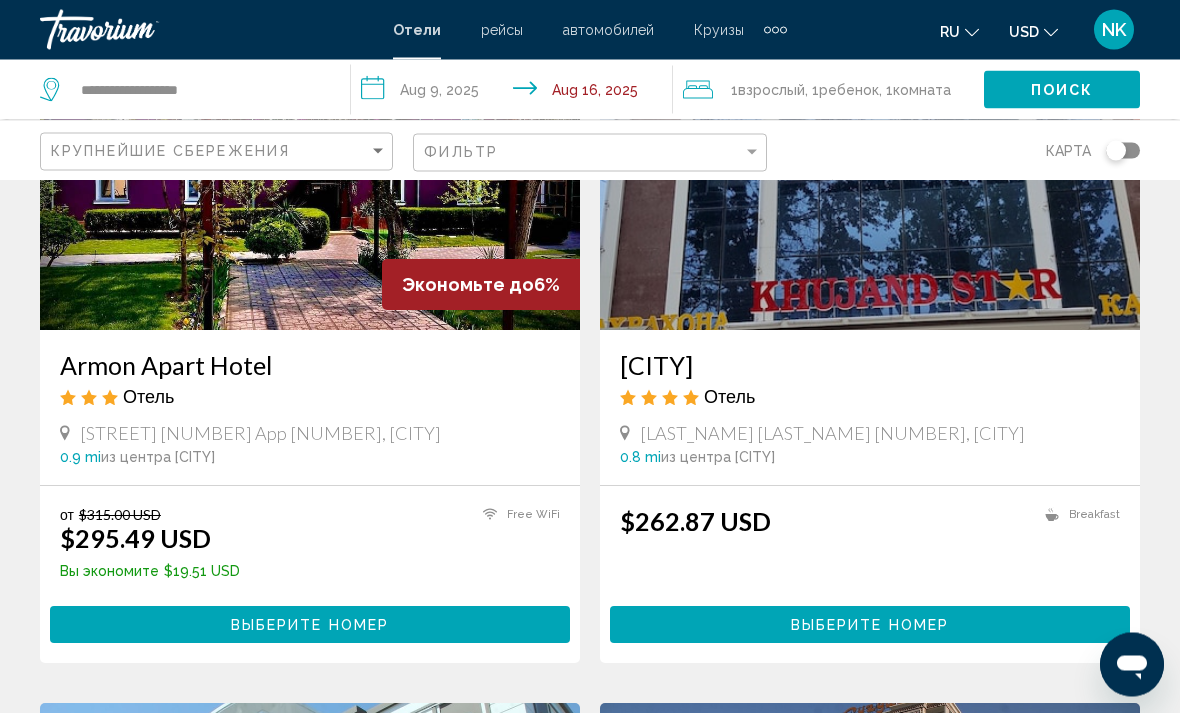 scroll, scrollTop: 206, scrollLeft: 0, axis: vertical 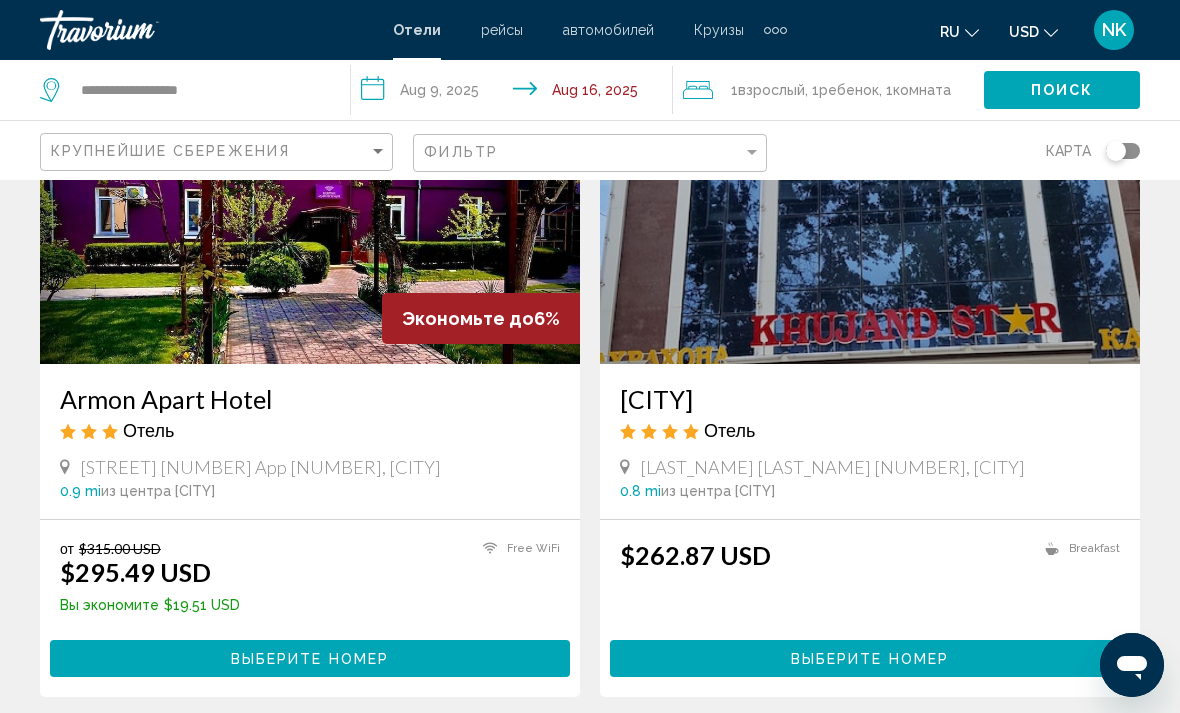 click on "Выберите номер" at bounding box center [310, 658] 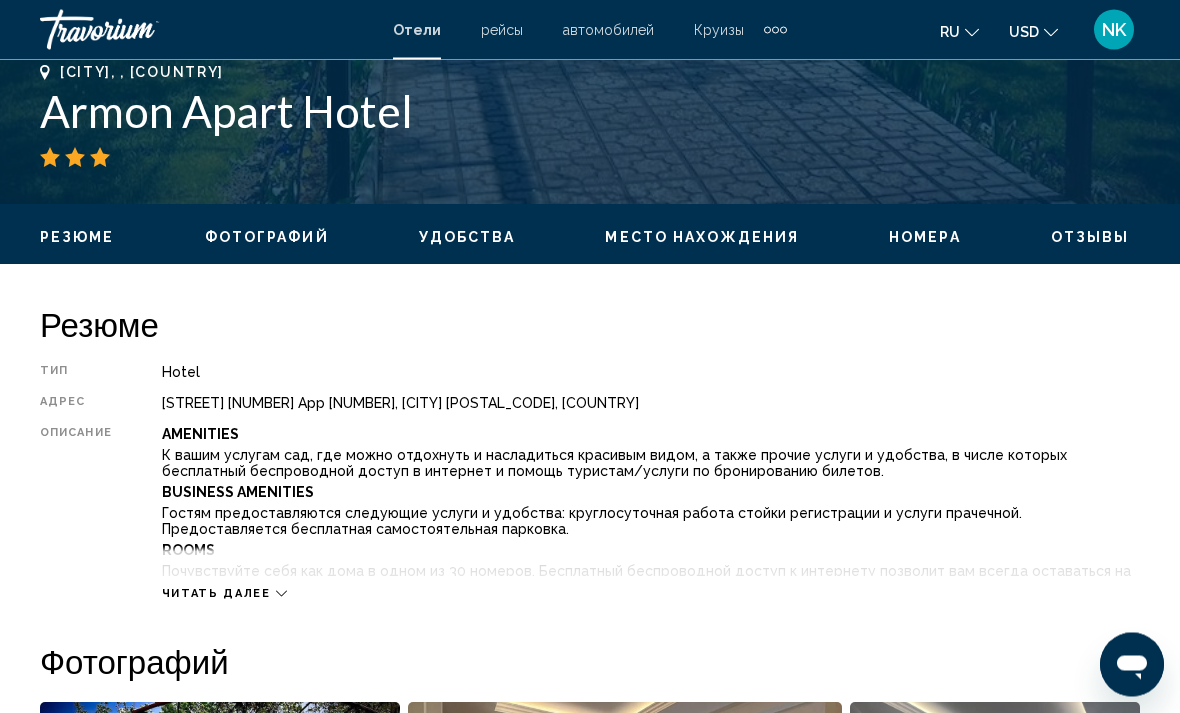 scroll, scrollTop: 806, scrollLeft: 0, axis: vertical 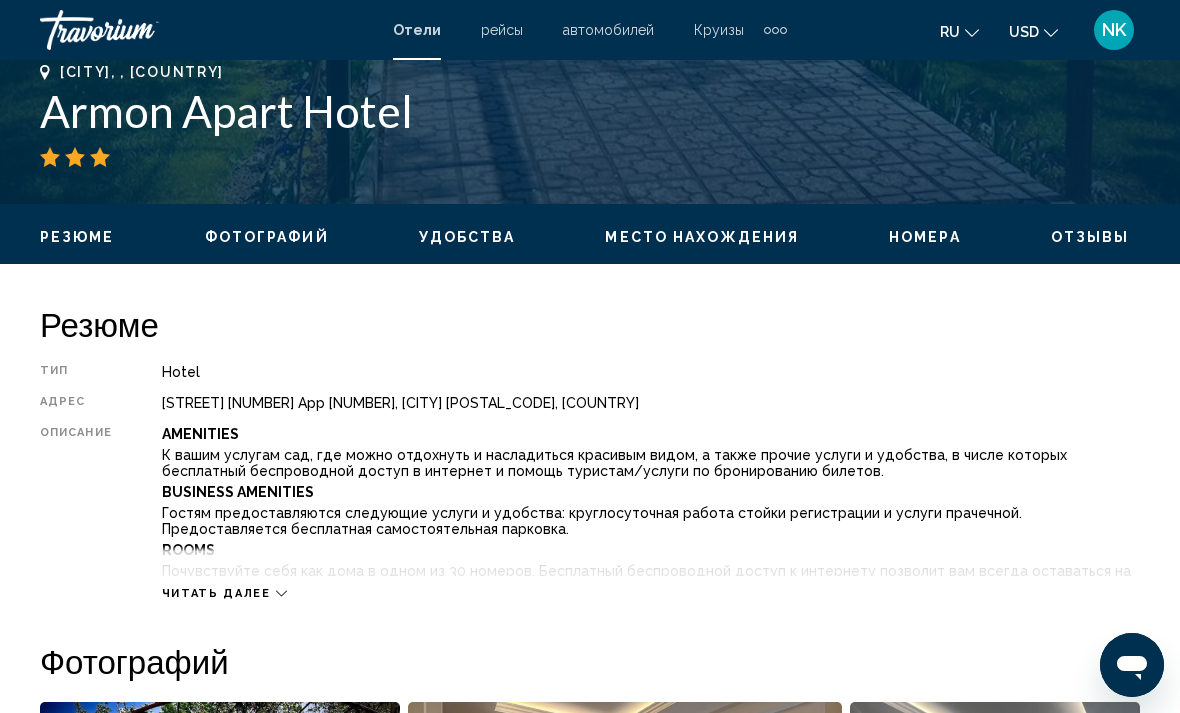 click 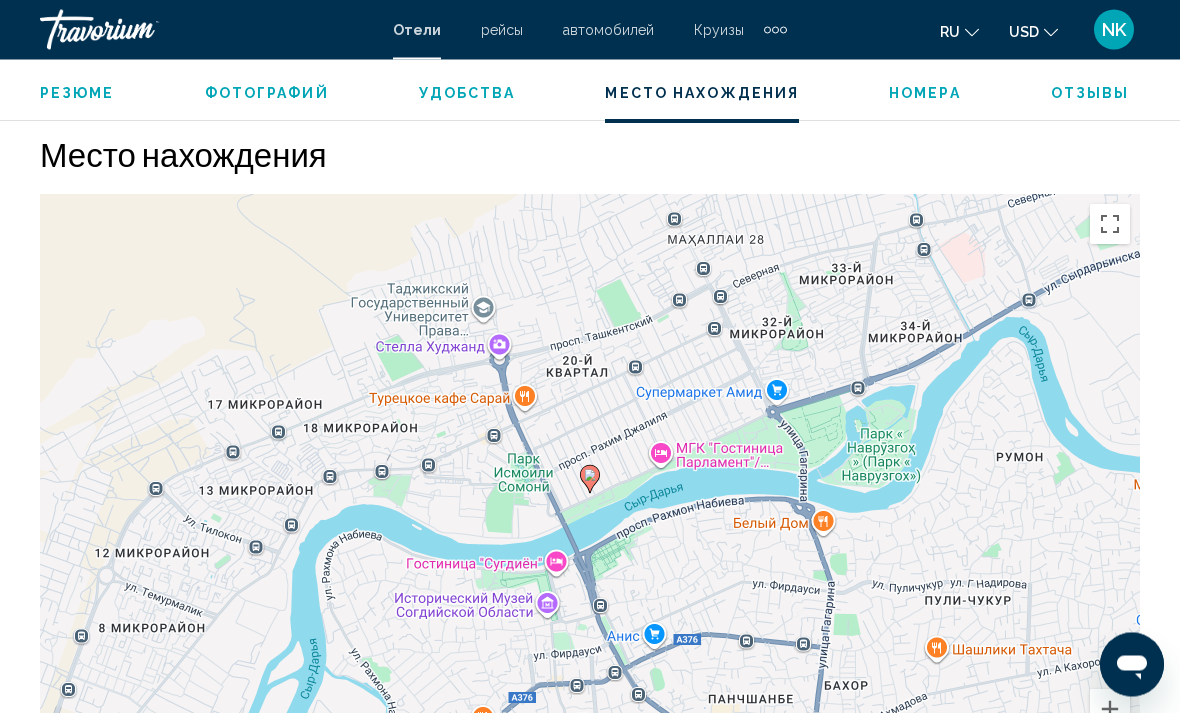 scroll, scrollTop: 2429, scrollLeft: 0, axis: vertical 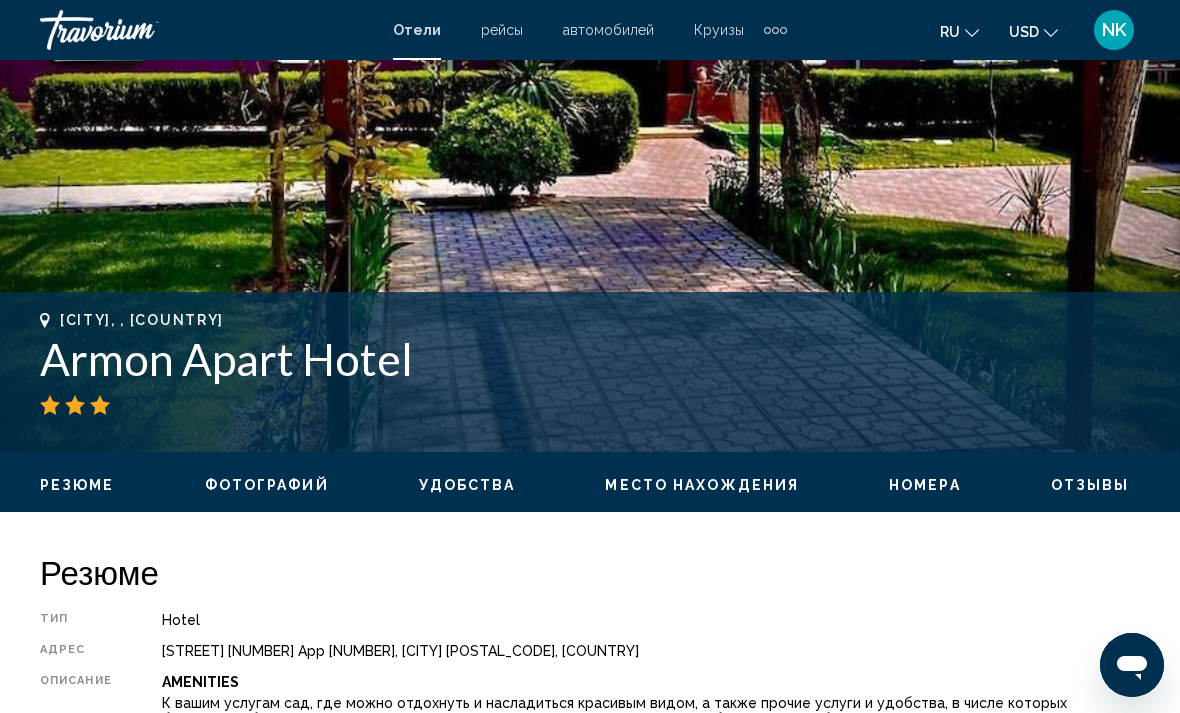 click on "Место нахождения" at bounding box center (702, 485) 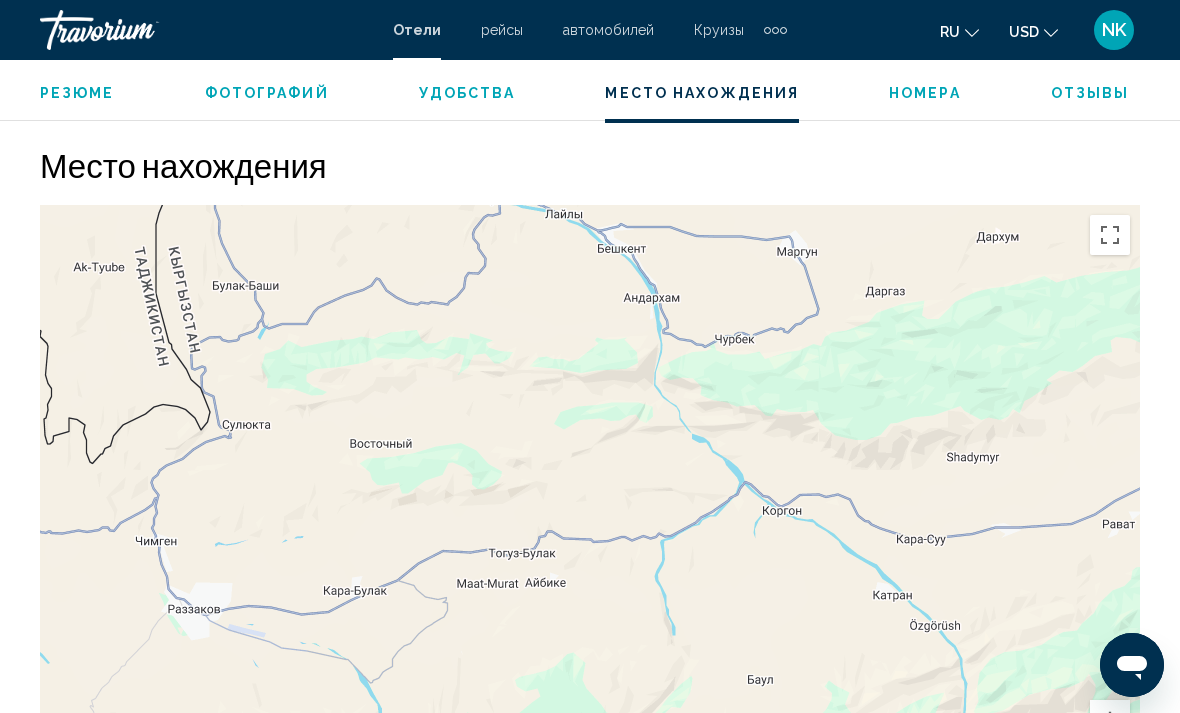 scroll, scrollTop: 2426, scrollLeft: 0, axis: vertical 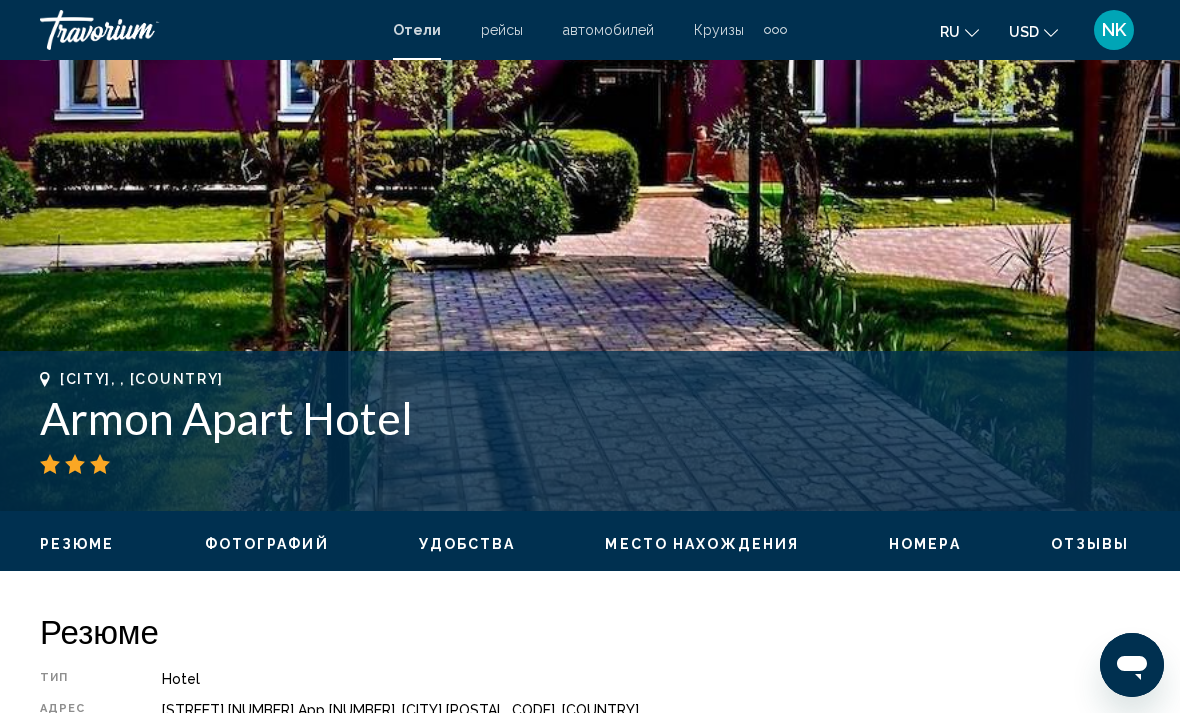 click on "Резюме" at bounding box center (77, 544) 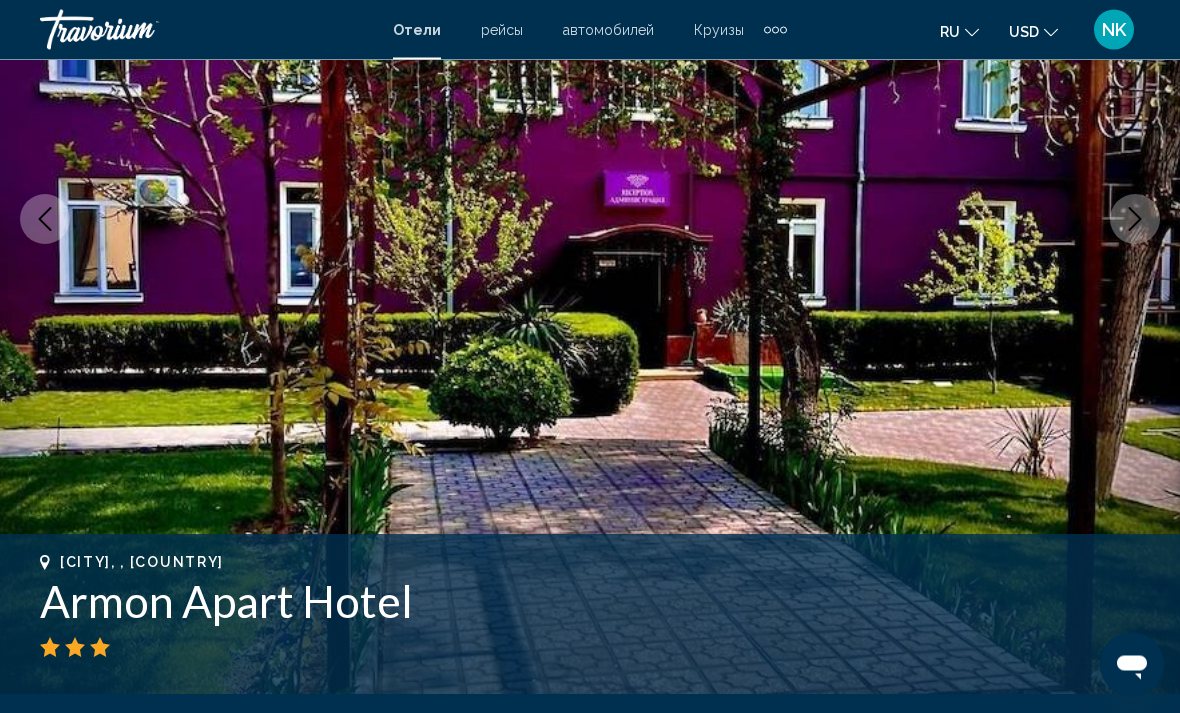 scroll, scrollTop: 316, scrollLeft: 0, axis: vertical 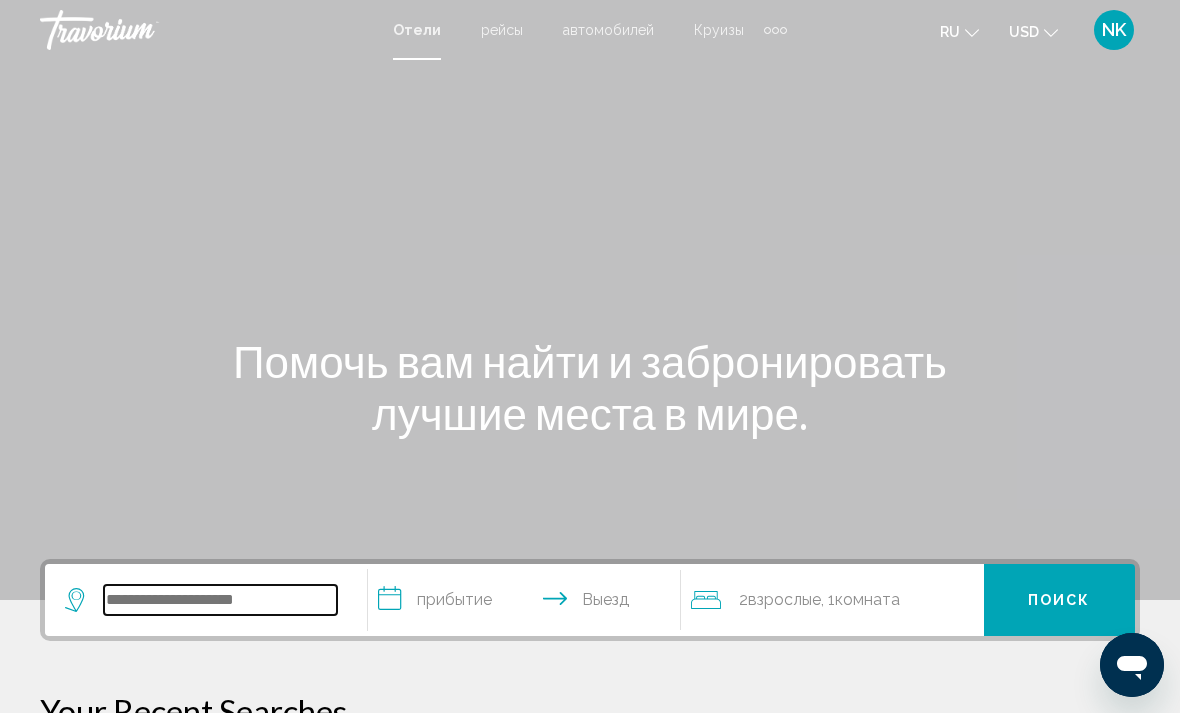 click at bounding box center (220, 600) 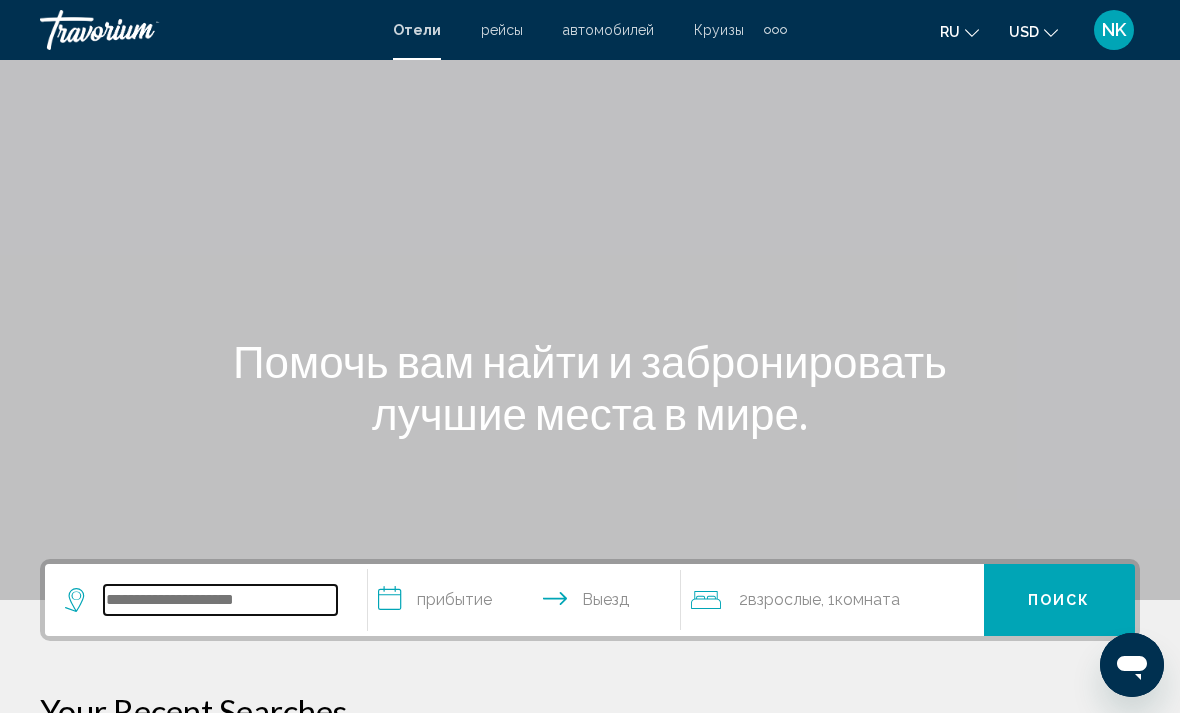 scroll, scrollTop: 32, scrollLeft: 0, axis: vertical 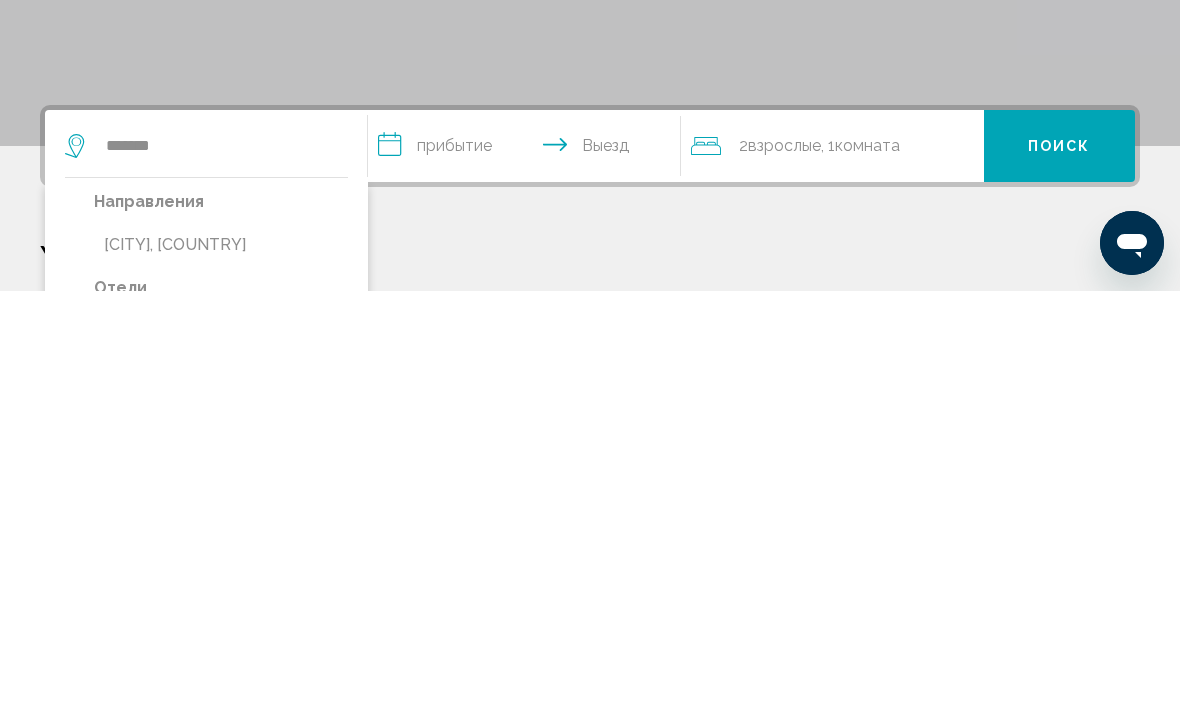 click on "[CITY], [COUNTRY]" at bounding box center [221, 667] 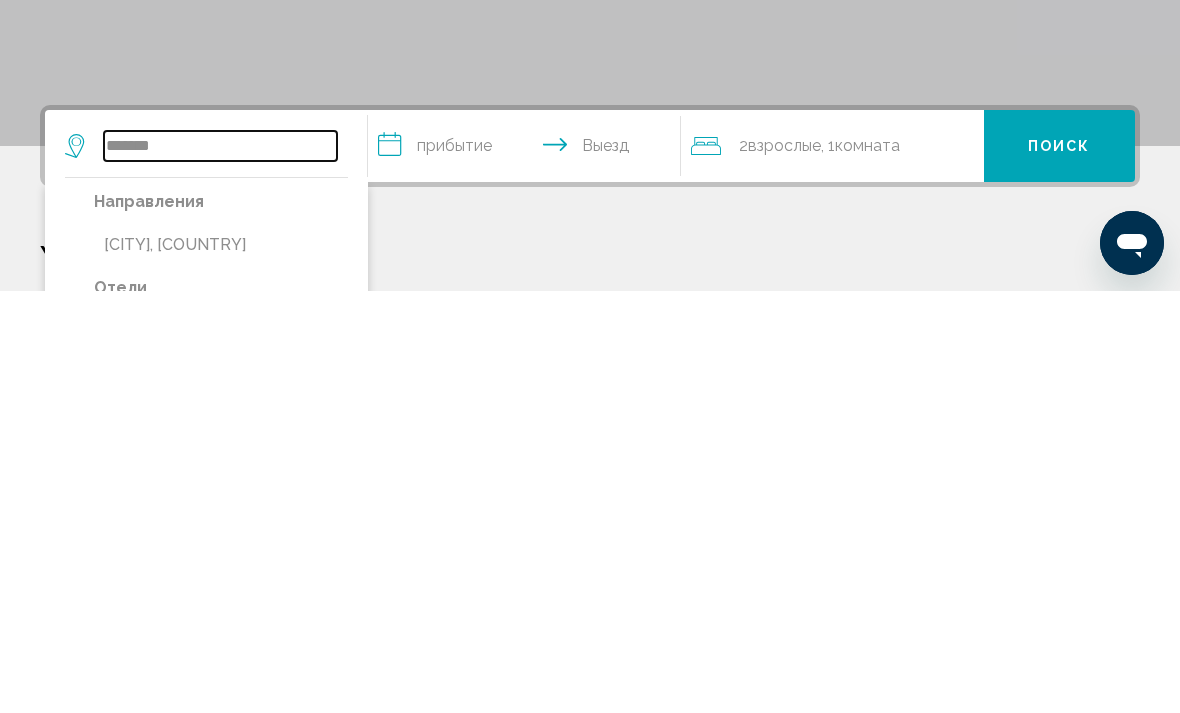 type on "**********" 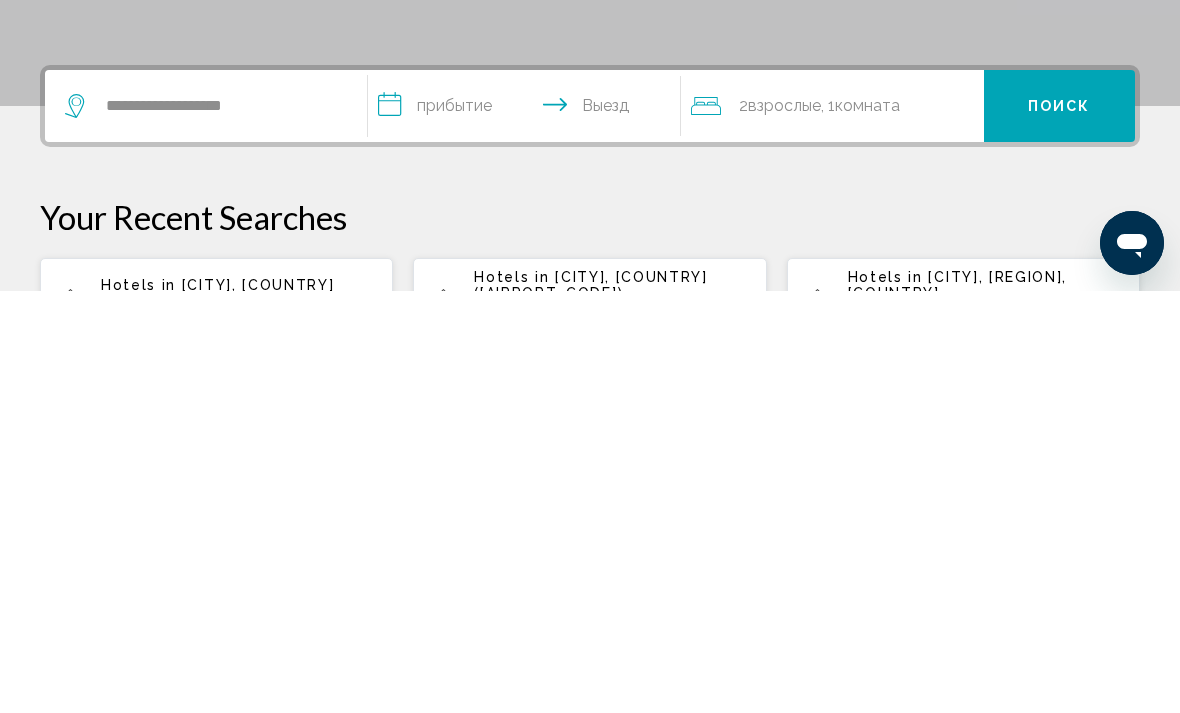 click on "**********" at bounding box center (528, 531) 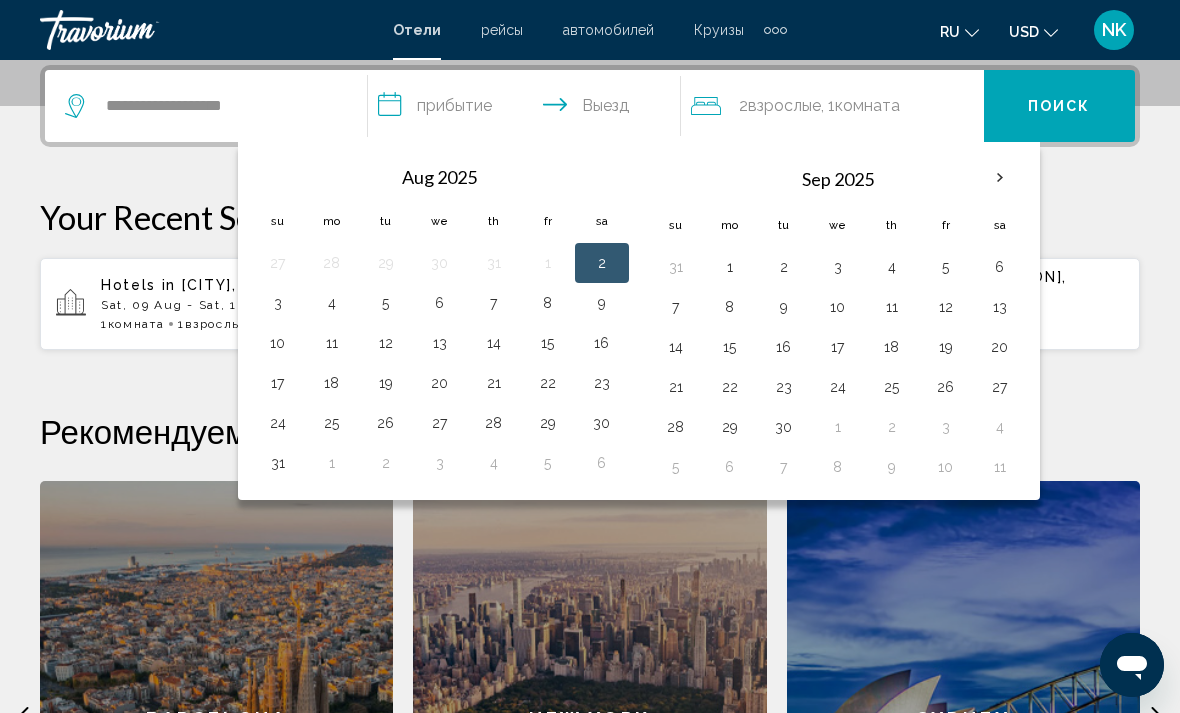 click on "9" at bounding box center (602, 303) 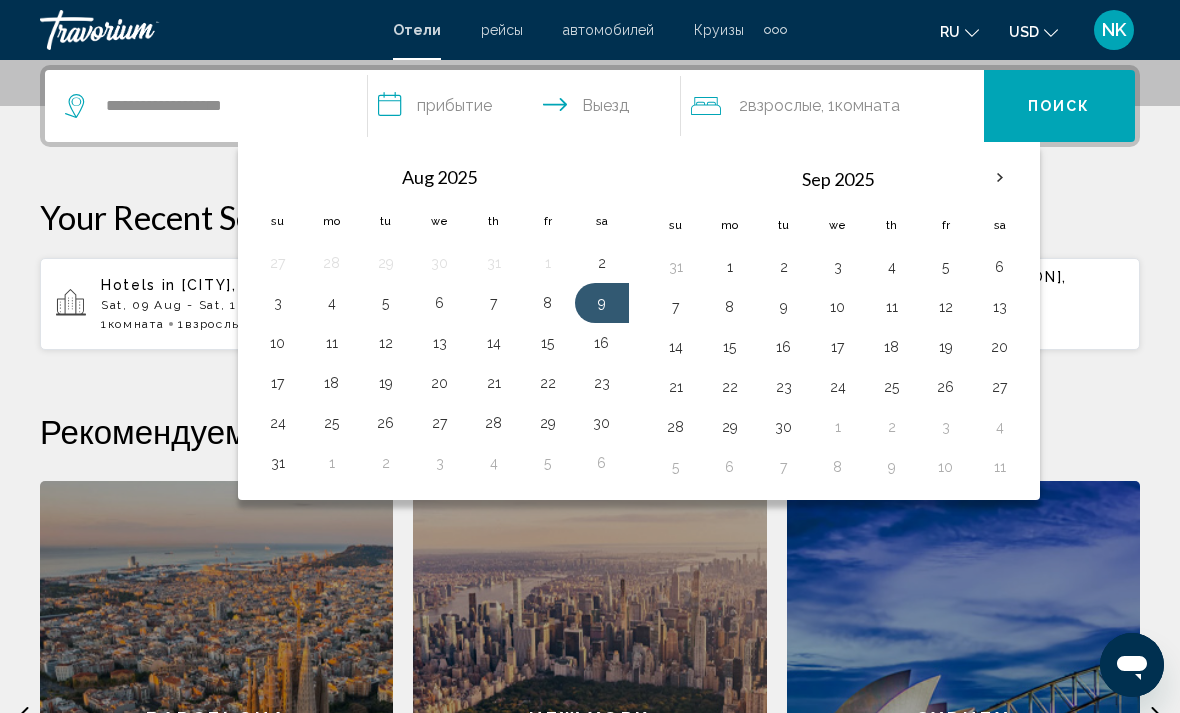 click on "**********" at bounding box center (528, 109) 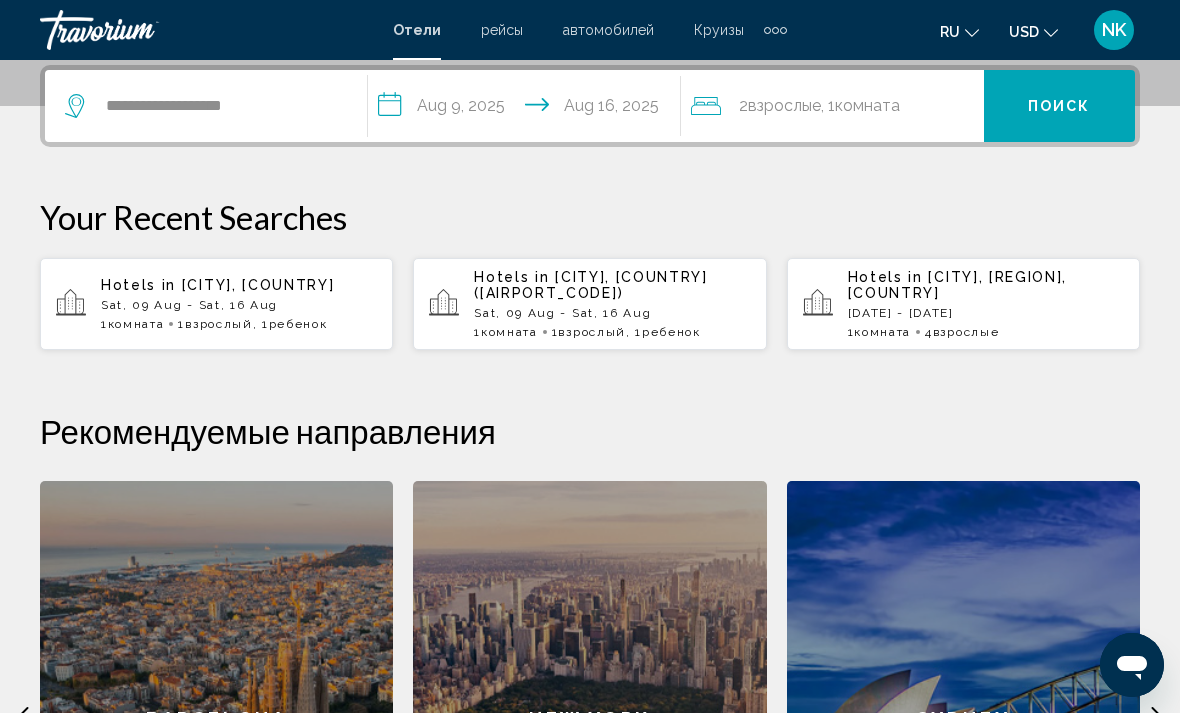 click on "2  Взрослый Взрослые , 1  Комната номера" 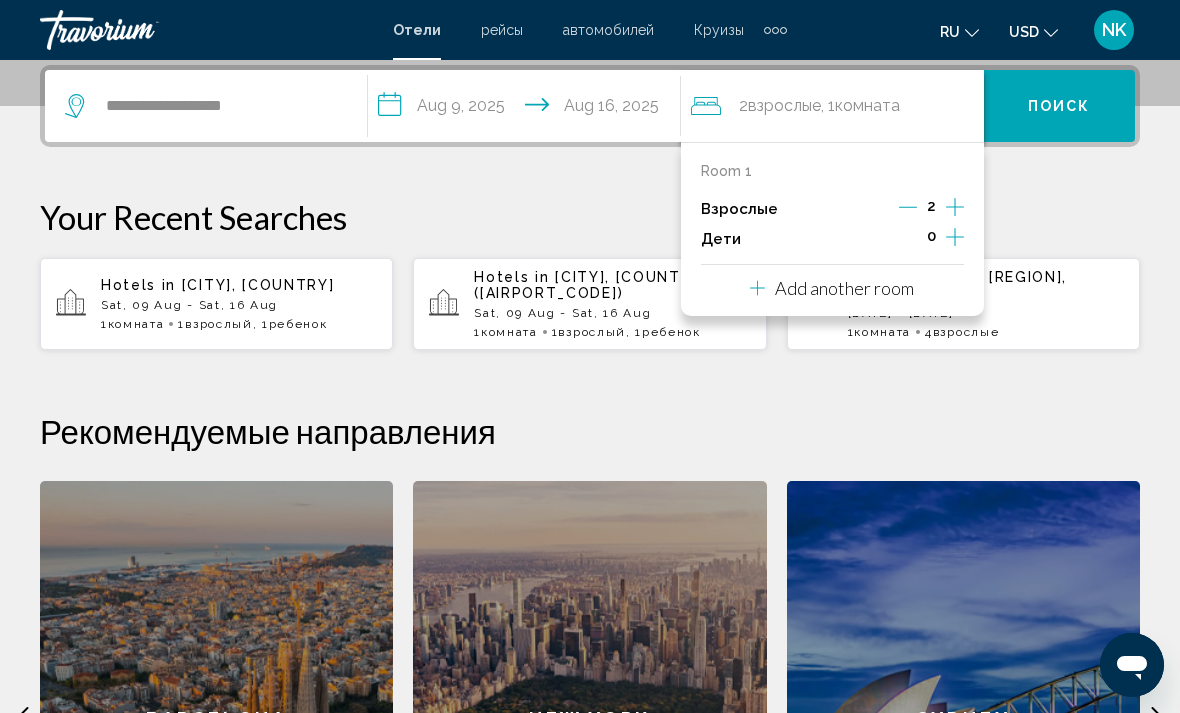 click 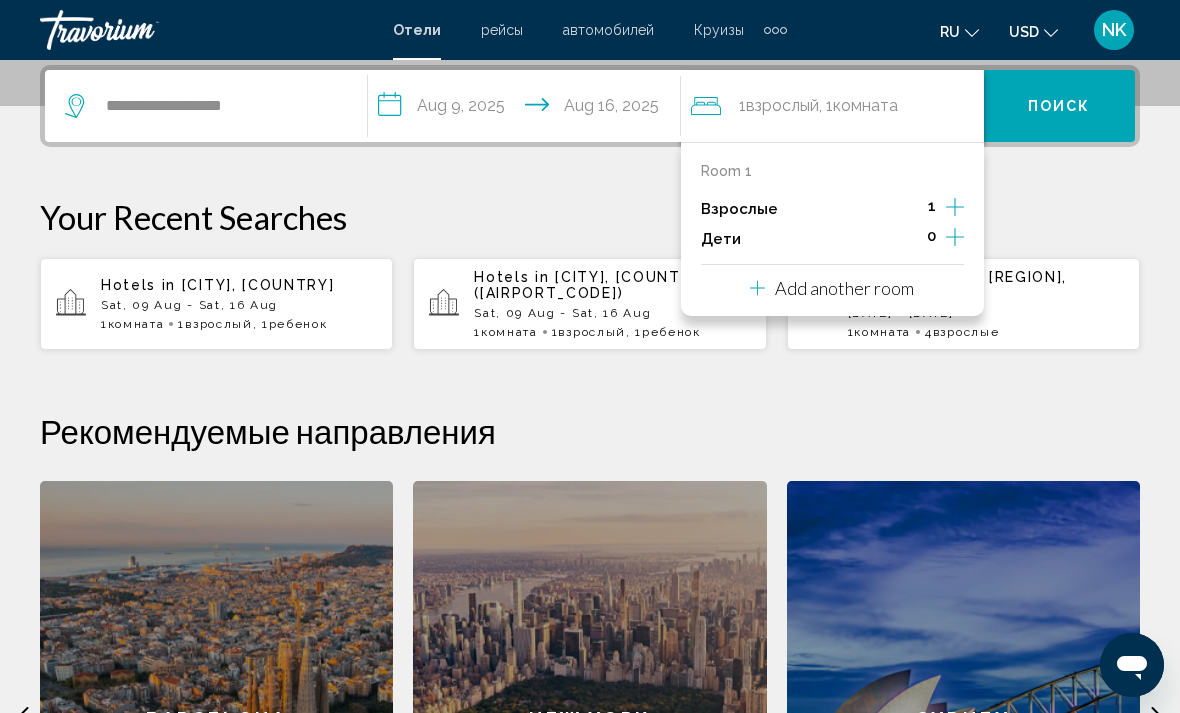 click 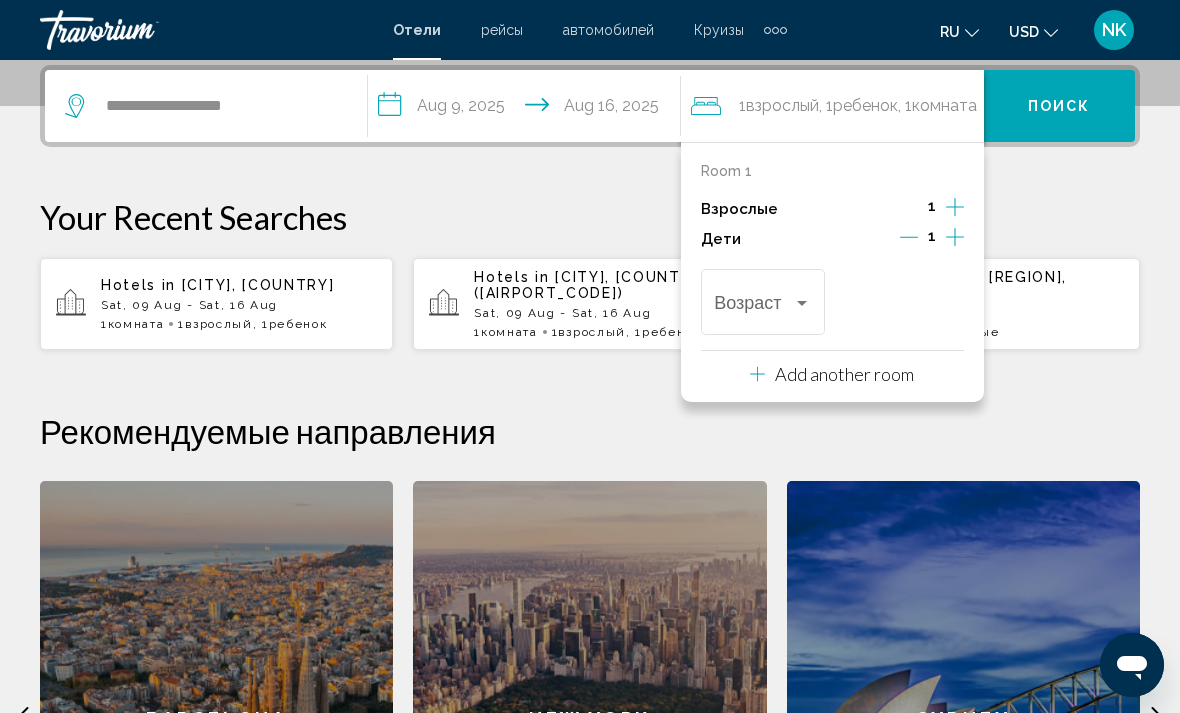 click at bounding box center (753, 307) 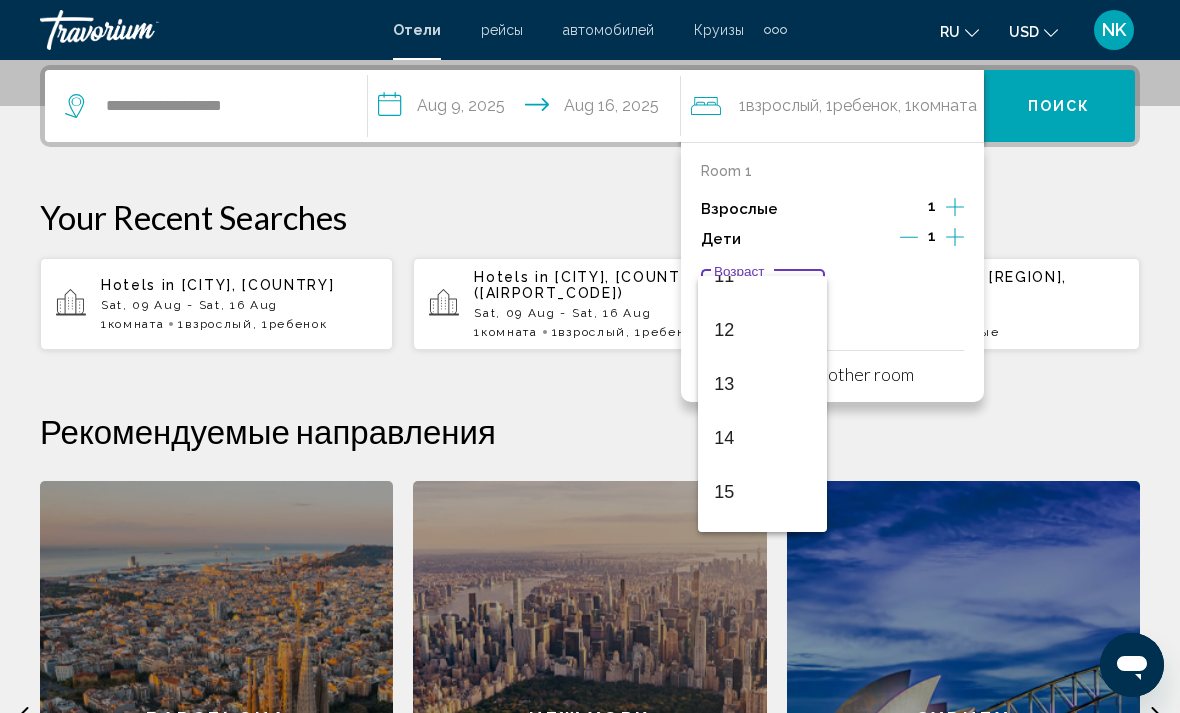 scroll, scrollTop: 622, scrollLeft: 0, axis: vertical 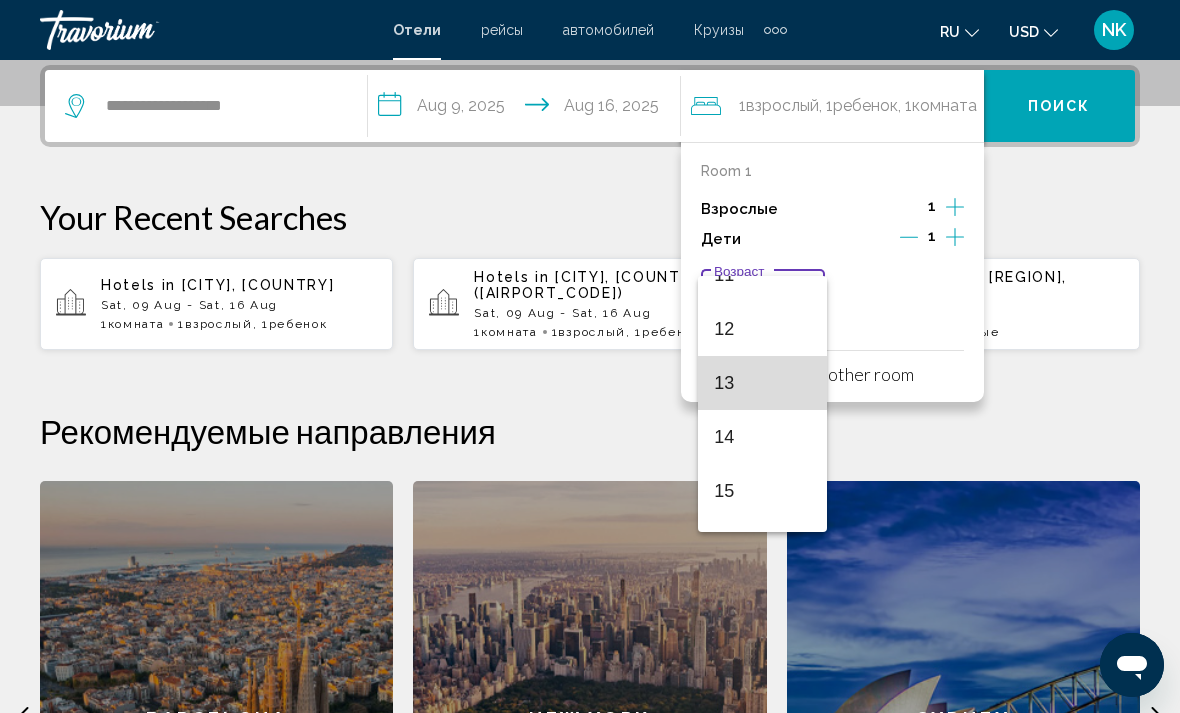 click on "13" at bounding box center [762, 383] 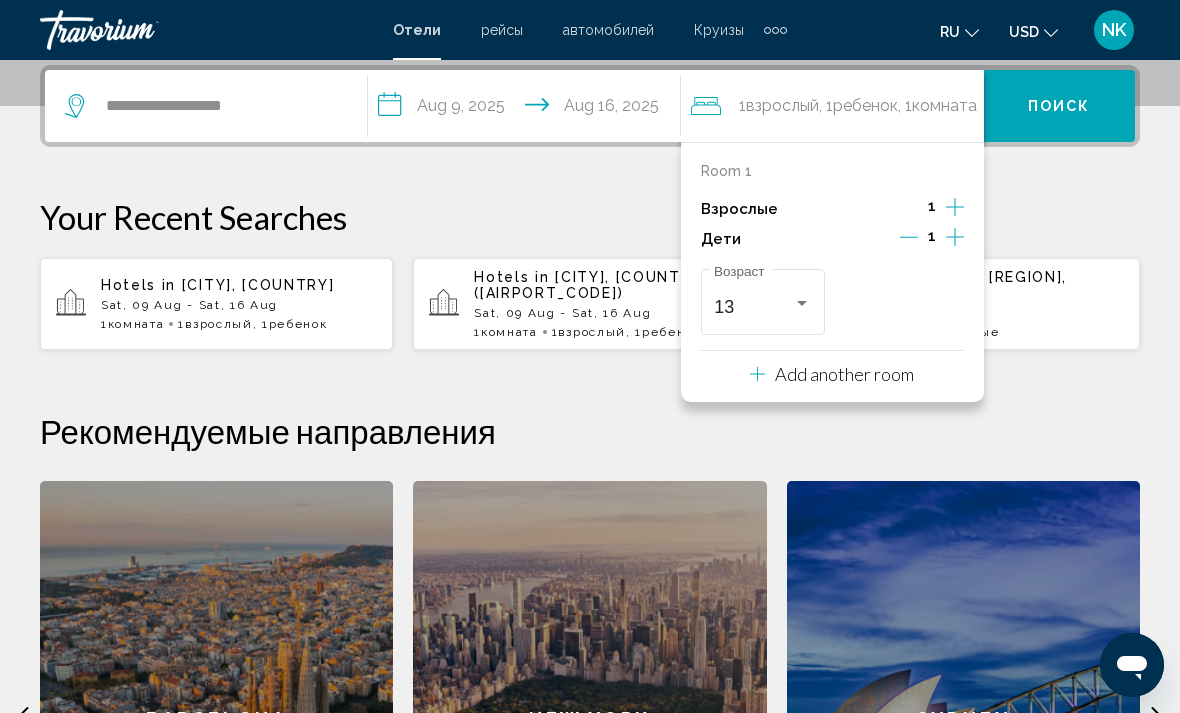 click on "Поиск" at bounding box center [1059, 107] 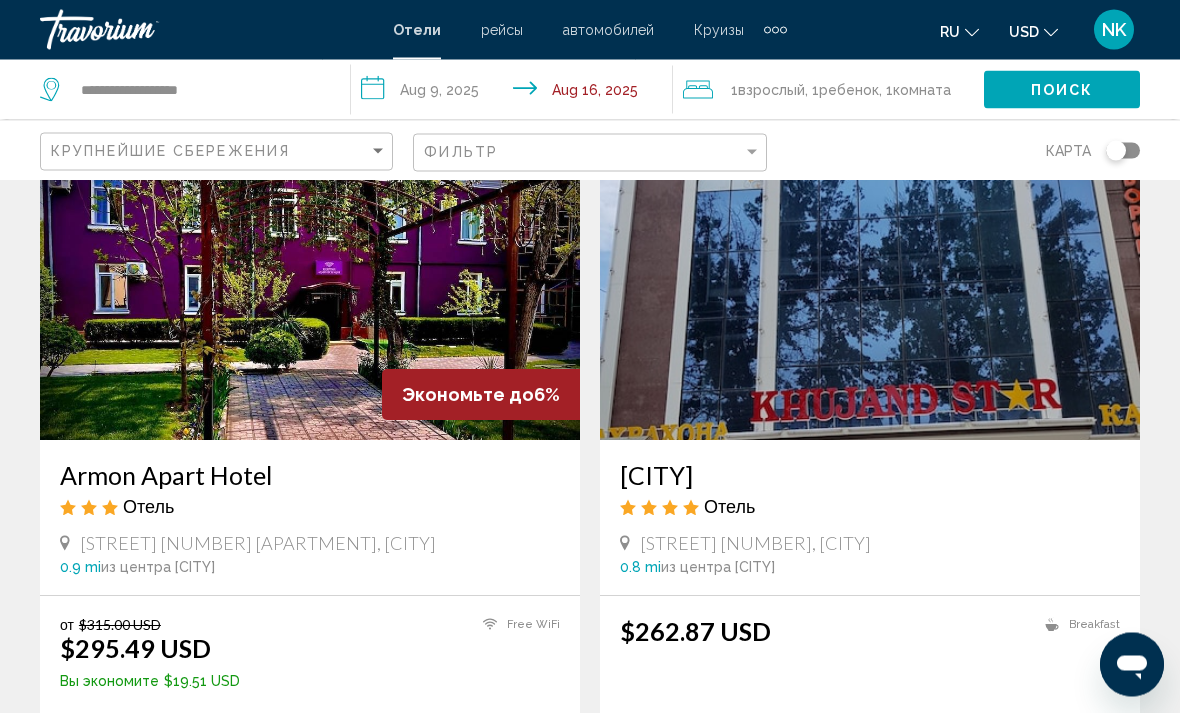 scroll, scrollTop: 130, scrollLeft: 0, axis: vertical 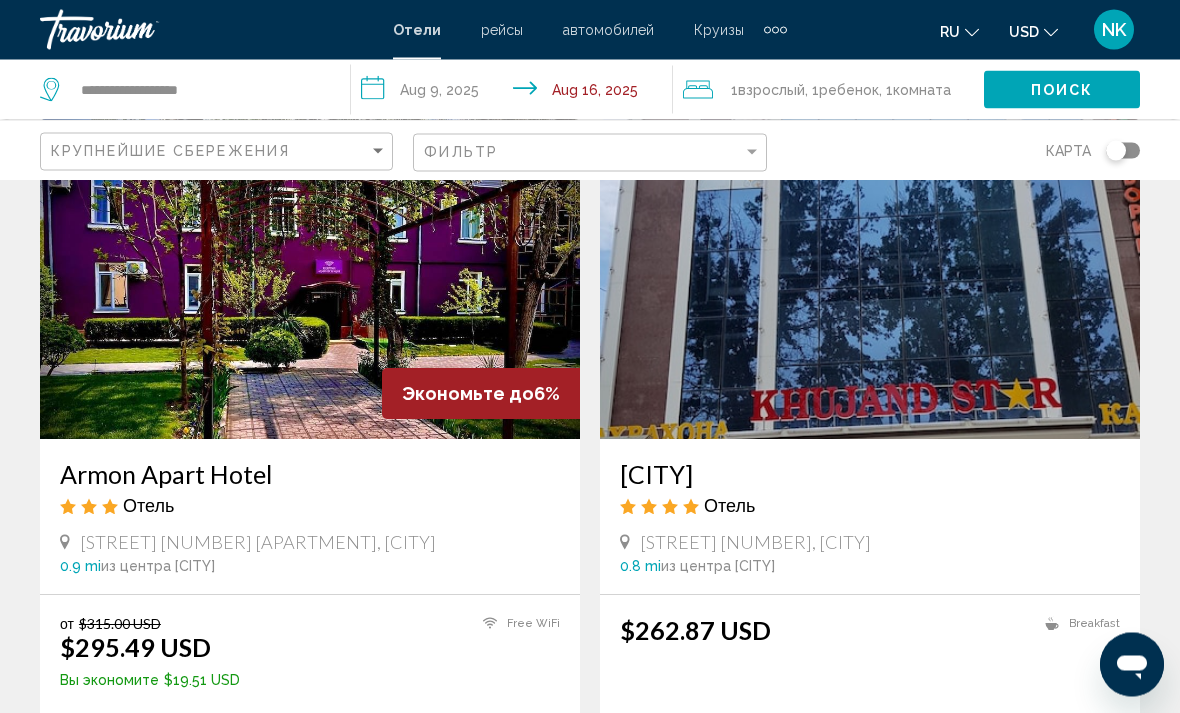 click on "Выберите номер" at bounding box center (310, 735) 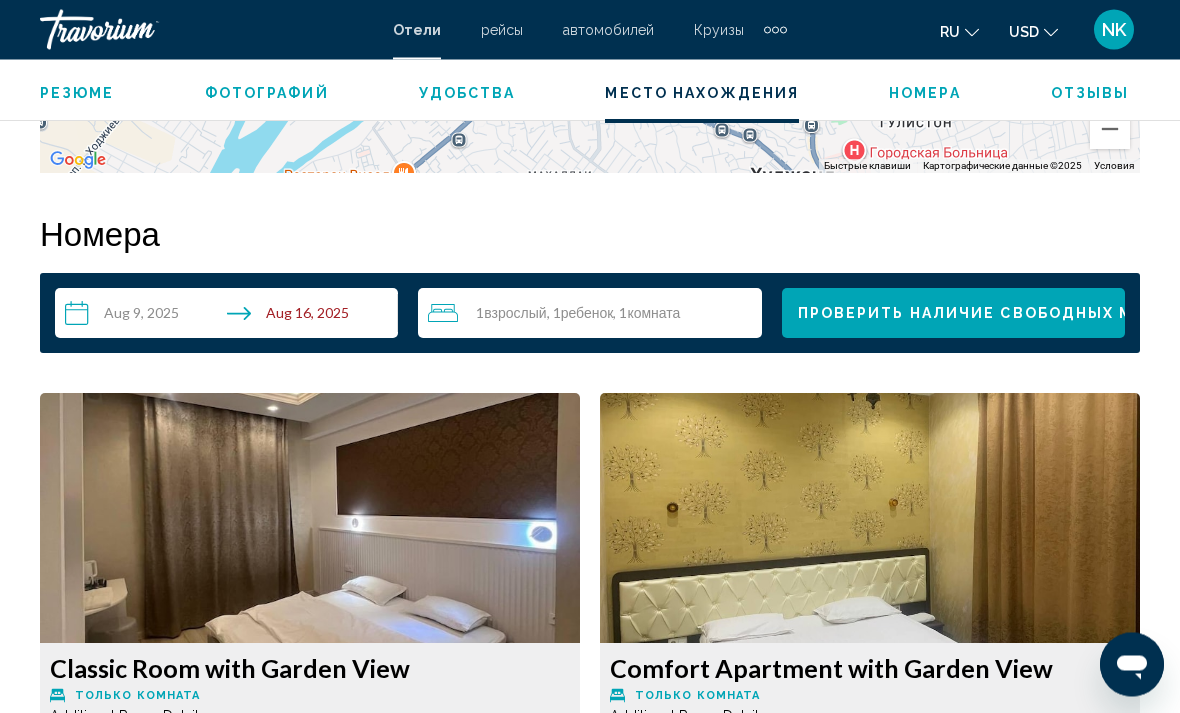 scroll, scrollTop: 2789, scrollLeft: 0, axis: vertical 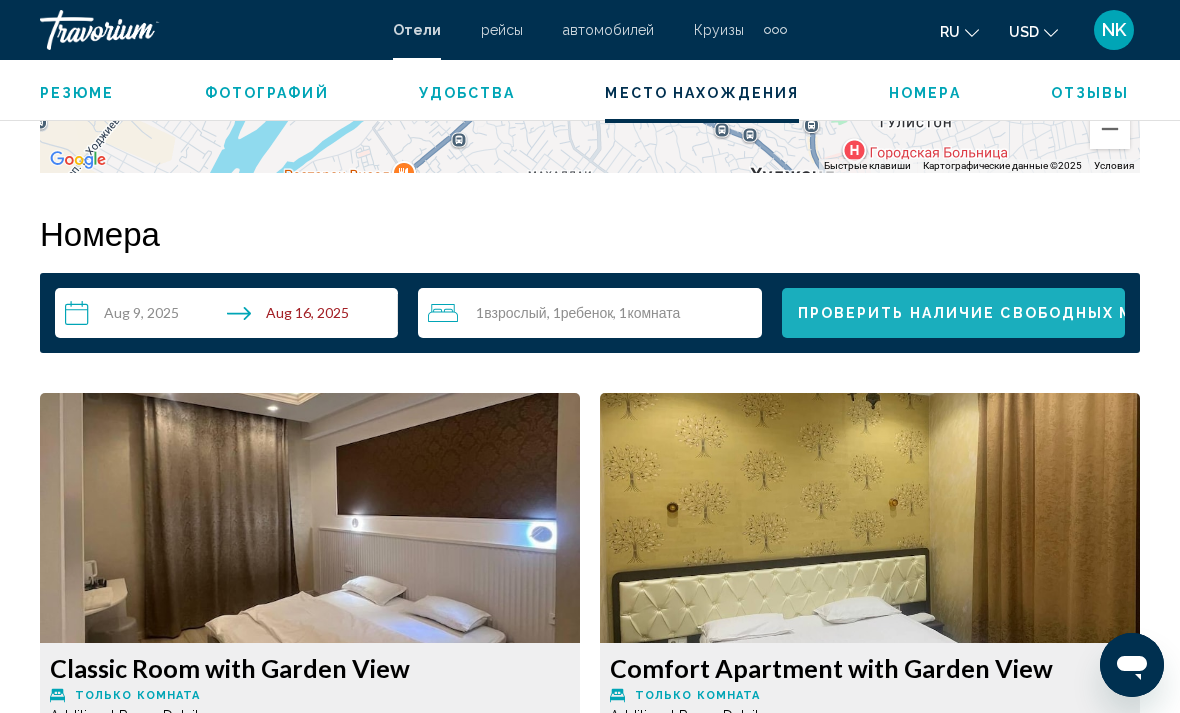 click on "Проверить наличие свободных мест" at bounding box center (983, 314) 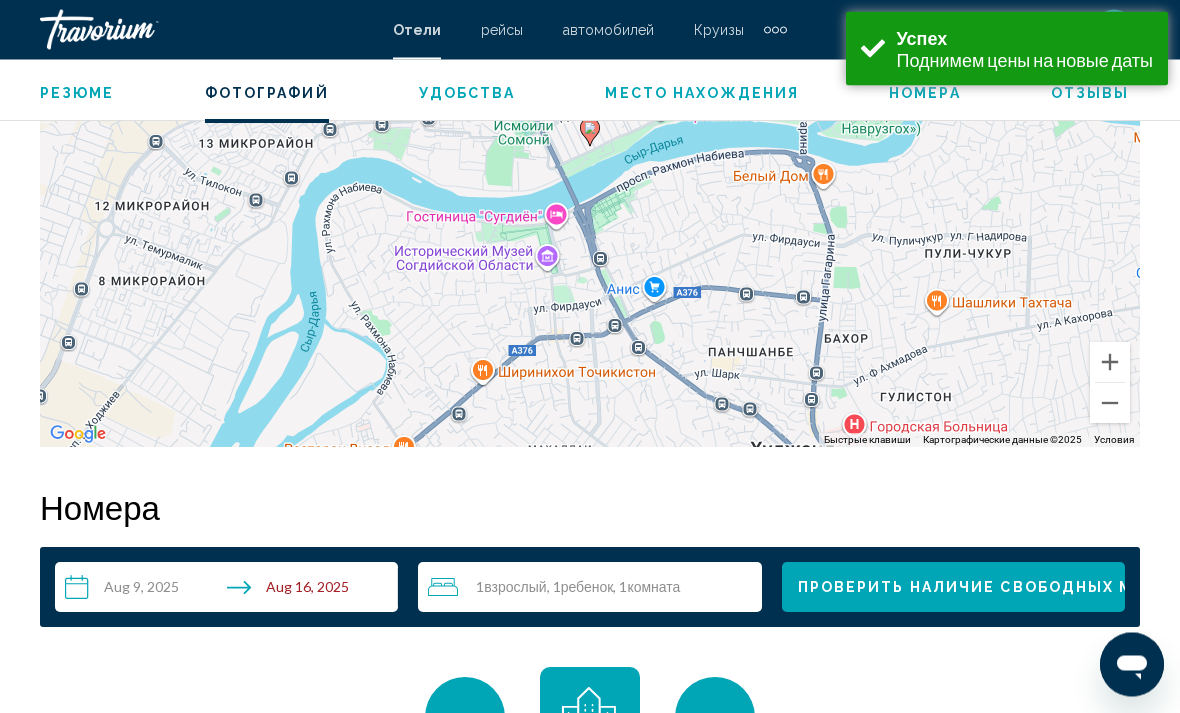 scroll, scrollTop: 2881, scrollLeft: 0, axis: vertical 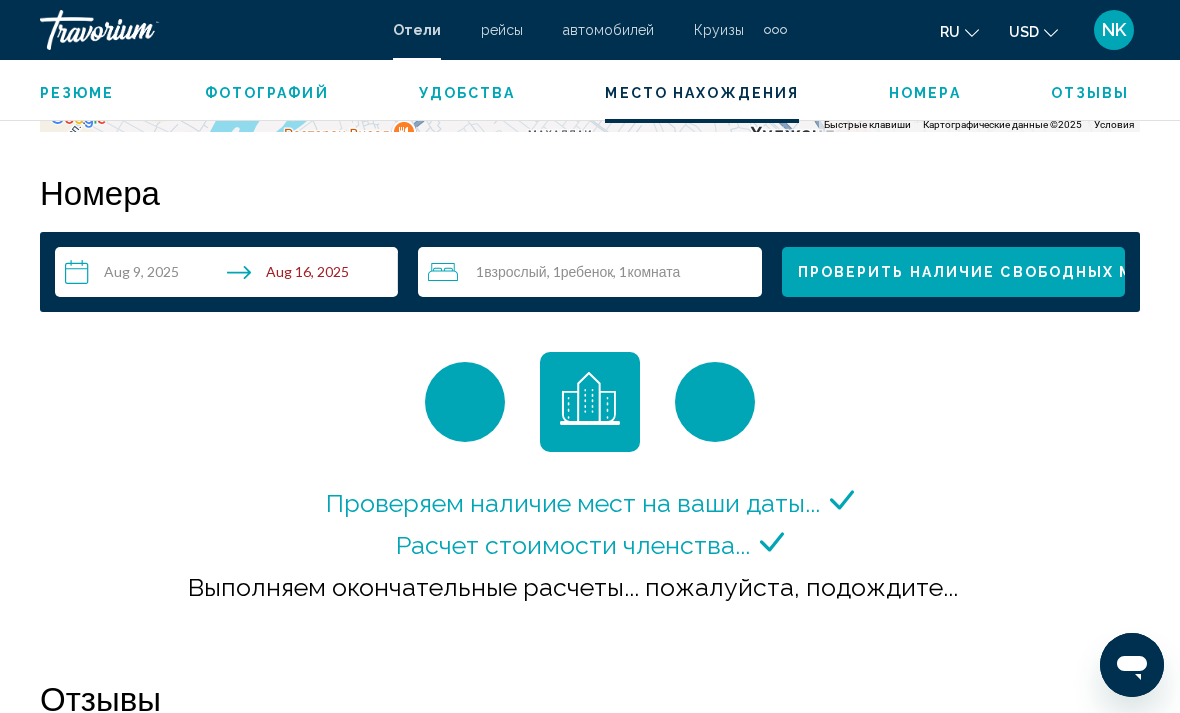 click on "Резюме Тип Hotel адрес Sirdaryinskaya Street 7 App 6, Khujand  735700, Tajikistan Описание Amenities К вашим услугам сад, где можно отдохнуть и насладиться красивым видом, а также прочие услуги и удобства, в числе которых бесплатный беспроводной доступ в интернет и помощь туристам/услуги по бронированию билетов. Business Amenities Гостям предоставляются следующие услуги и удобства: круглосуточная работа стойки регистрации и услуги прачечной. Предоставляется бесплатная самостоятельная парковка. Rooms Attractions Расстояние указано с округлением до 0,1 км. Исторический музей Согдийской области - 1,9 км +" at bounding box center (590, -501) 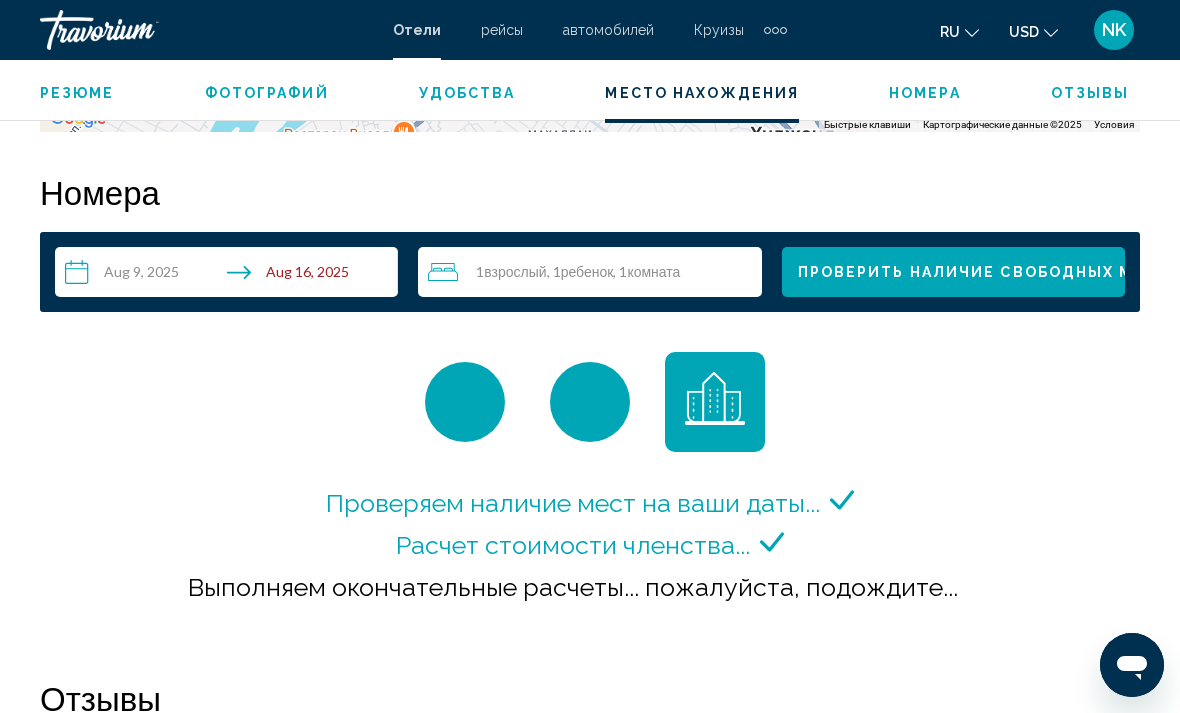 click on "Проверить наличие свободных мест" at bounding box center (983, 273) 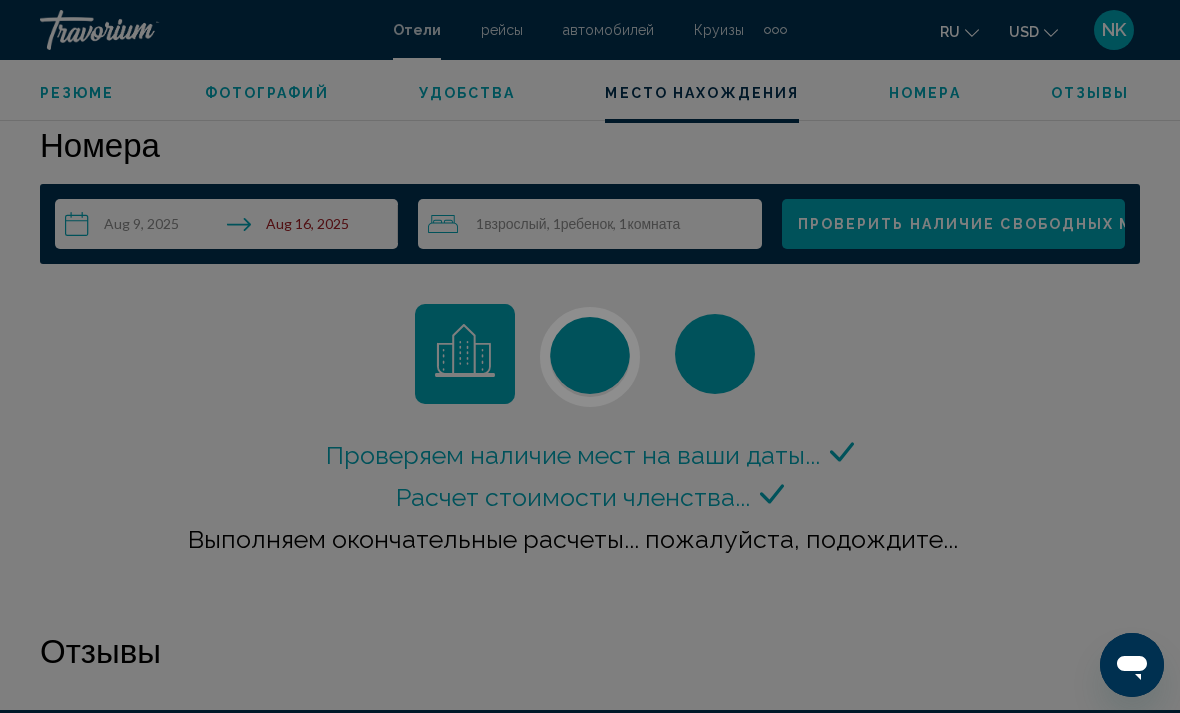 scroll, scrollTop: 2882, scrollLeft: 0, axis: vertical 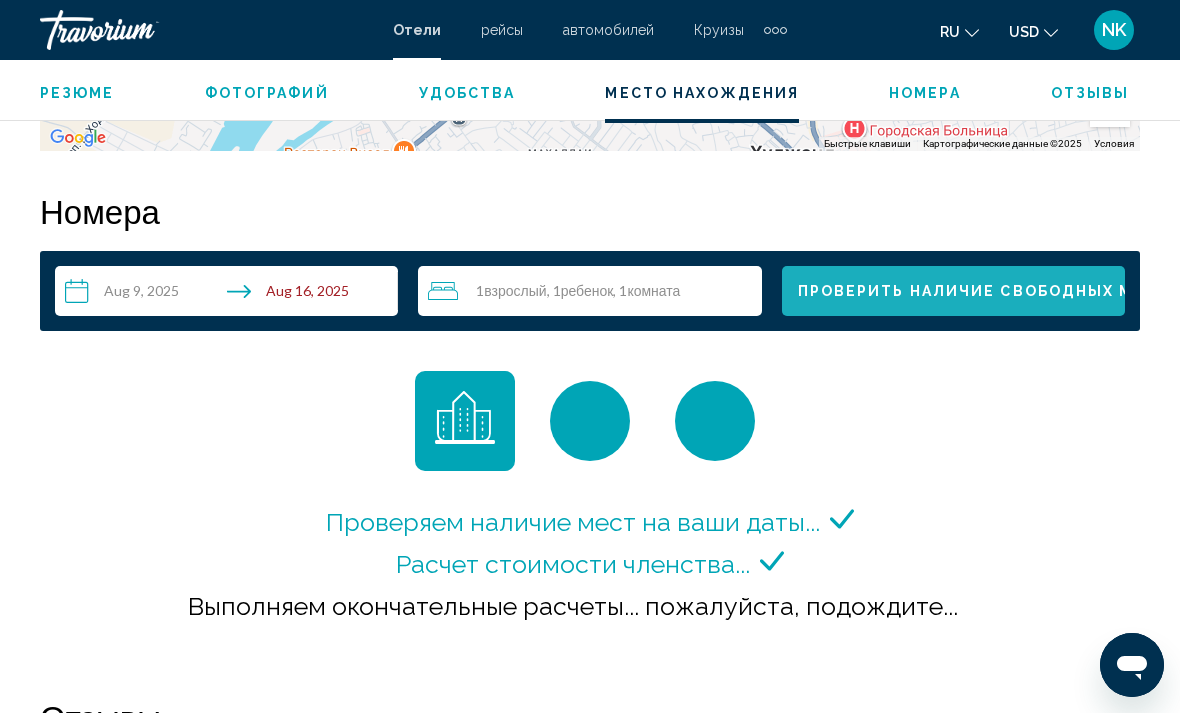 click on "Проверить наличие свободных мест" at bounding box center (983, 292) 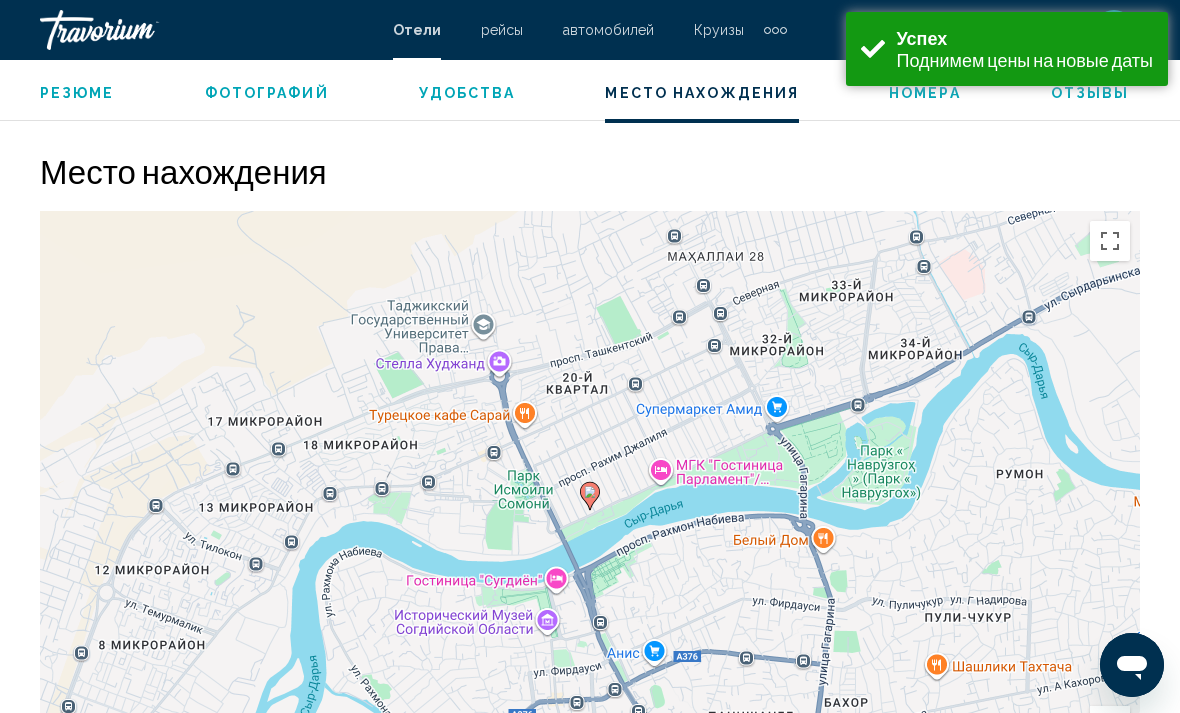 scroll, scrollTop: 2881, scrollLeft: 0, axis: vertical 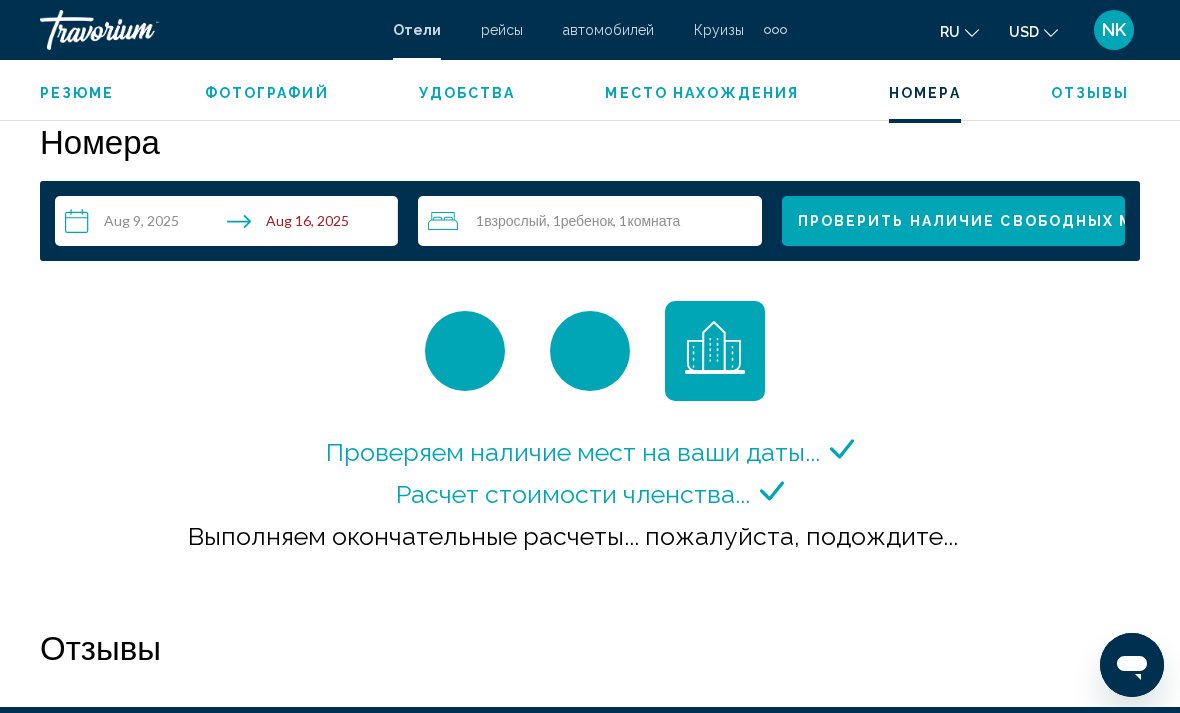 click on "Проверить наличие свободных мест" at bounding box center (983, 222) 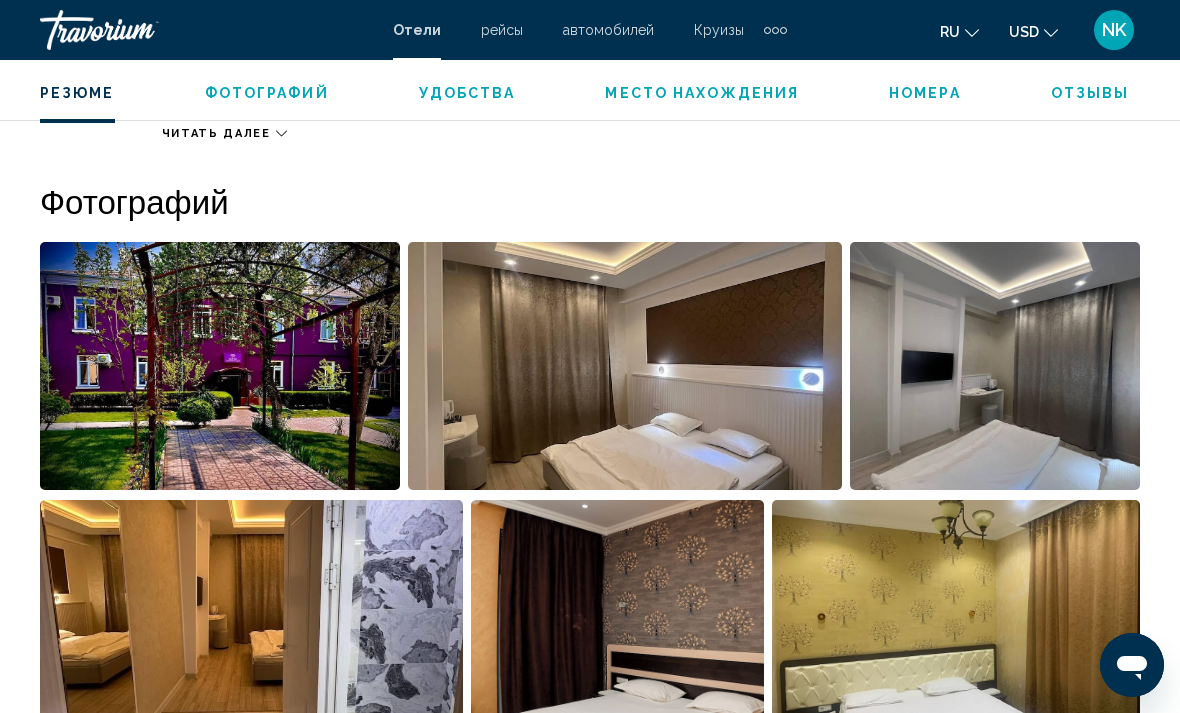 scroll, scrollTop: 1266, scrollLeft: 0, axis: vertical 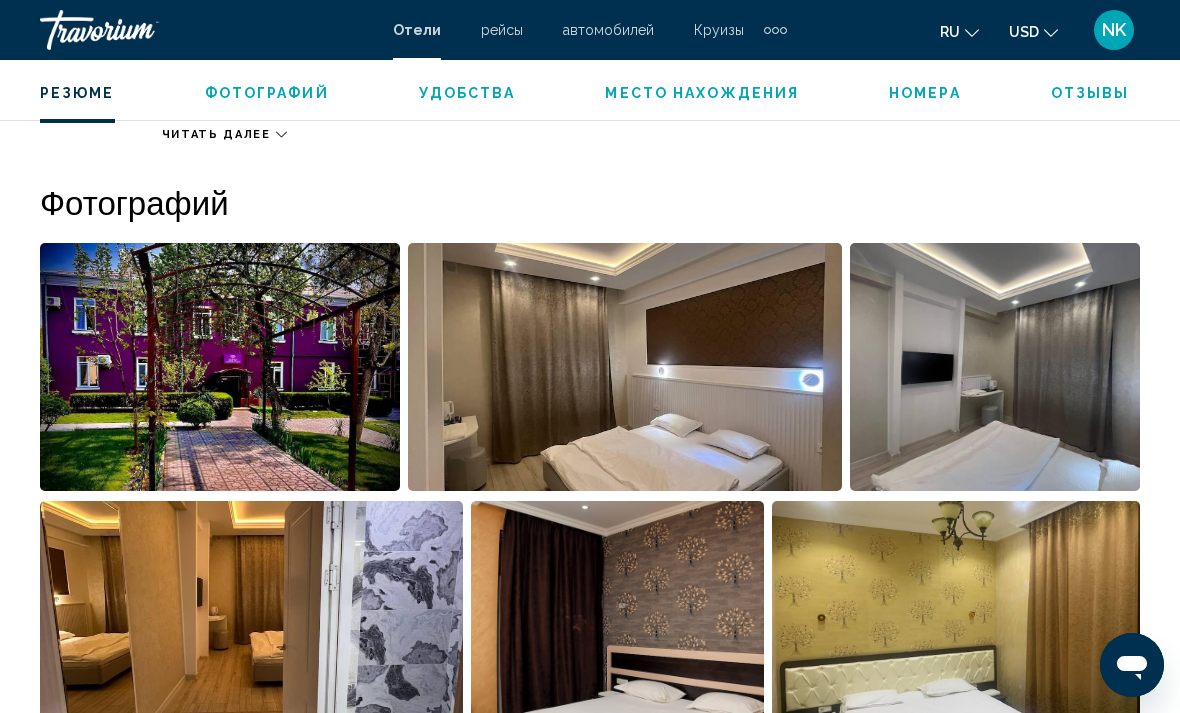 click at bounding box center (625, 367) 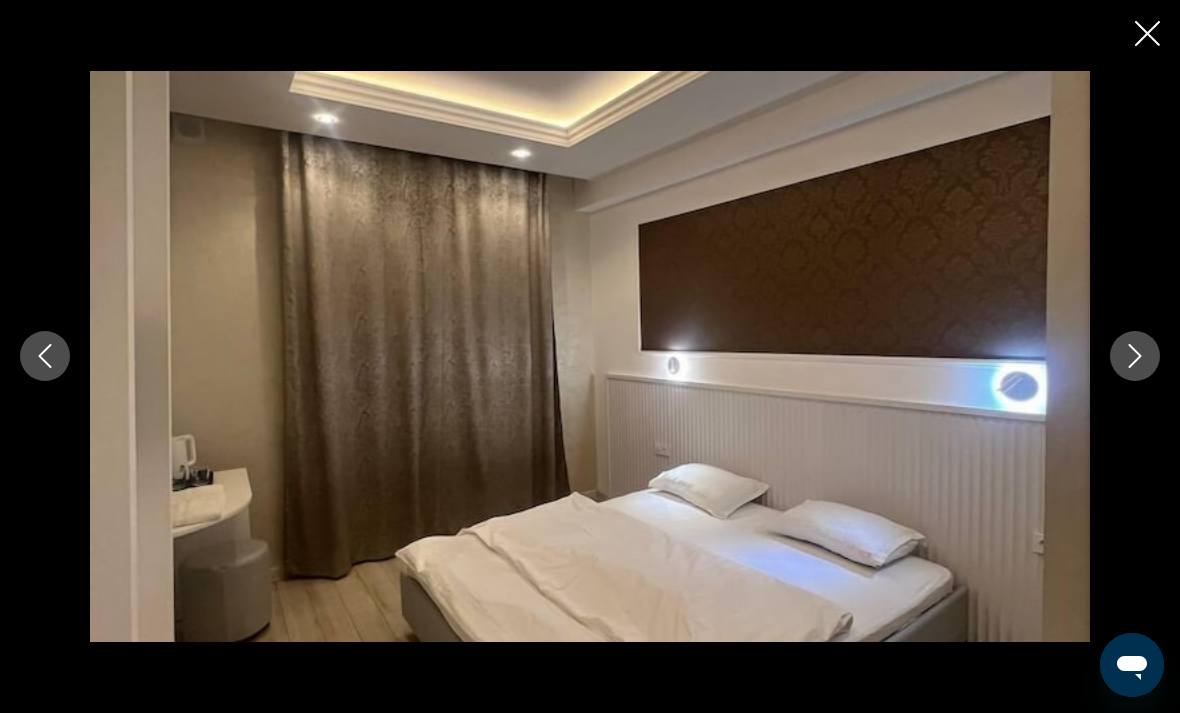 click 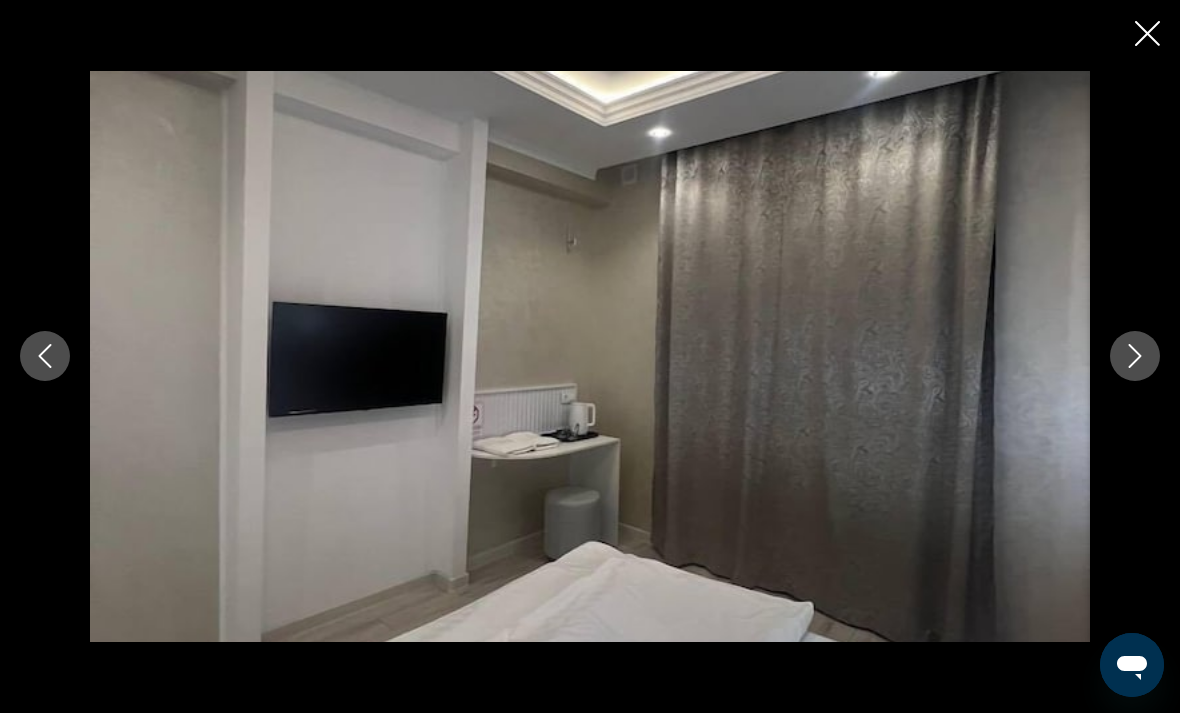 click 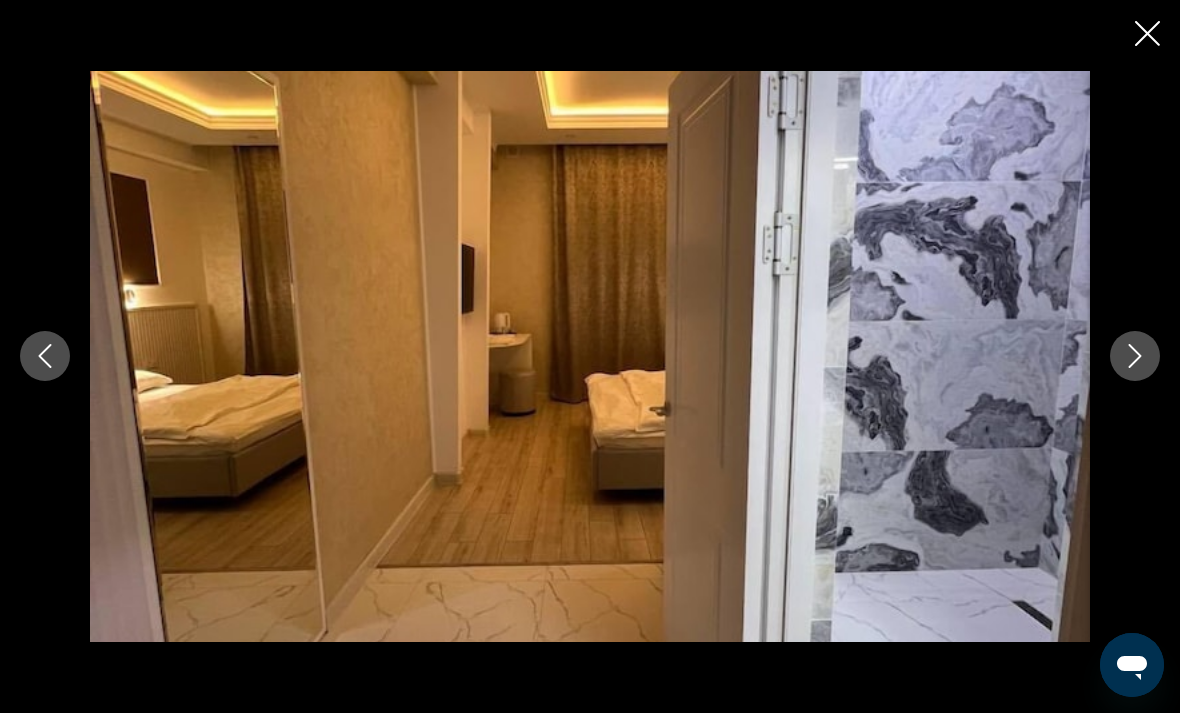 click 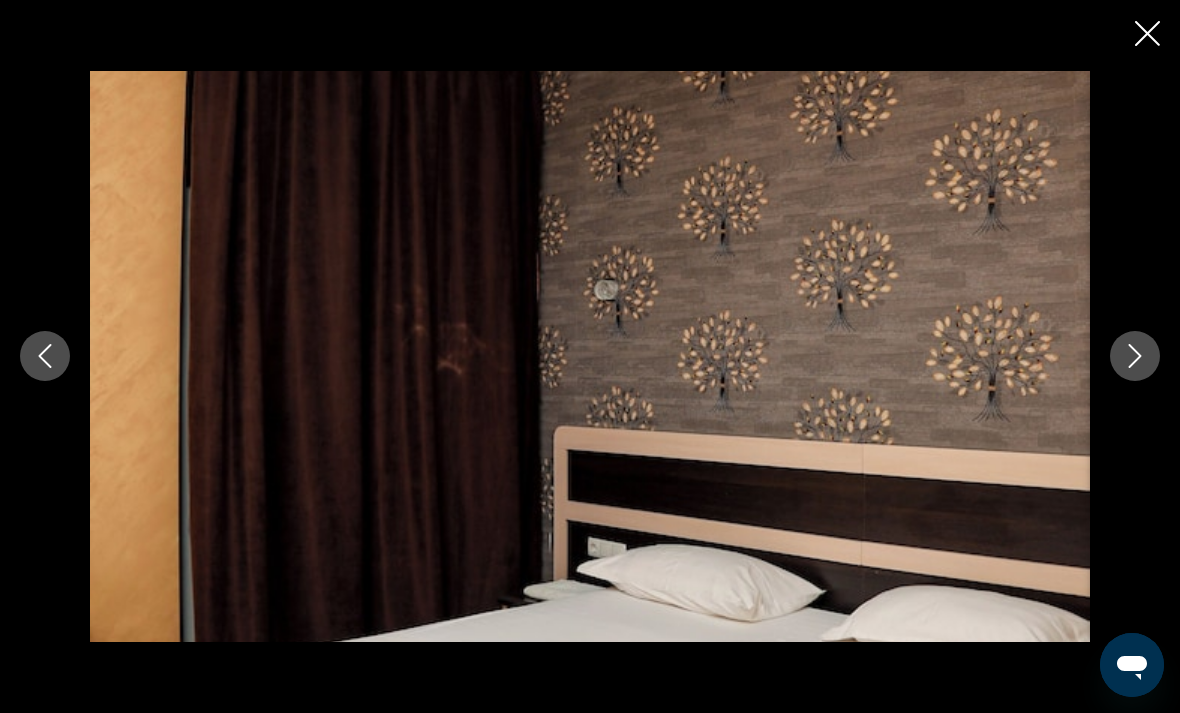 click 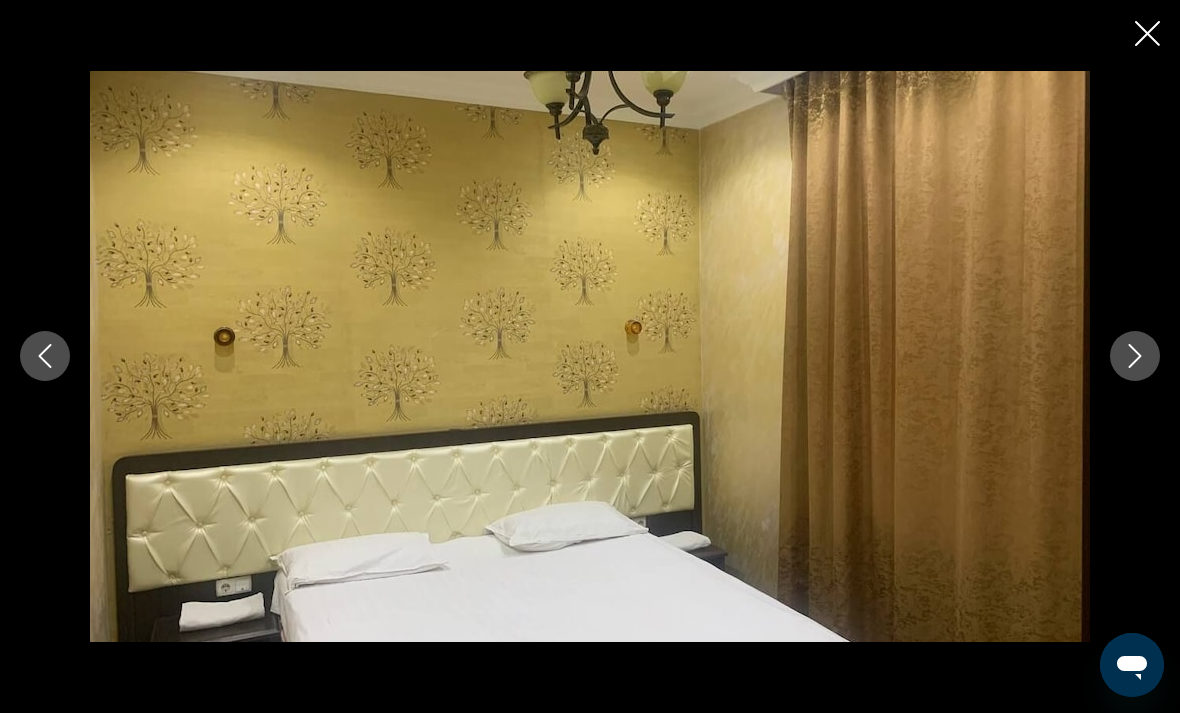 click 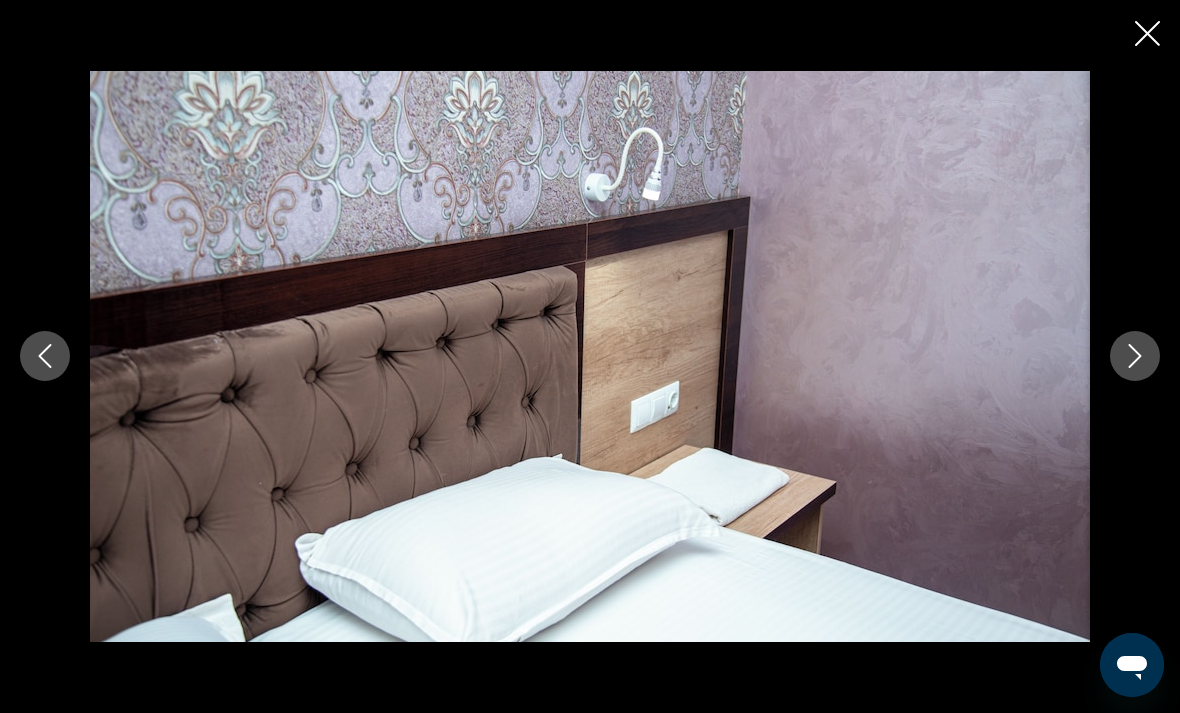 click at bounding box center (1135, 356) 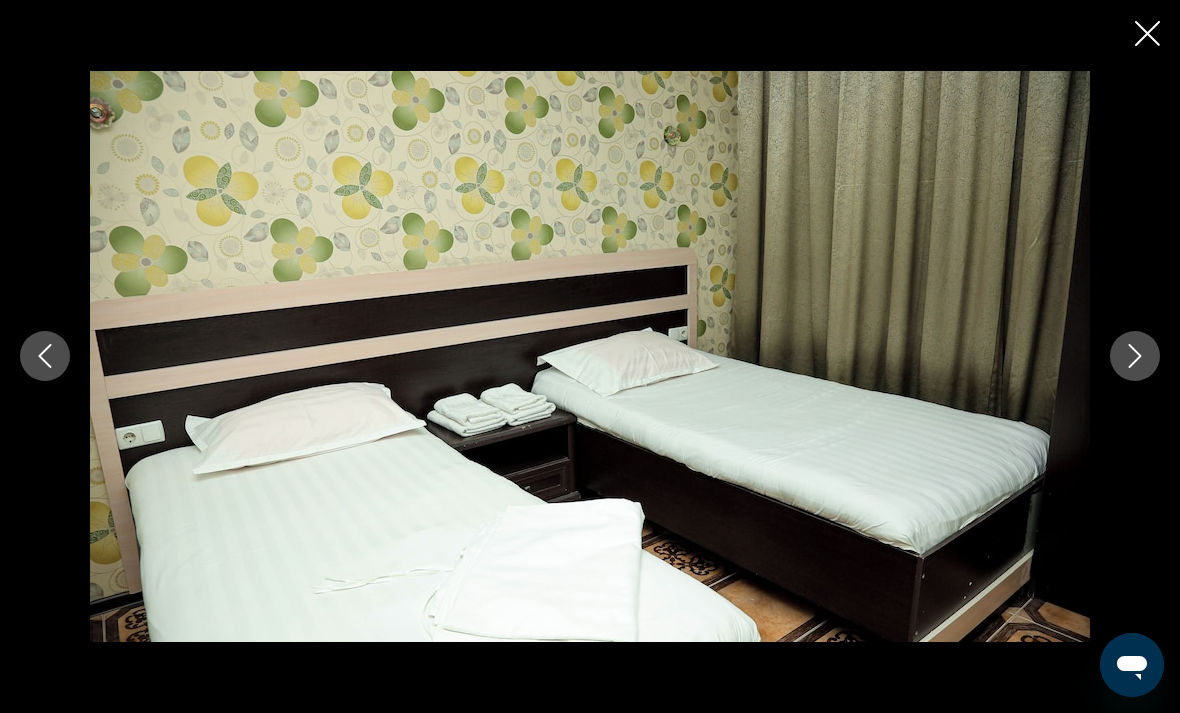 click at bounding box center (1135, 356) 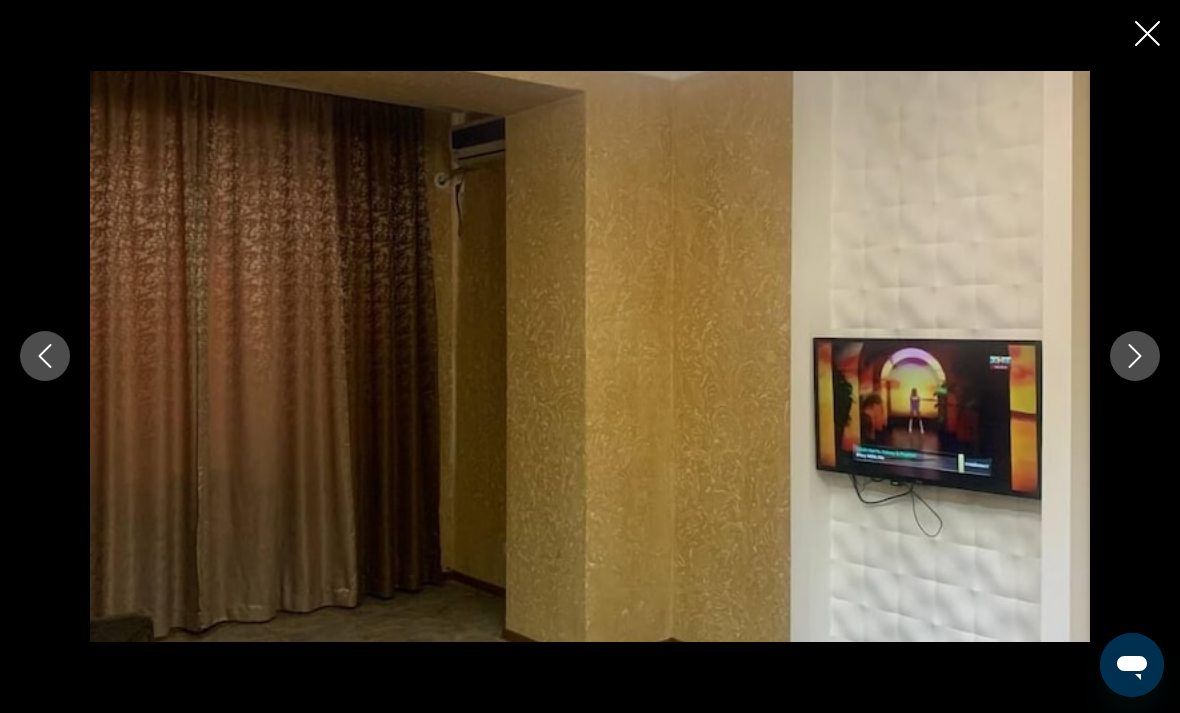 click at bounding box center (1135, 356) 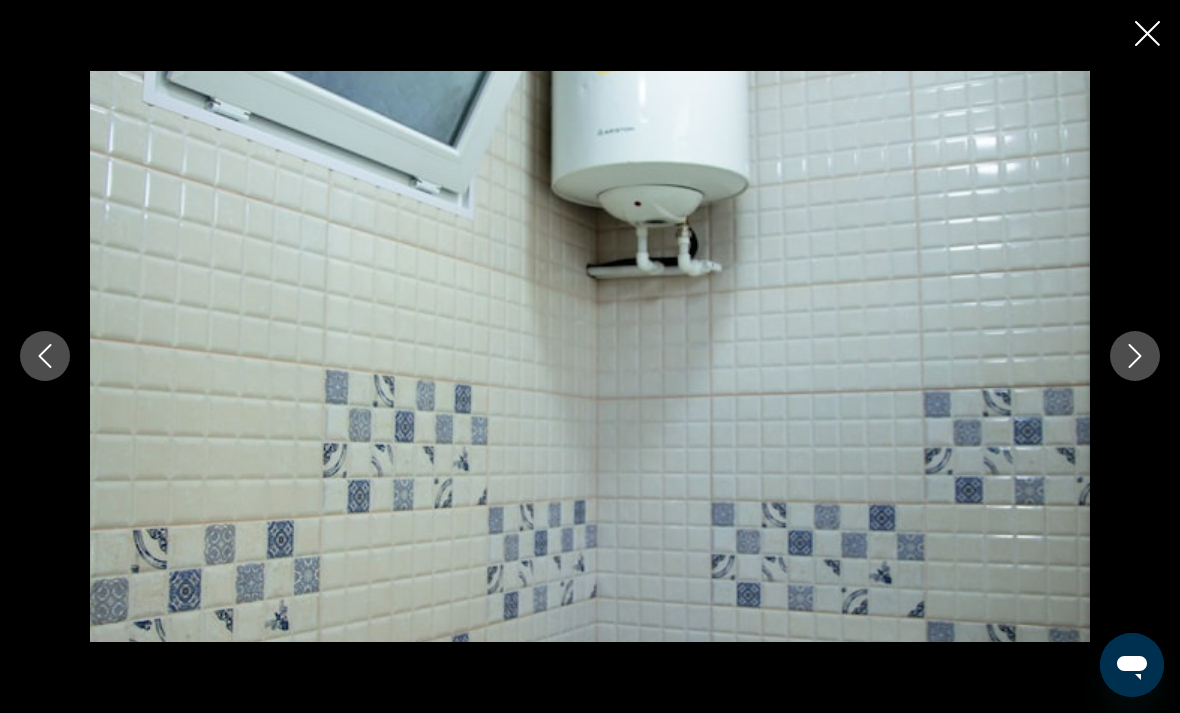 click 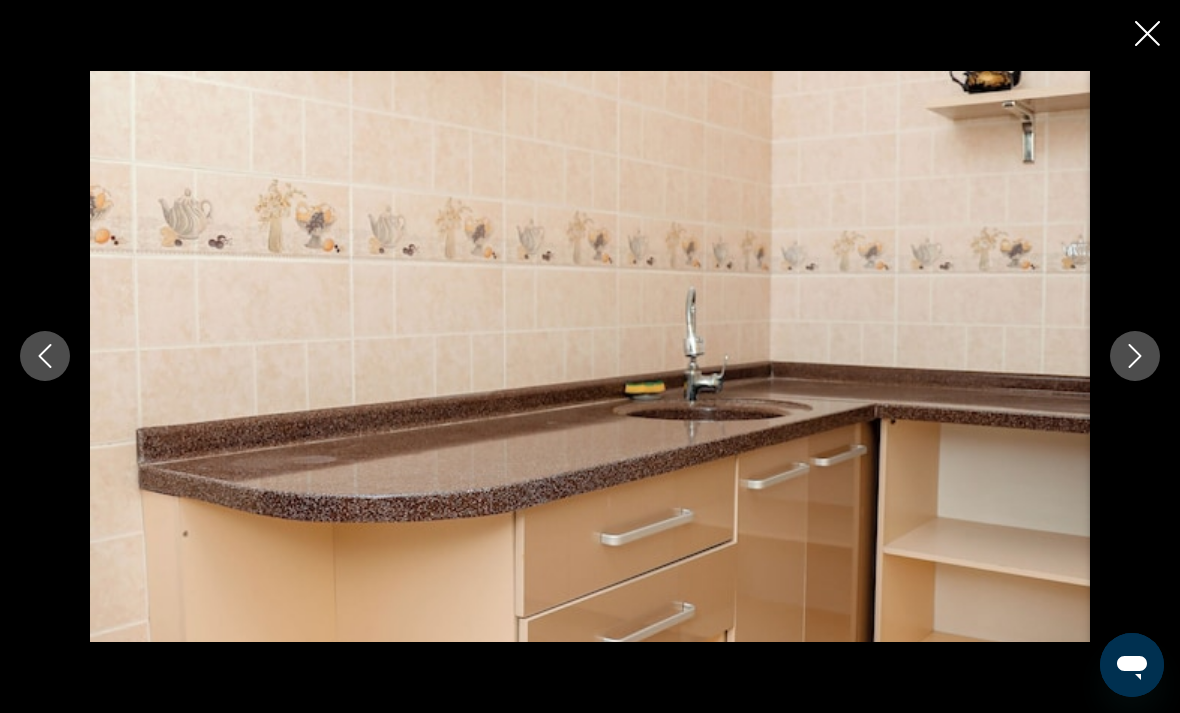 click at bounding box center [1135, 356] 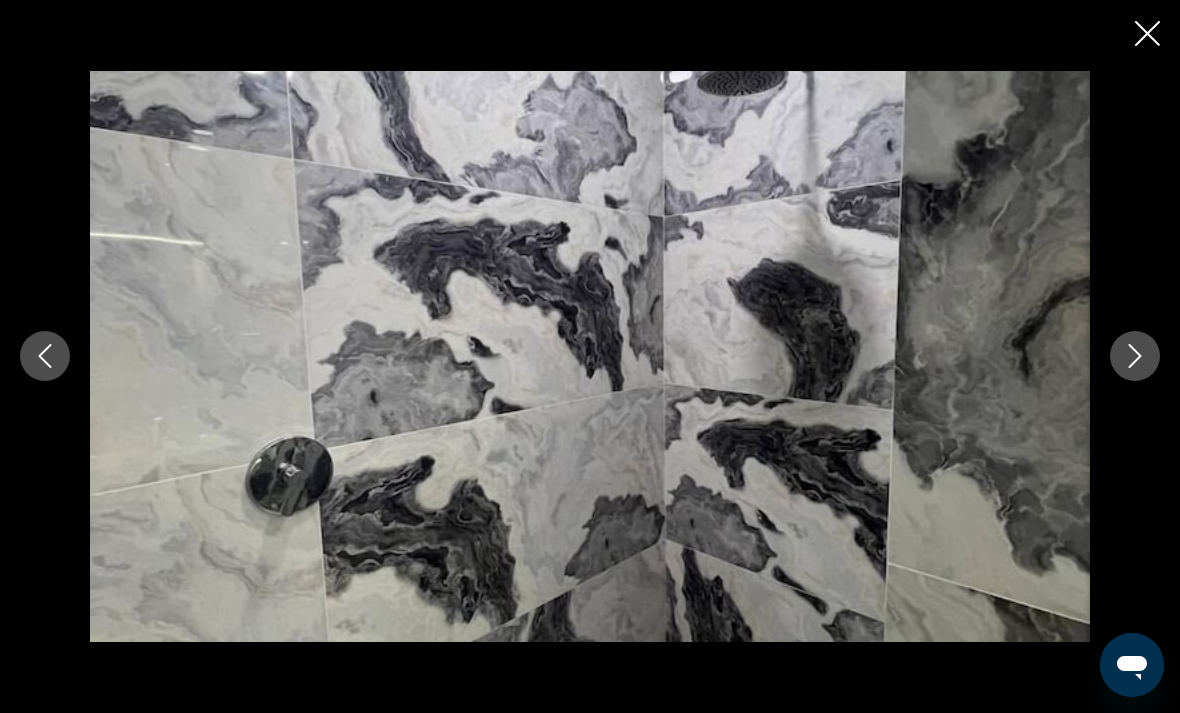 click 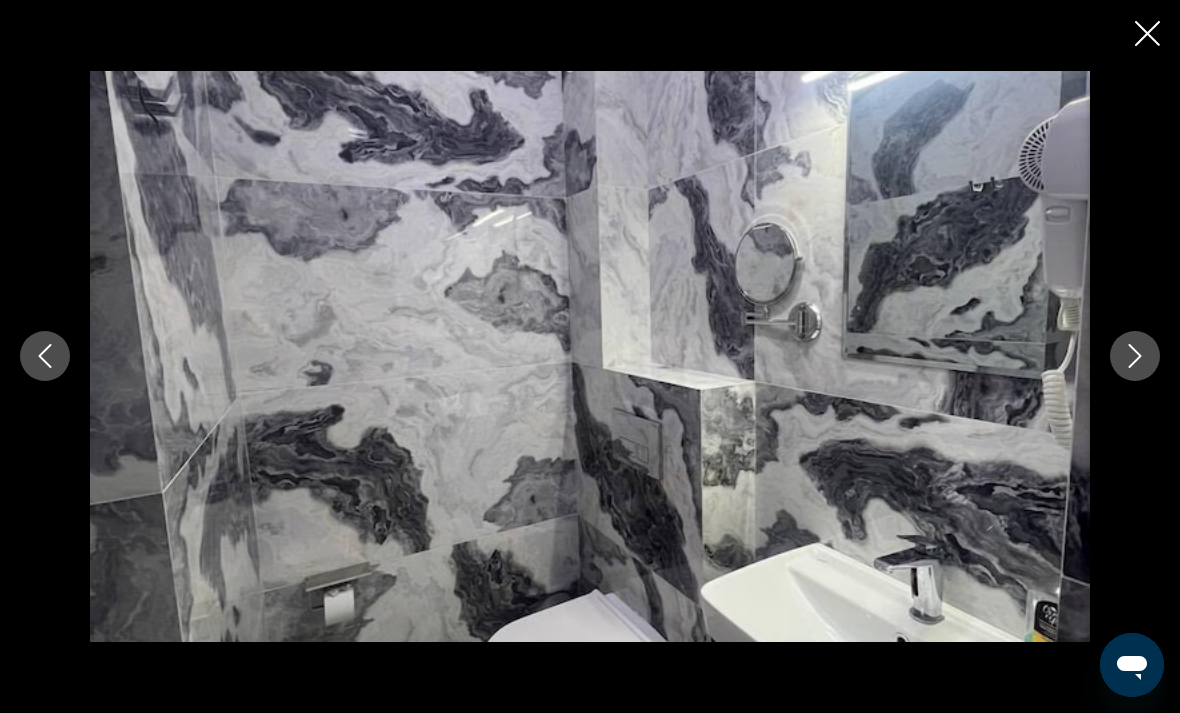click at bounding box center [1135, 356] 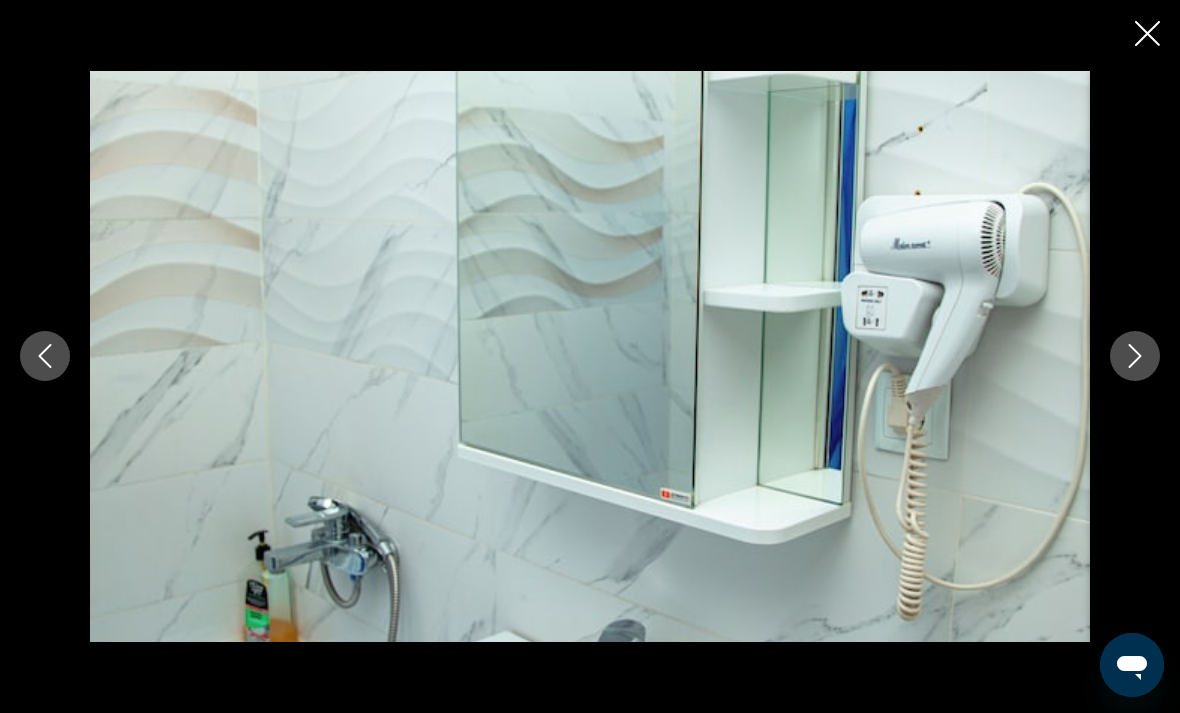 click at bounding box center [1135, 356] 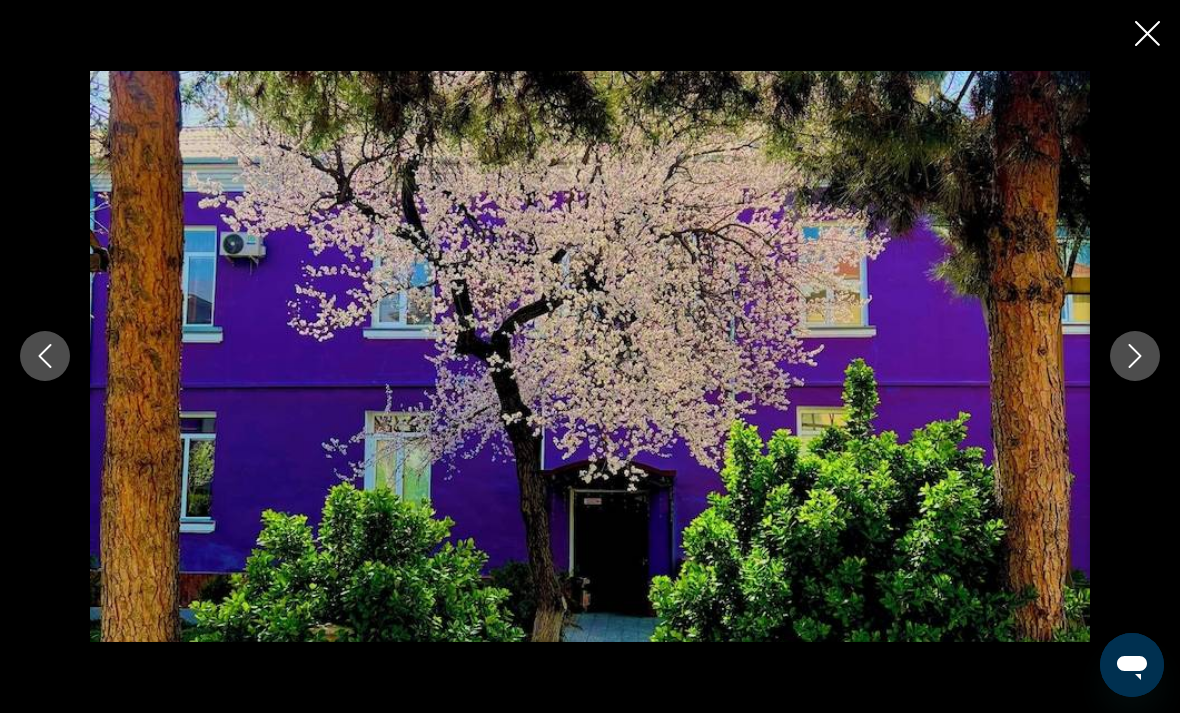click at bounding box center (1135, 356) 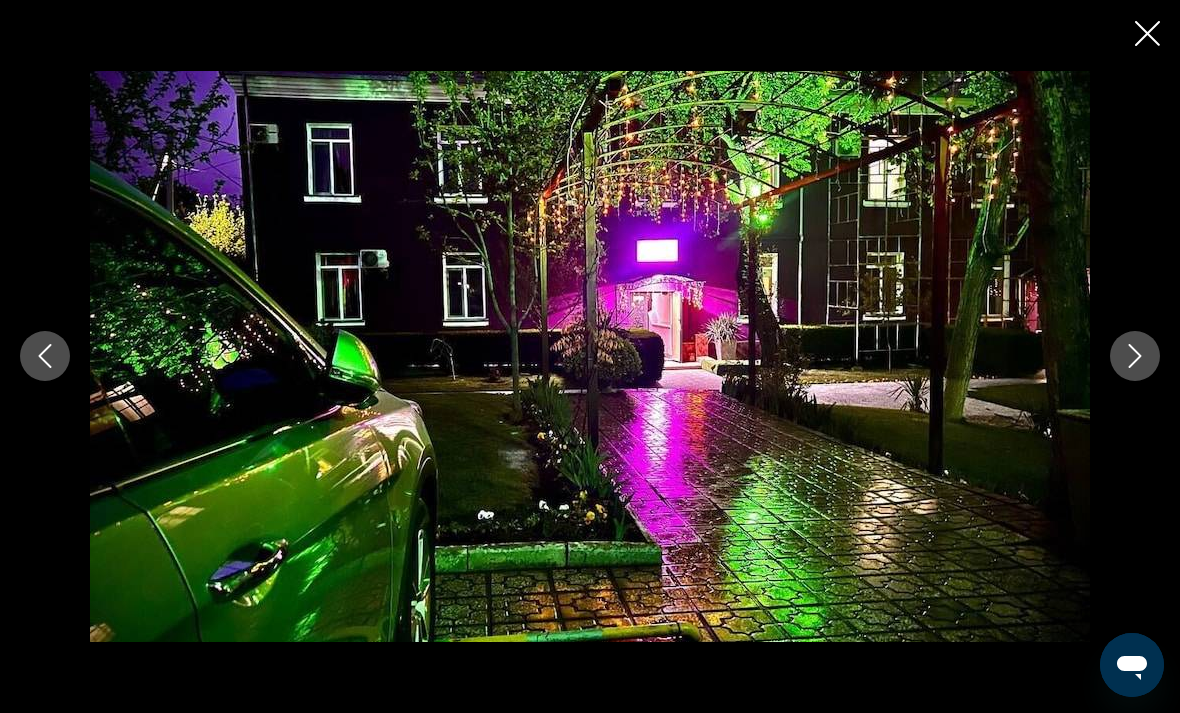 click 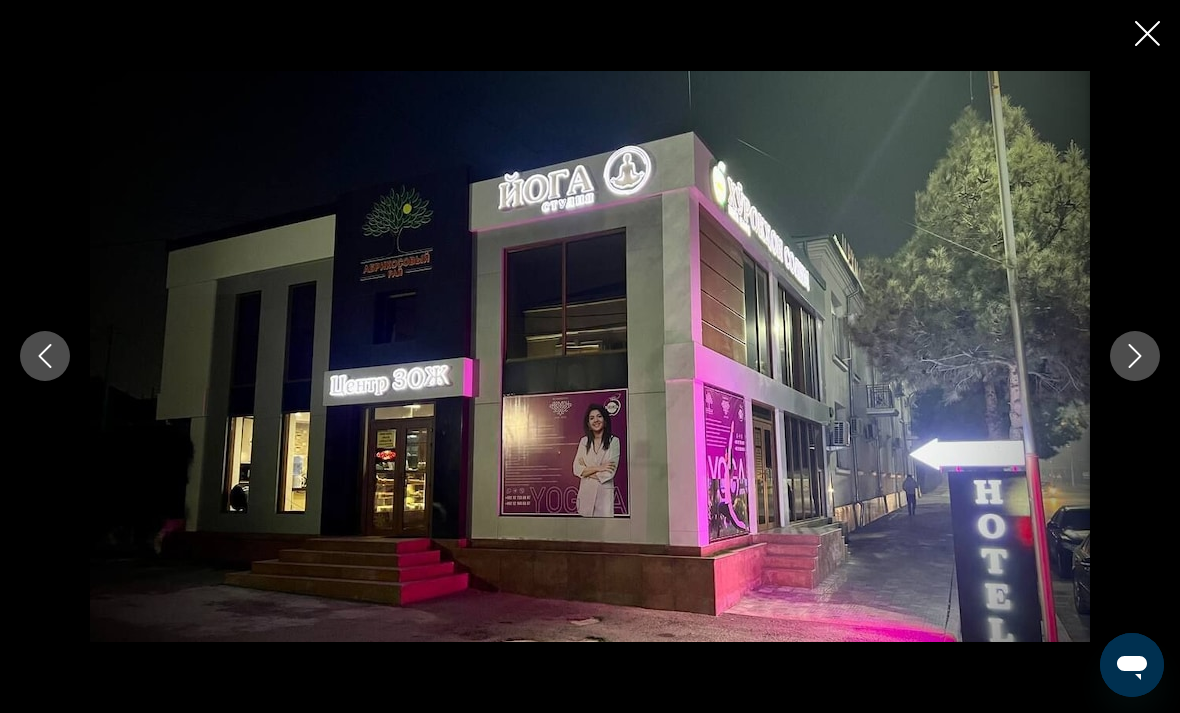 click at bounding box center (1135, 356) 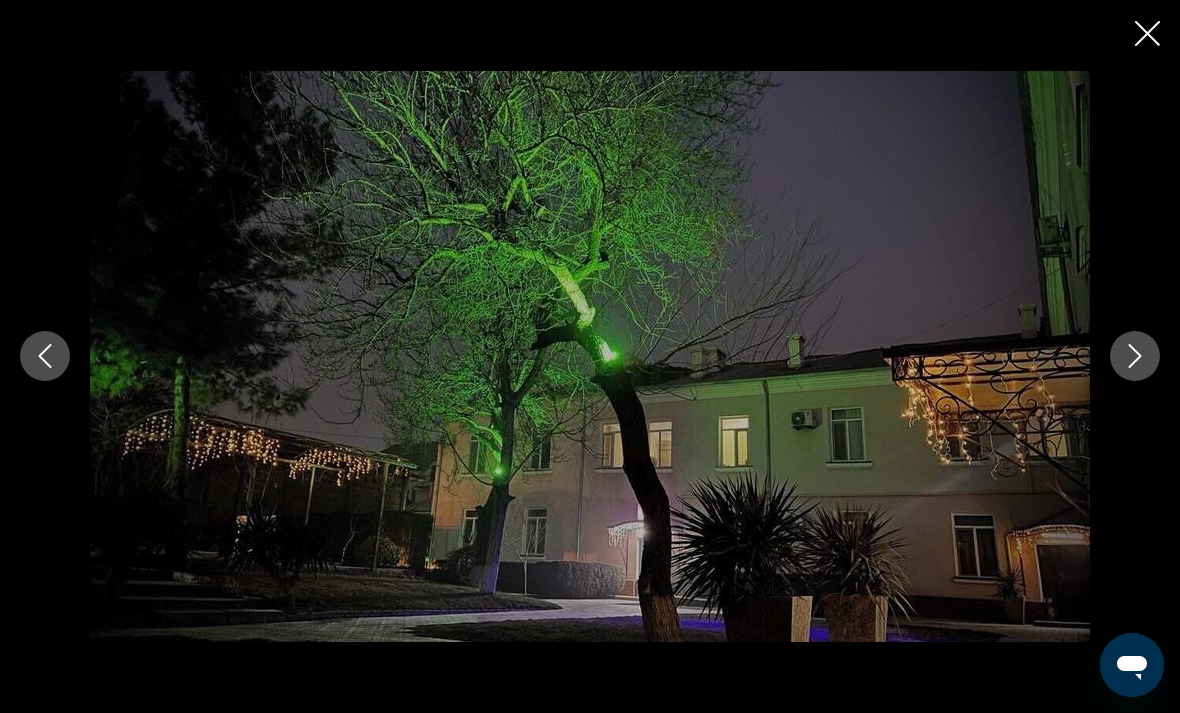 click 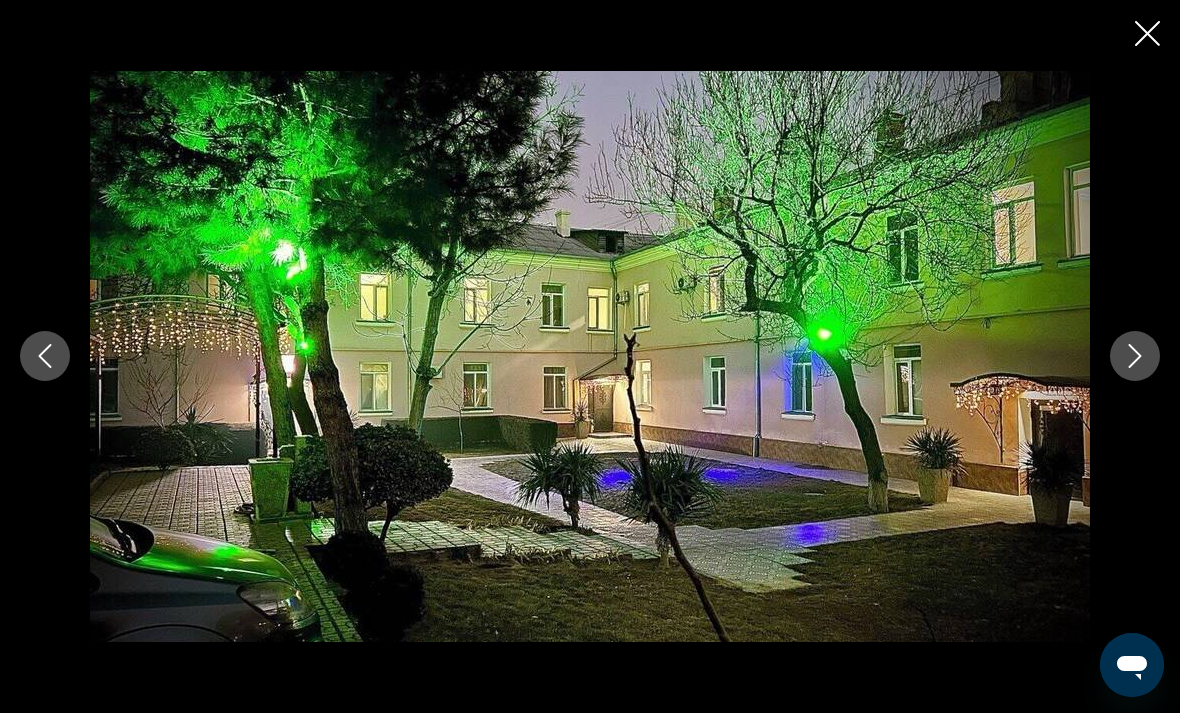 click at bounding box center [1135, 356] 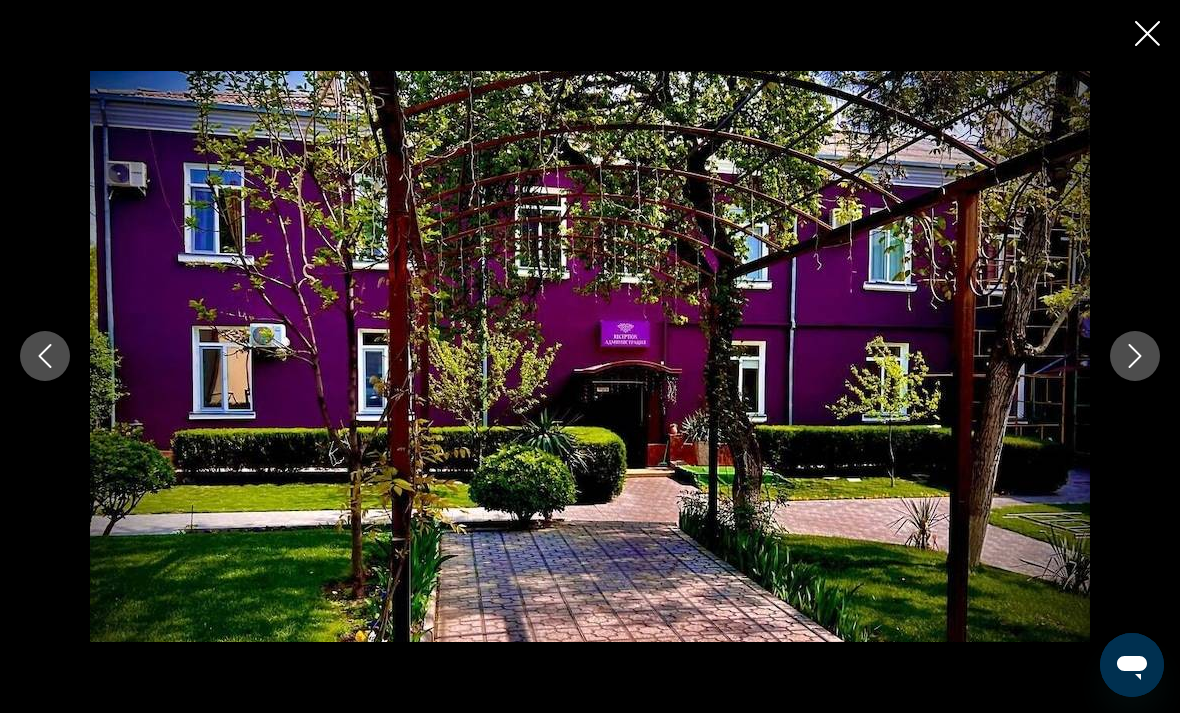 click 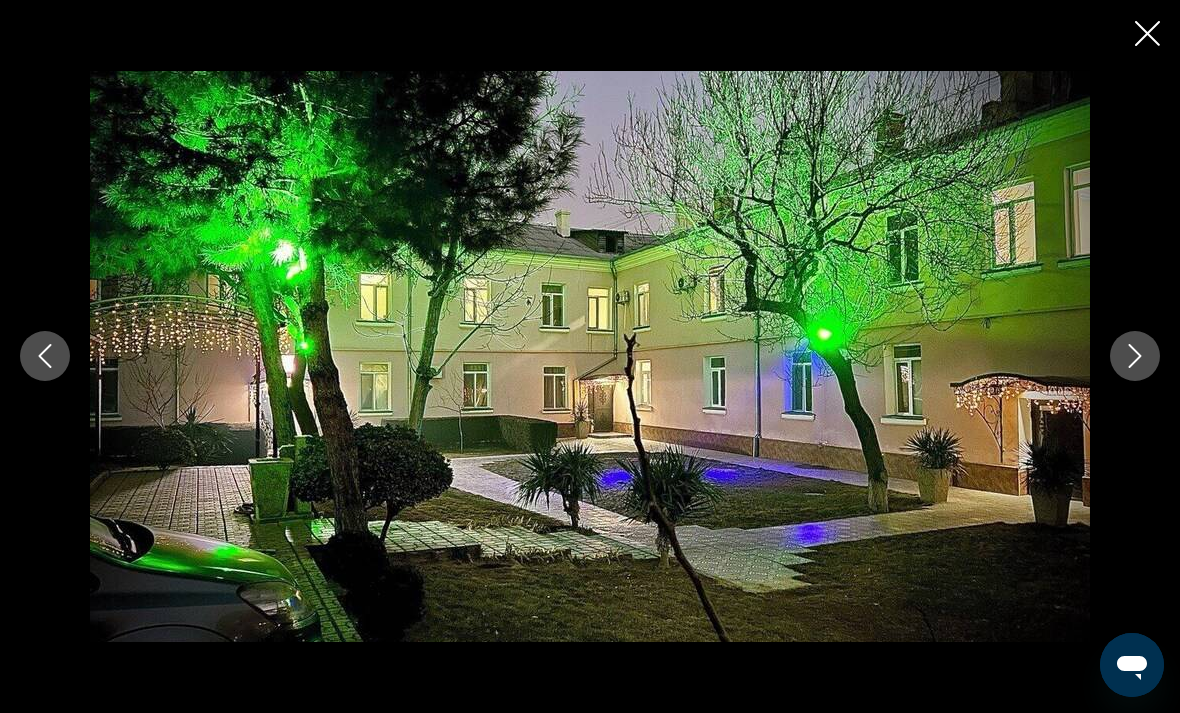 click at bounding box center (1147, 35) 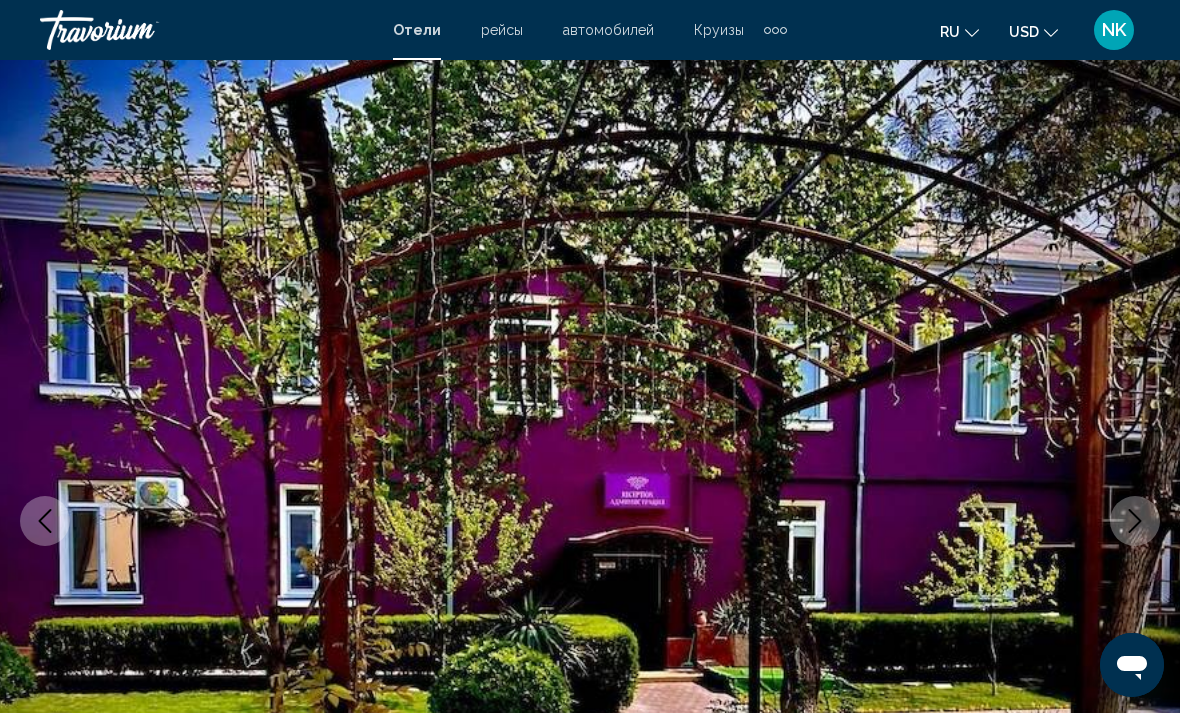 scroll, scrollTop: 0, scrollLeft: 0, axis: both 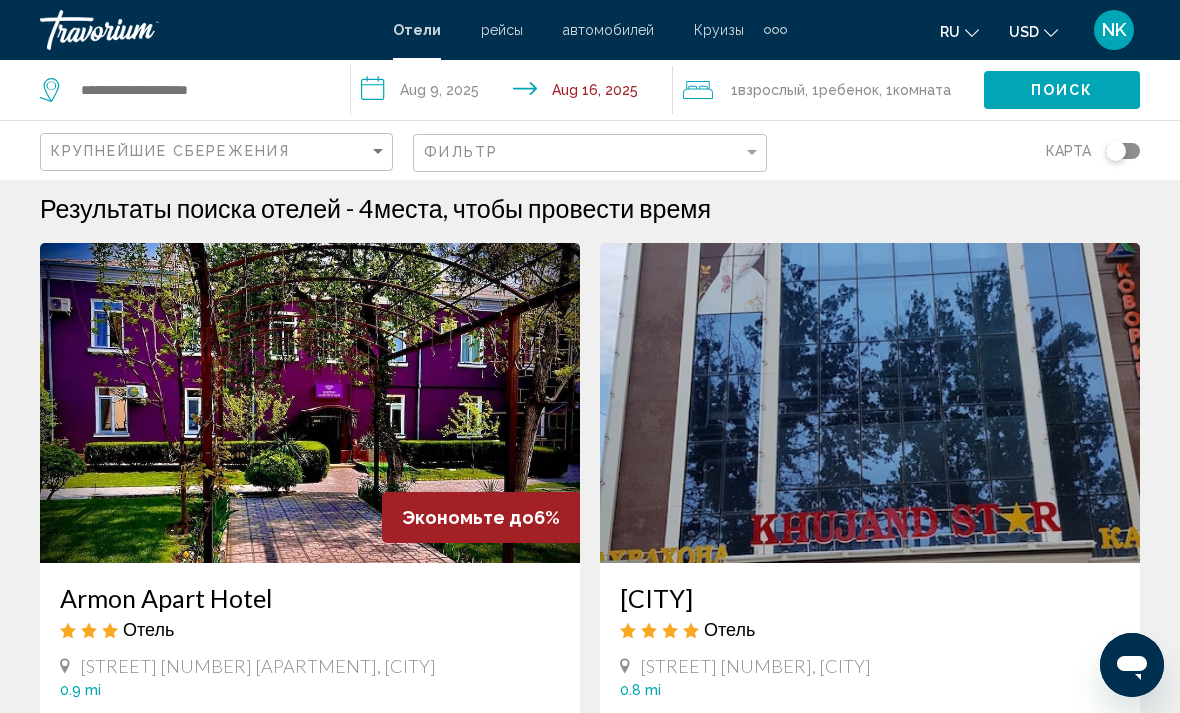 click at bounding box center (870, 403) 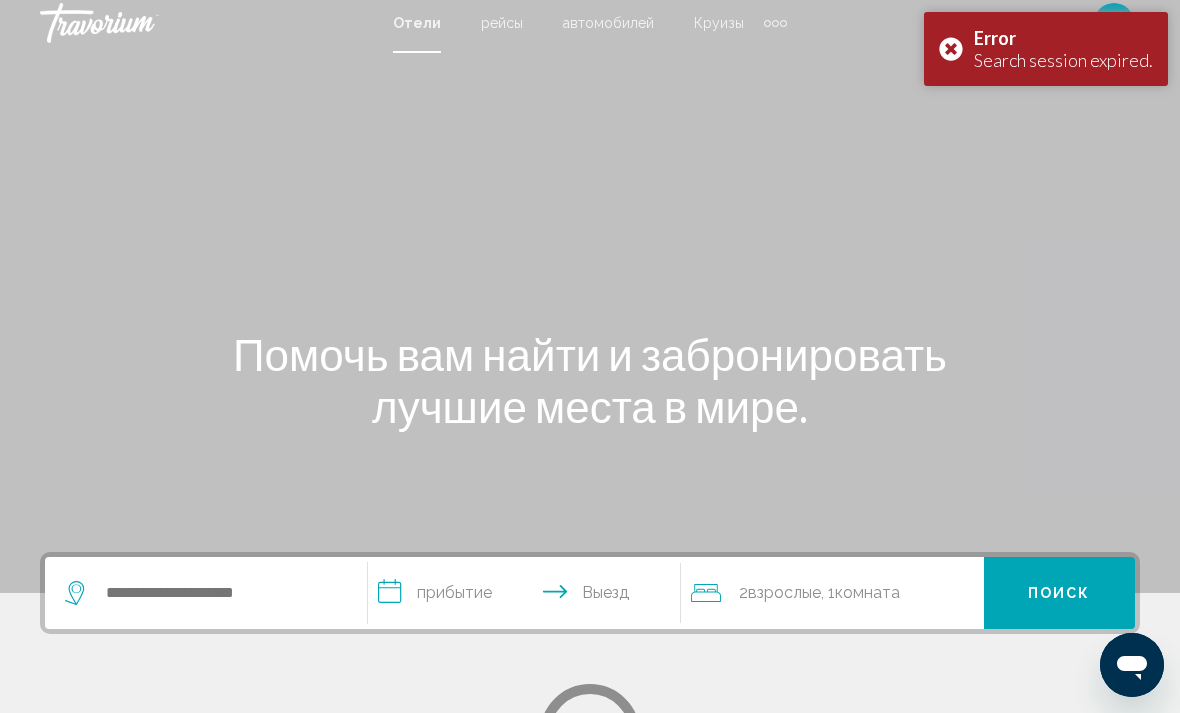 scroll, scrollTop: 0, scrollLeft: 0, axis: both 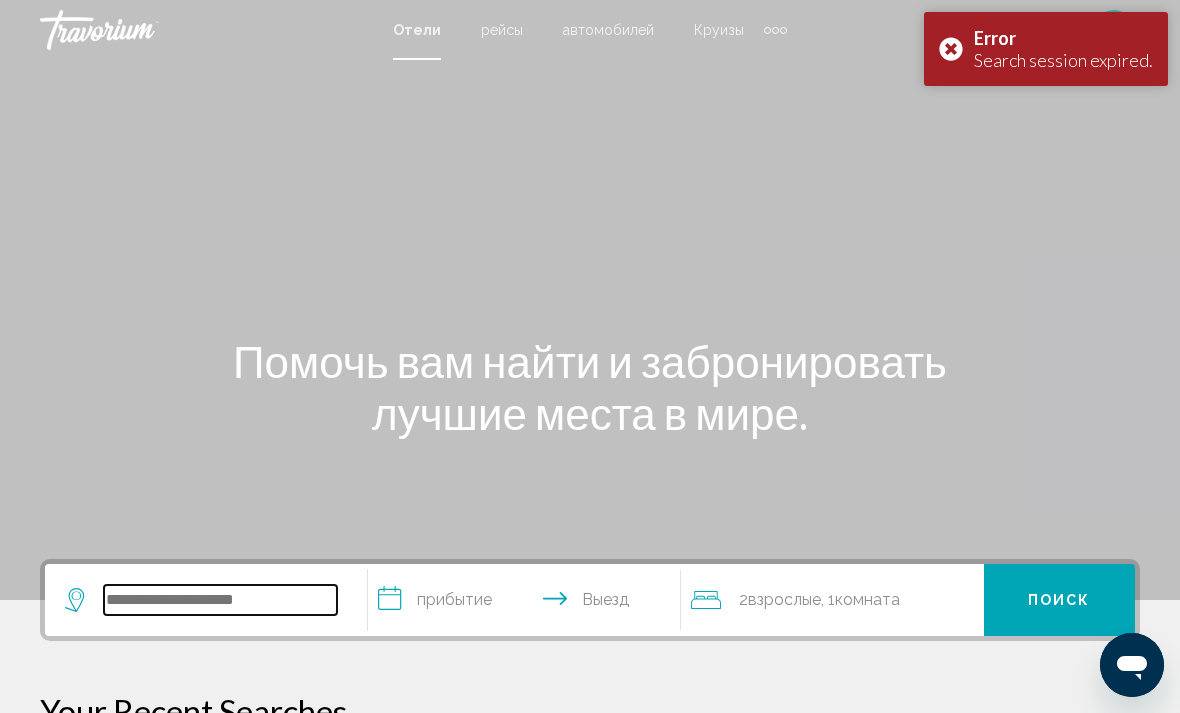 click at bounding box center (220, 600) 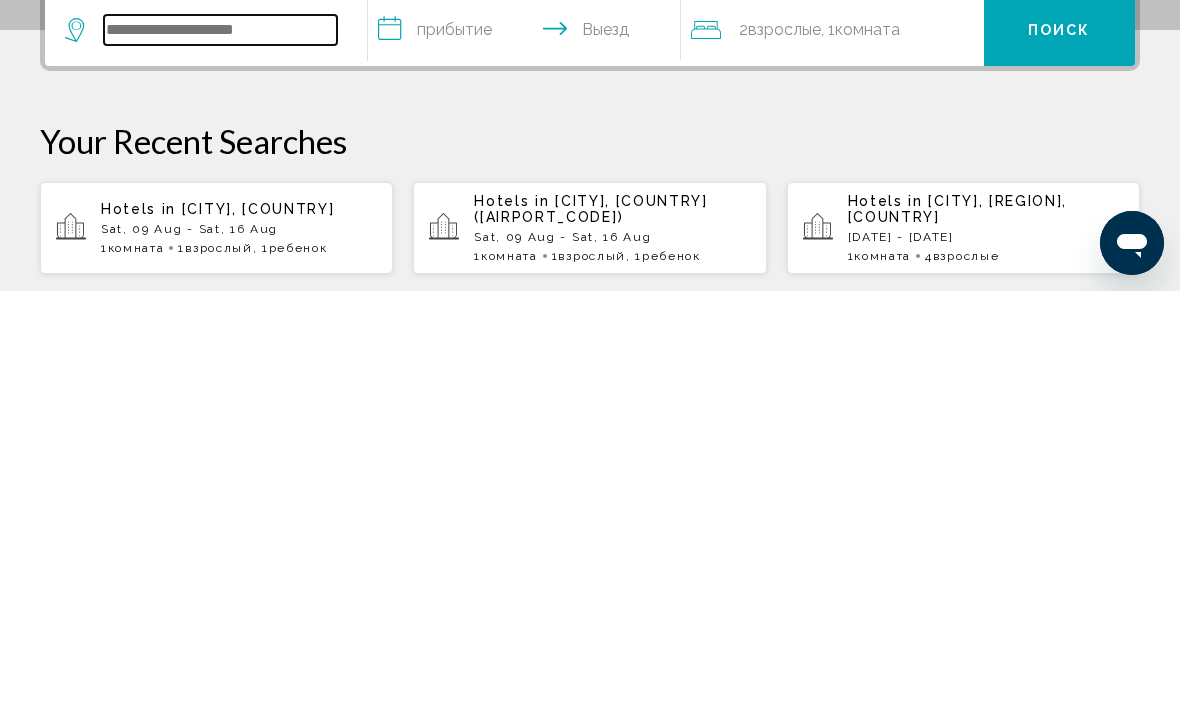 scroll, scrollTop: 151, scrollLeft: 0, axis: vertical 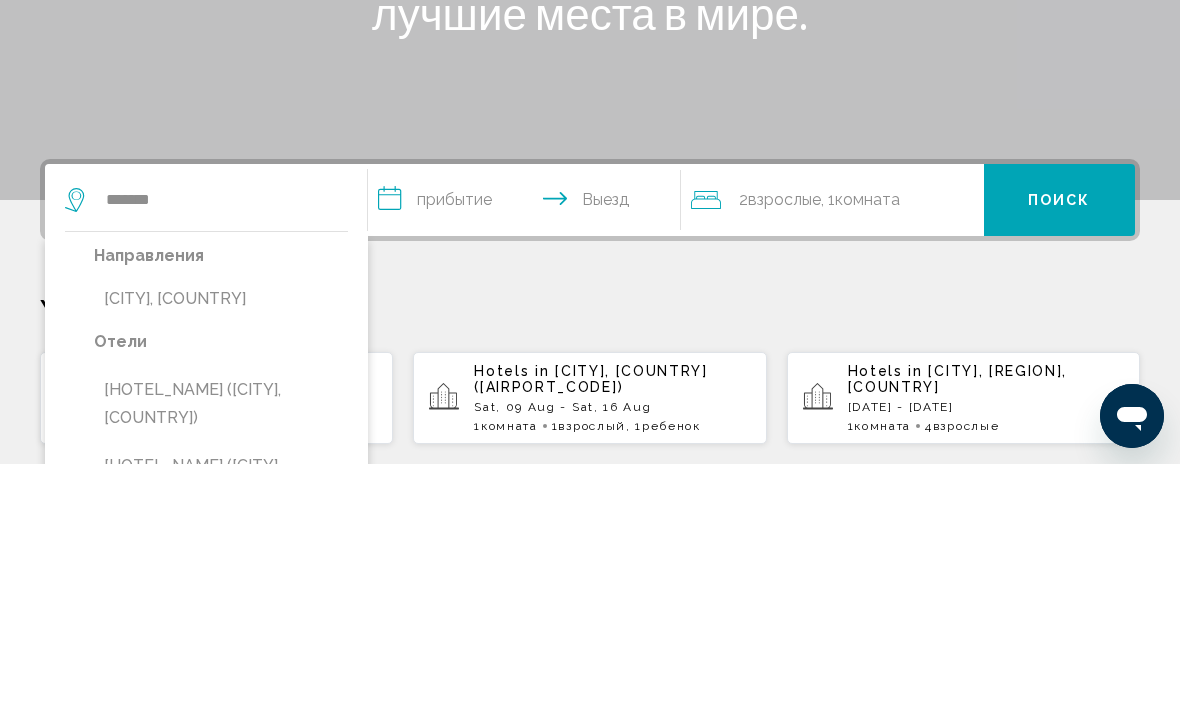 click on "[CITY], [COUNTRY]" at bounding box center (221, 548) 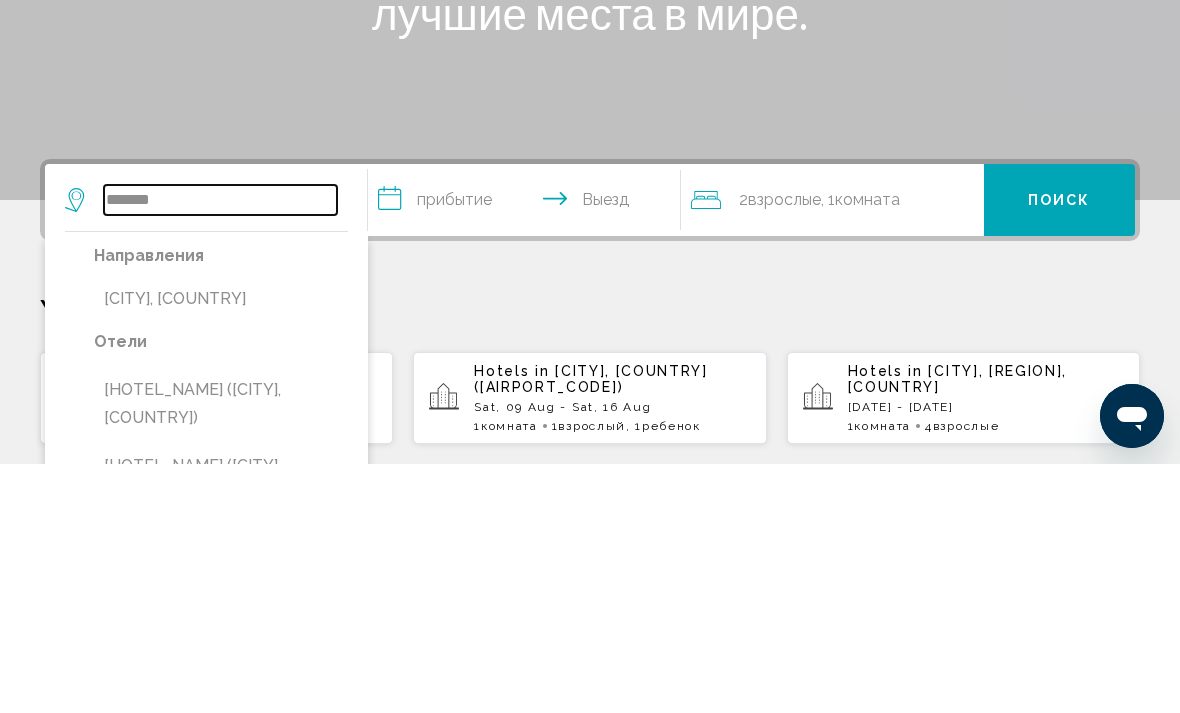 type on "**********" 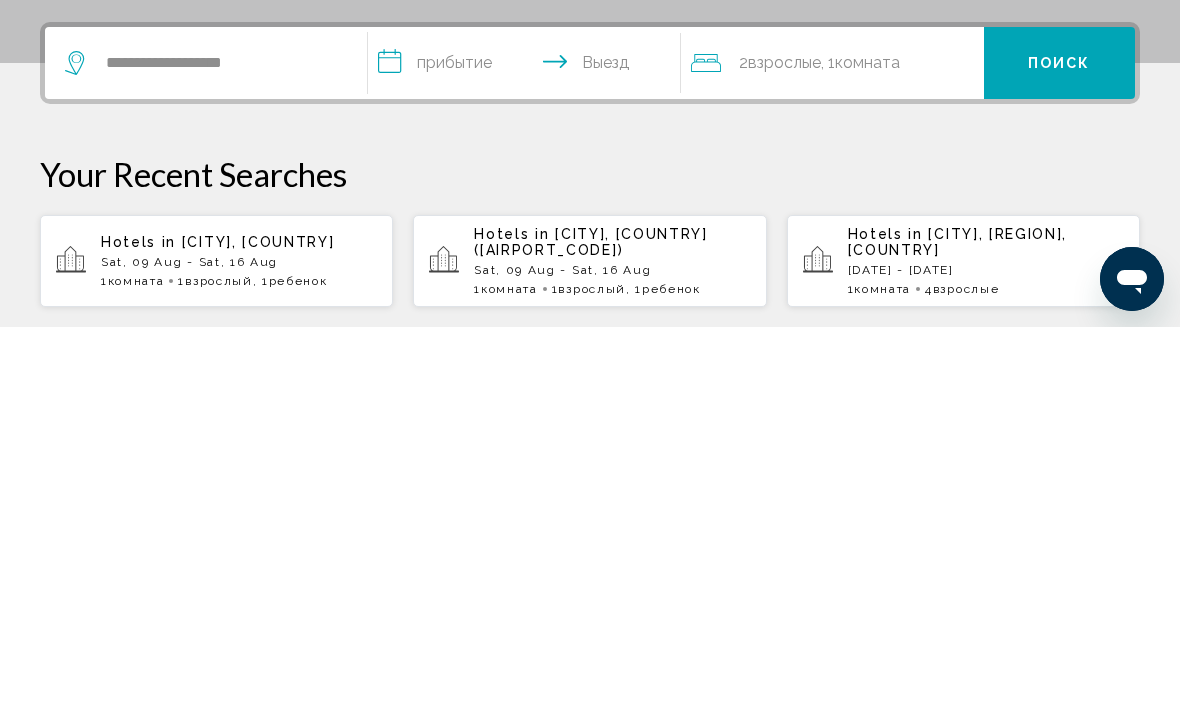 click on "**********" at bounding box center [528, 452] 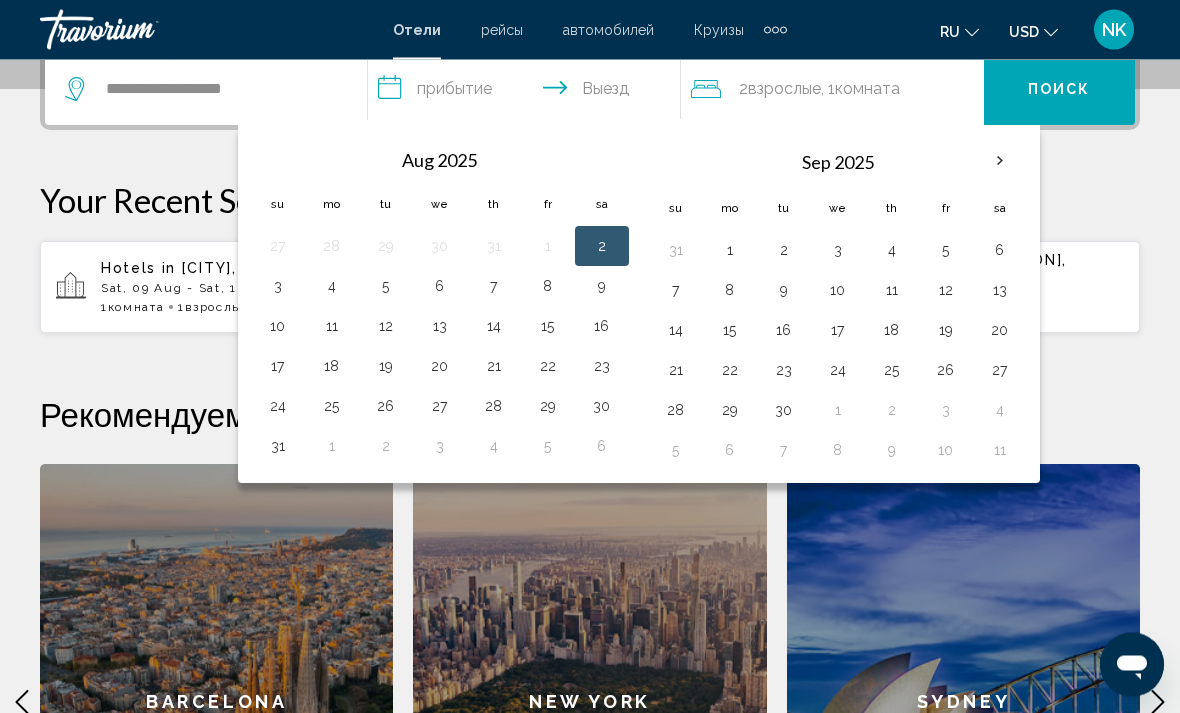 scroll, scrollTop: 494, scrollLeft: 0, axis: vertical 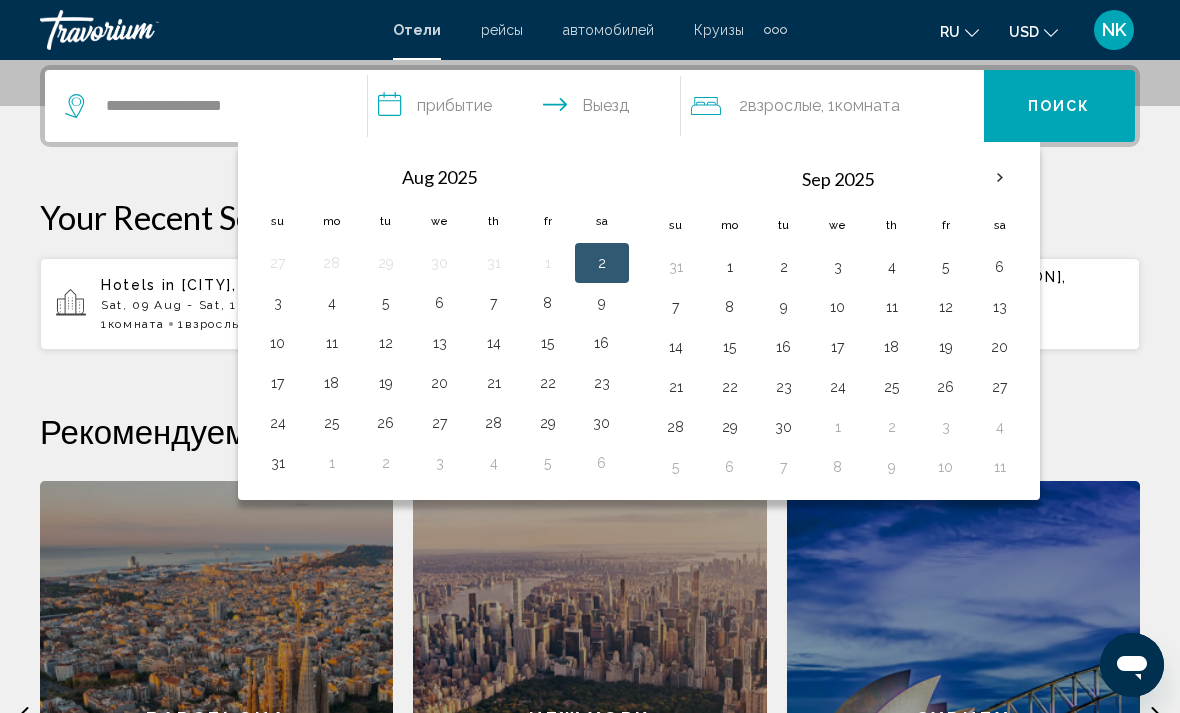 click on "9" at bounding box center (602, 303) 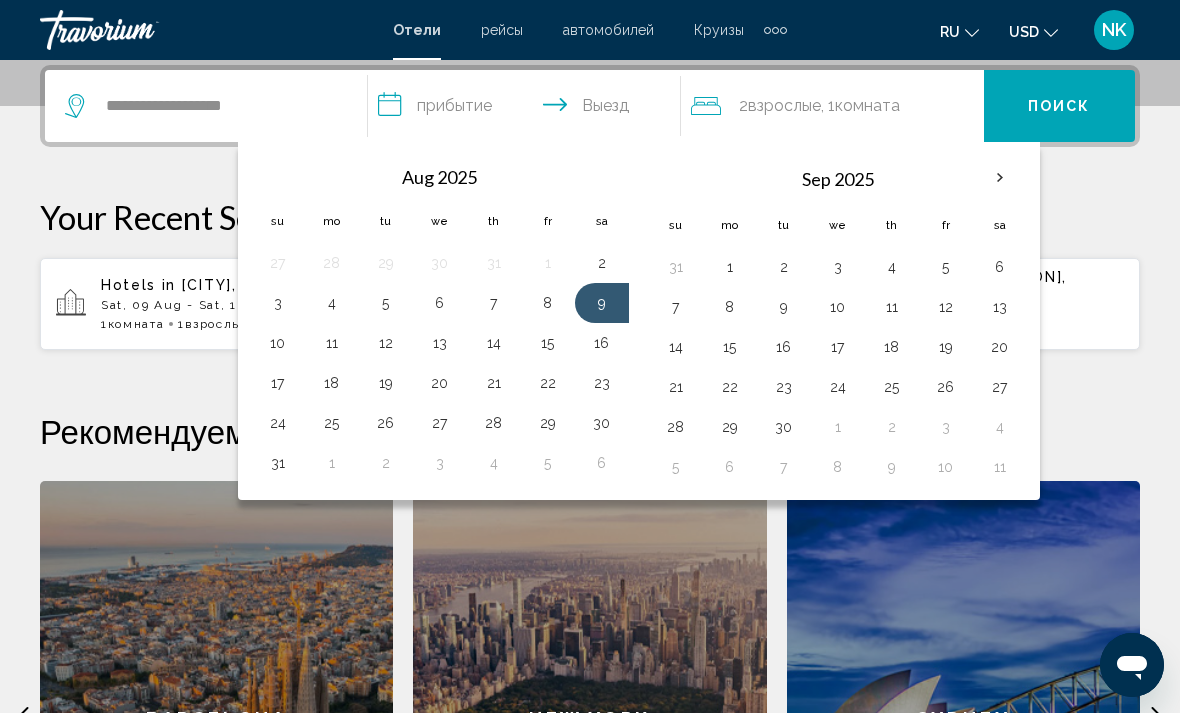 click on "16" at bounding box center [602, 343] 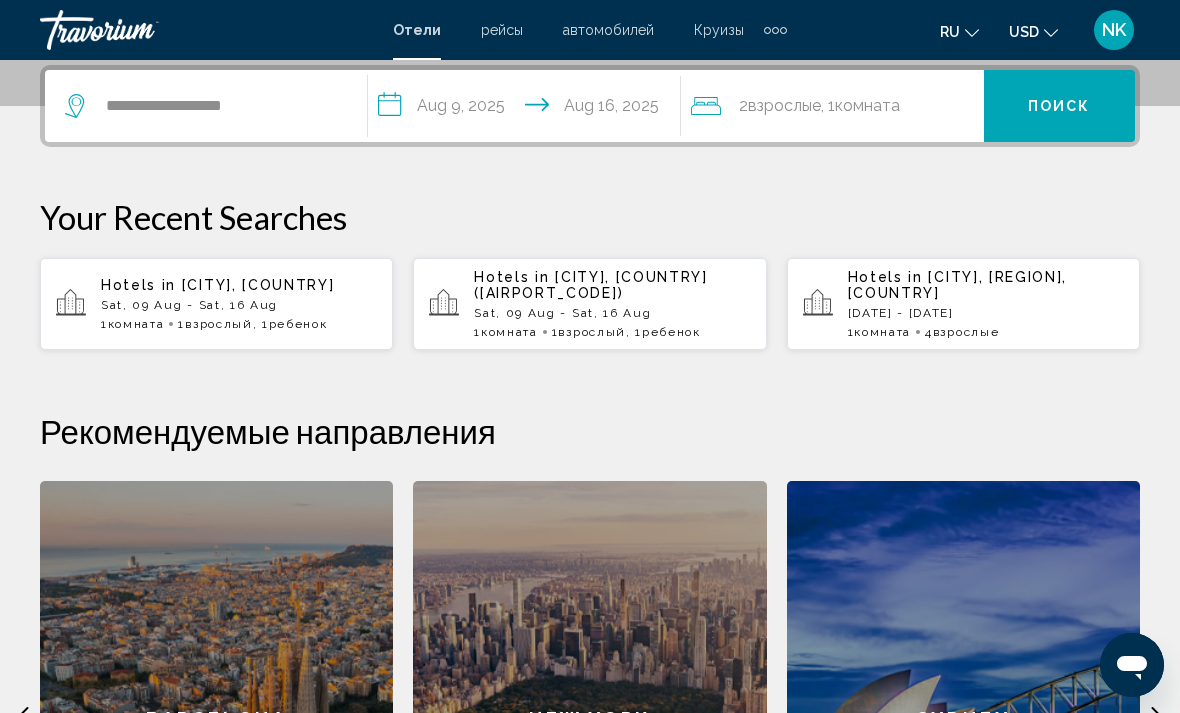 click on ", 1  Комната номера" 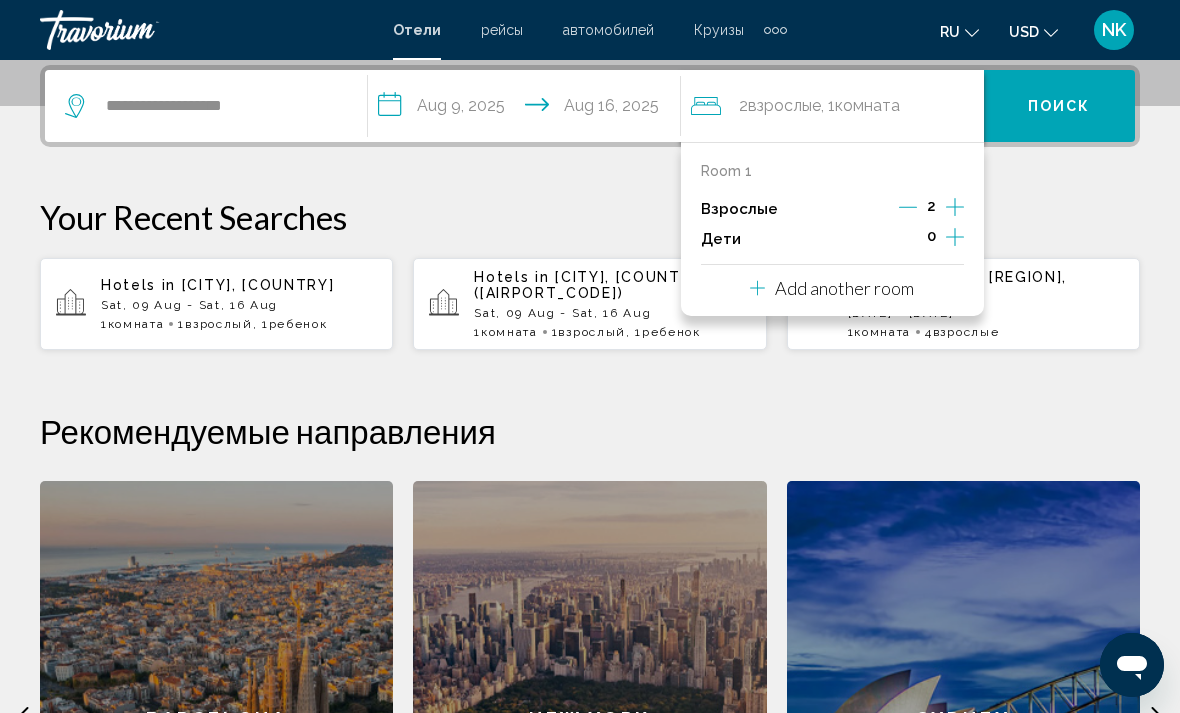 click 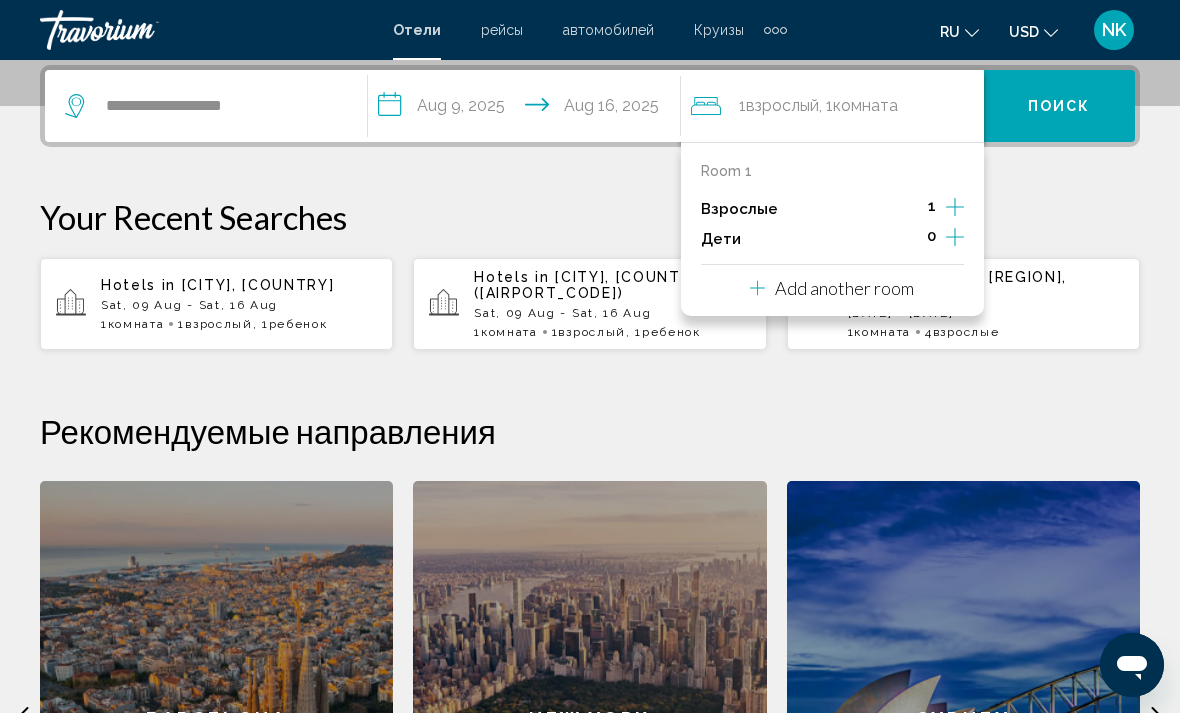 click 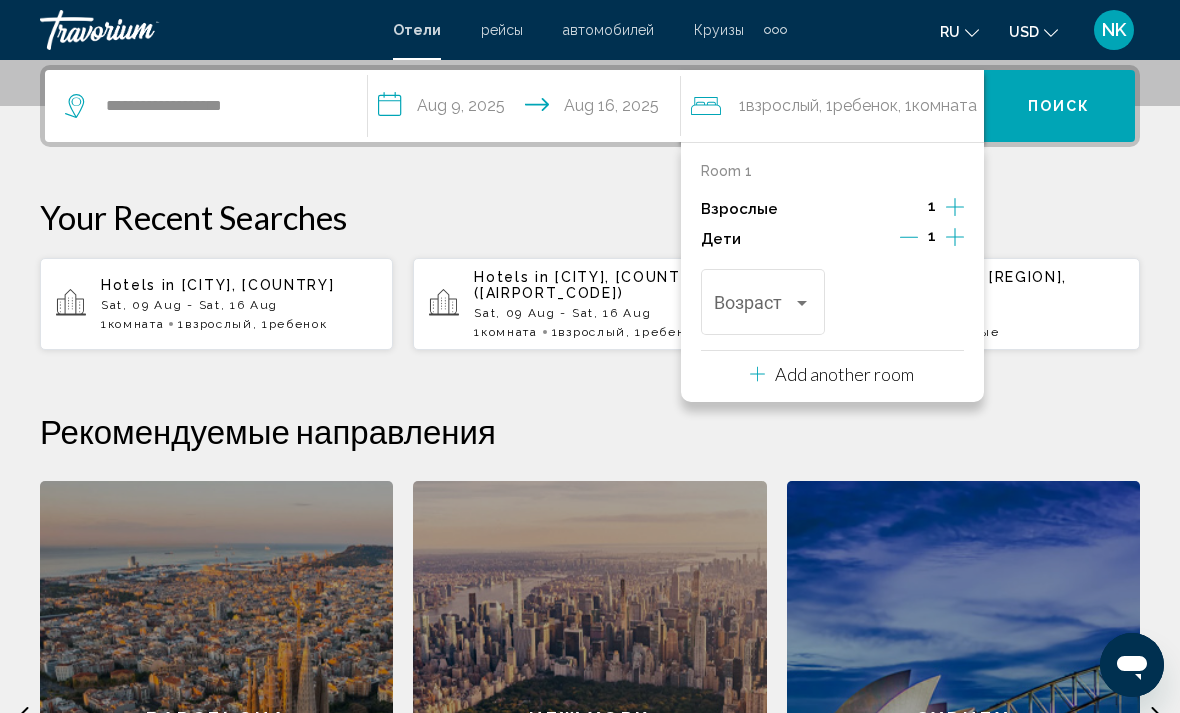 click at bounding box center (802, 303) 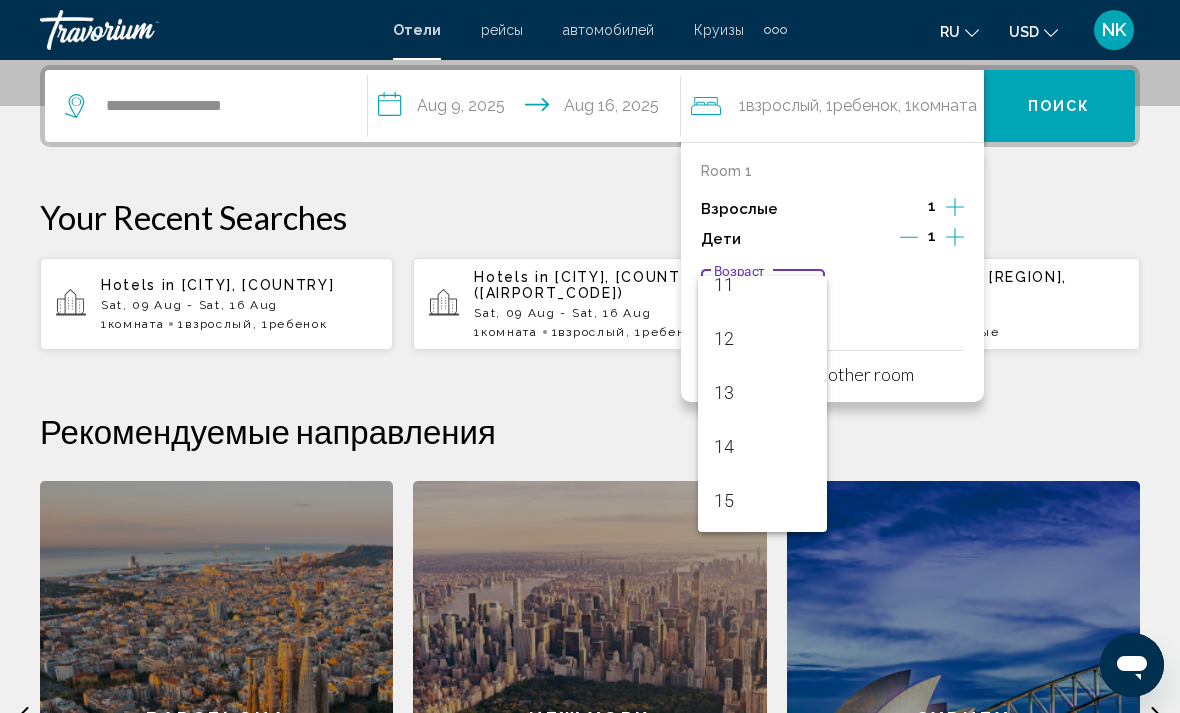 scroll, scrollTop: 613, scrollLeft: 0, axis: vertical 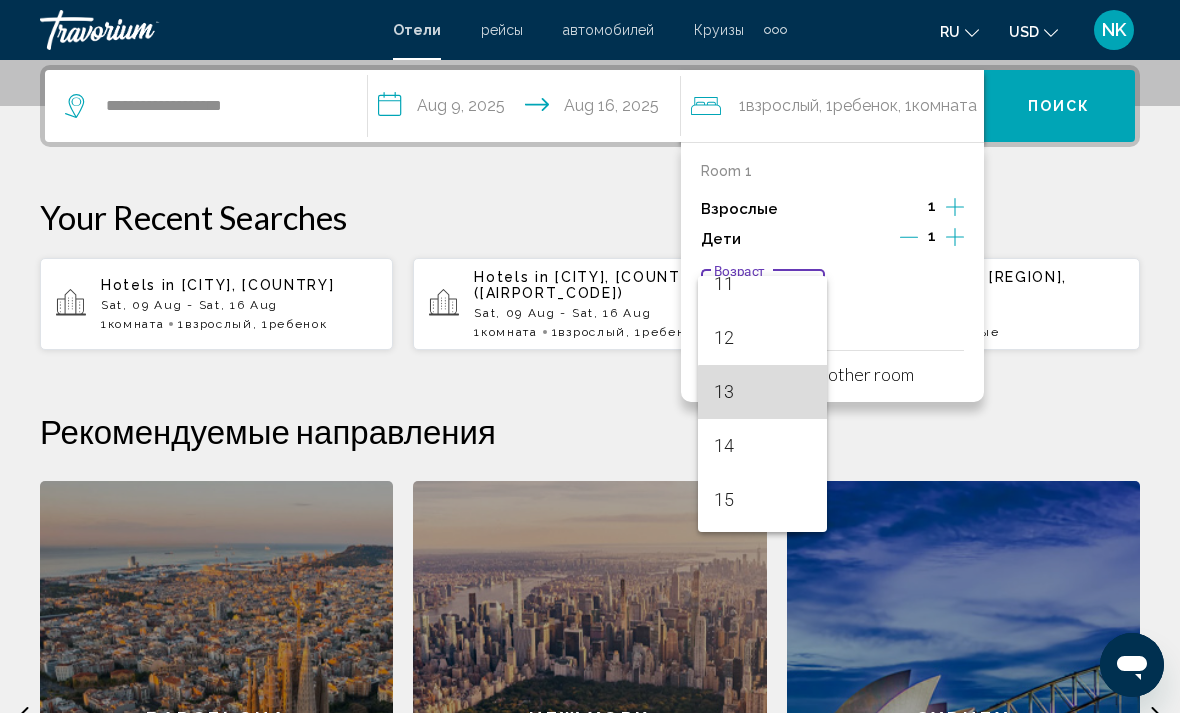 click on "13" at bounding box center [762, 392] 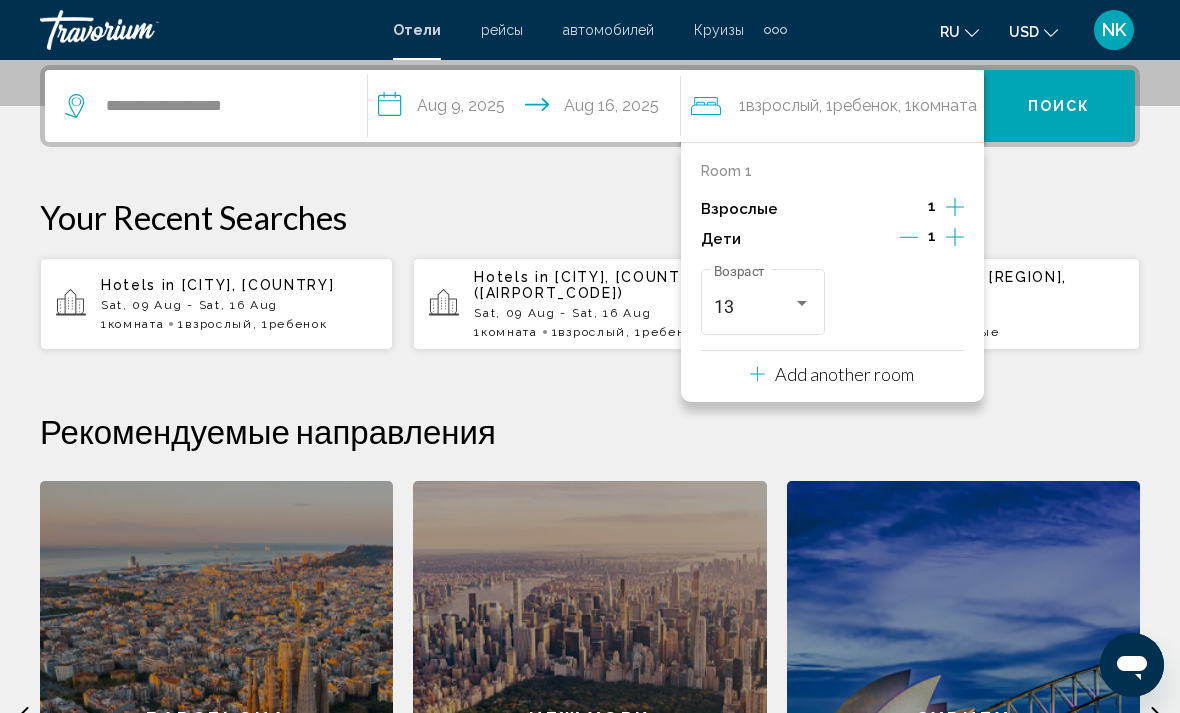 click on "Поиск" at bounding box center (1059, 107) 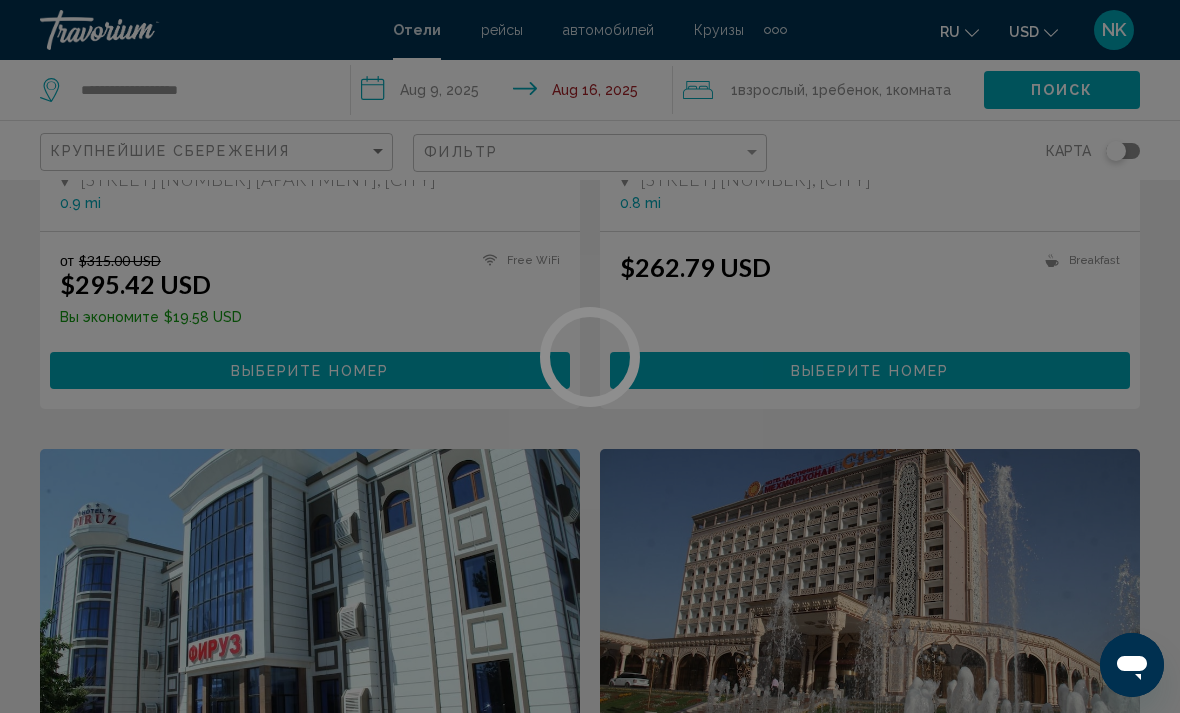 scroll, scrollTop: 0, scrollLeft: 0, axis: both 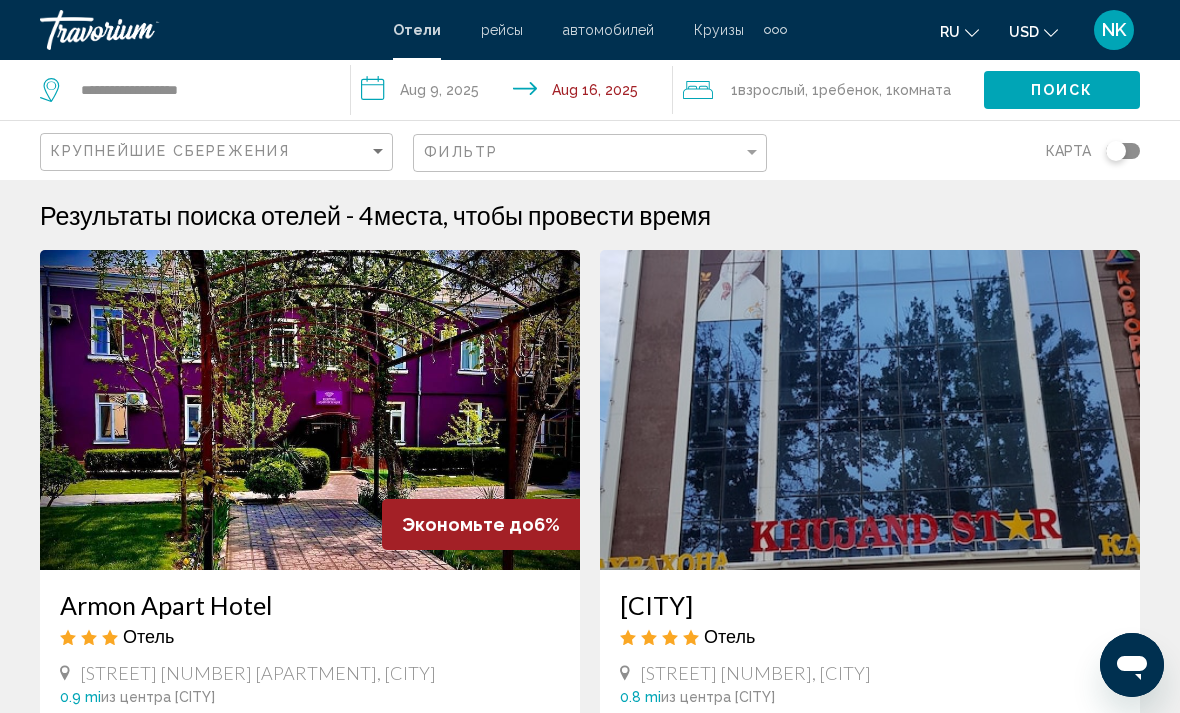 click at bounding box center (870, 410) 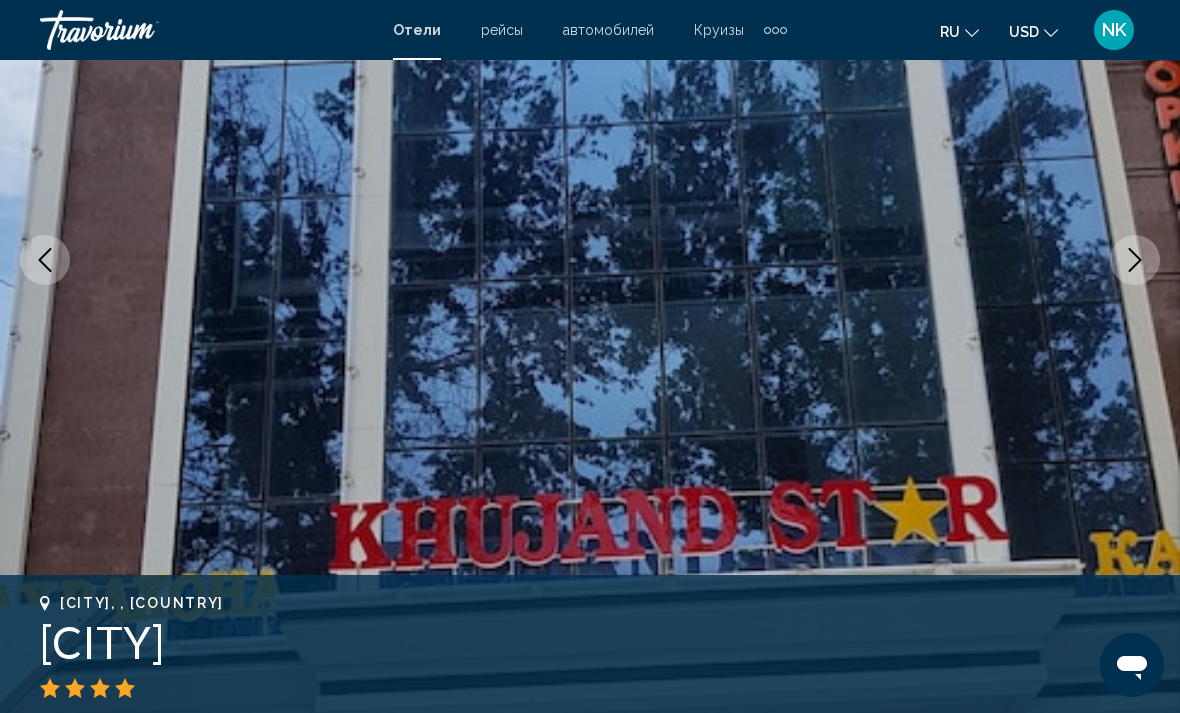 scroll, scrollTop: 197, scrollLeft: 0, axis: vertical 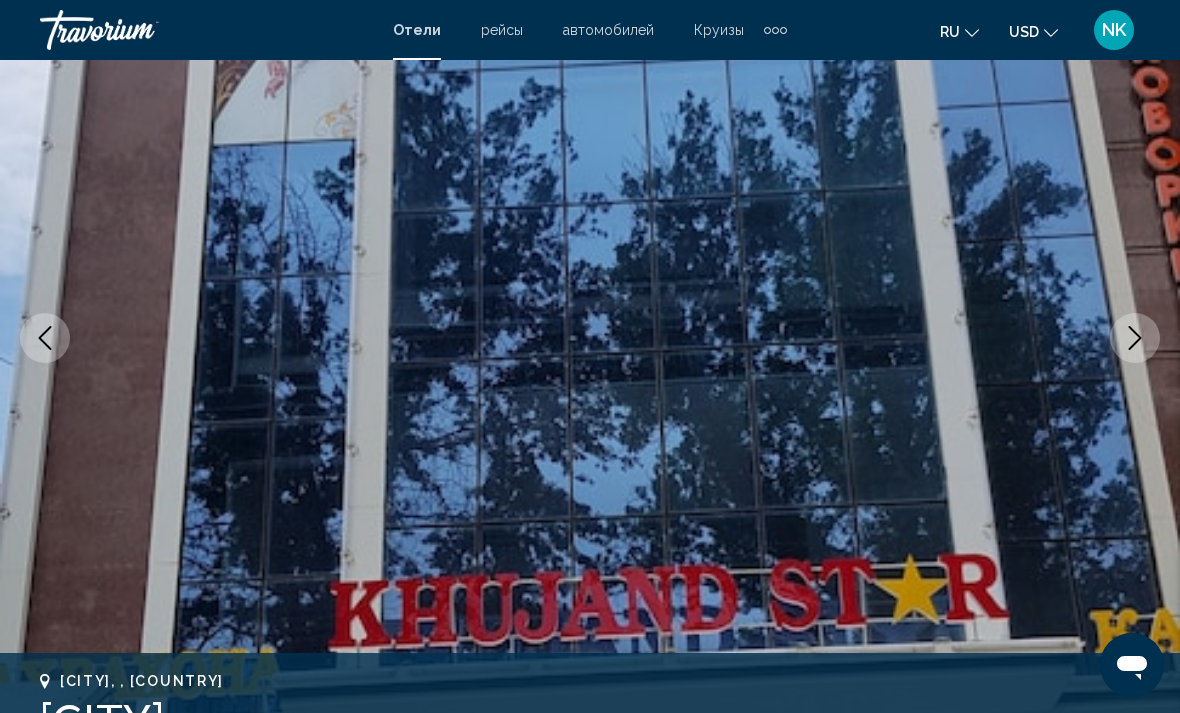 click 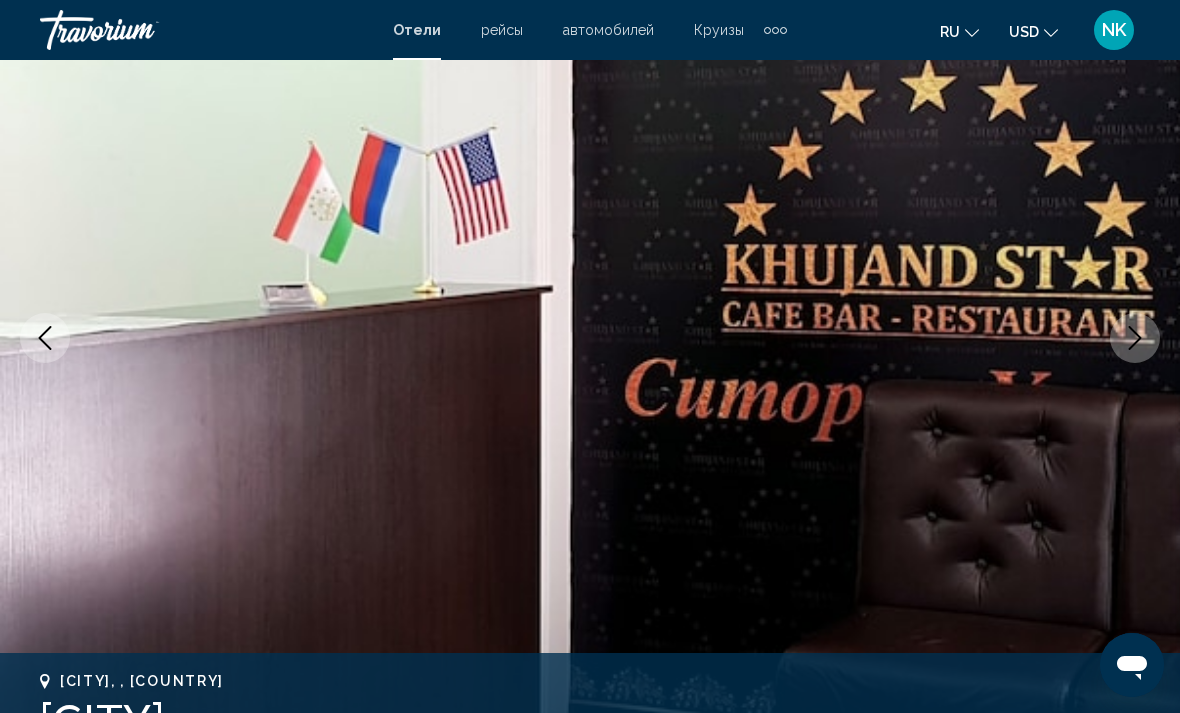 click 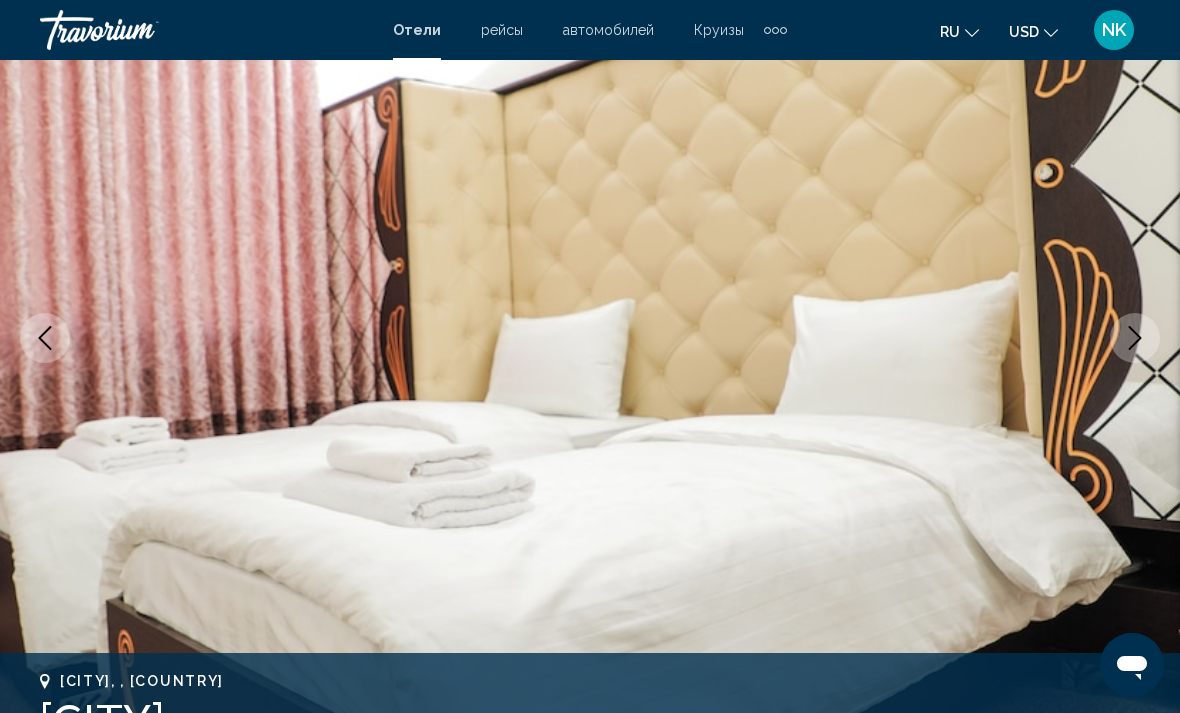 click 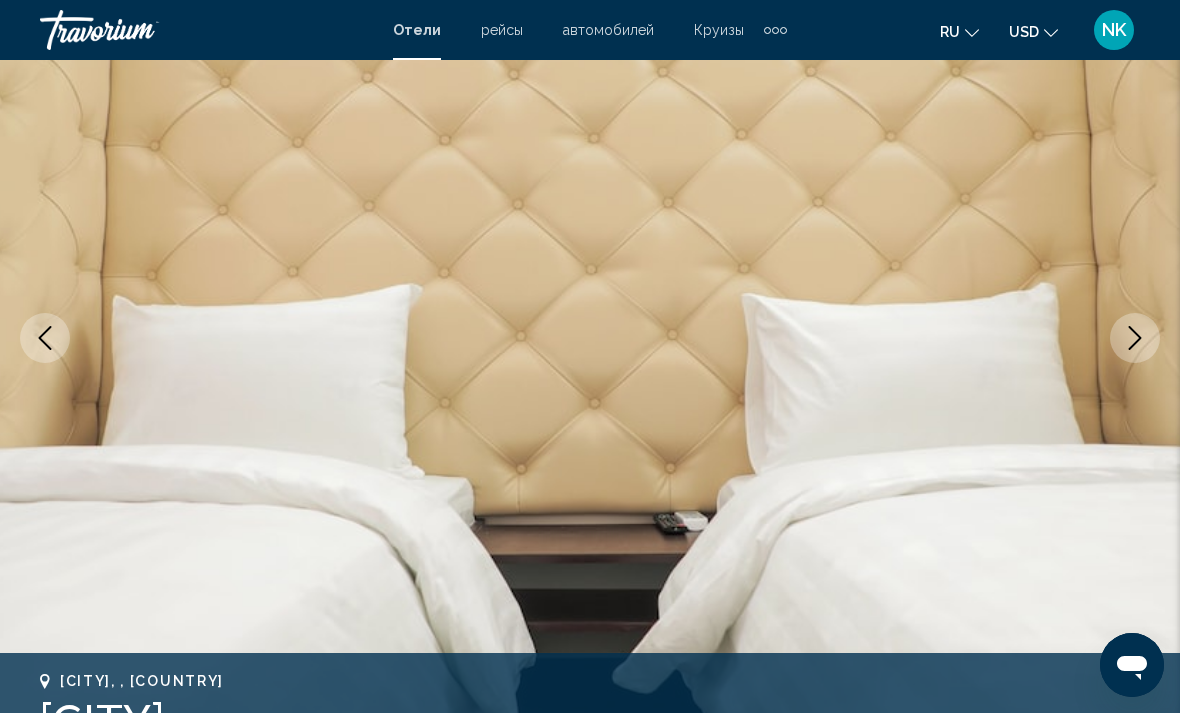 click 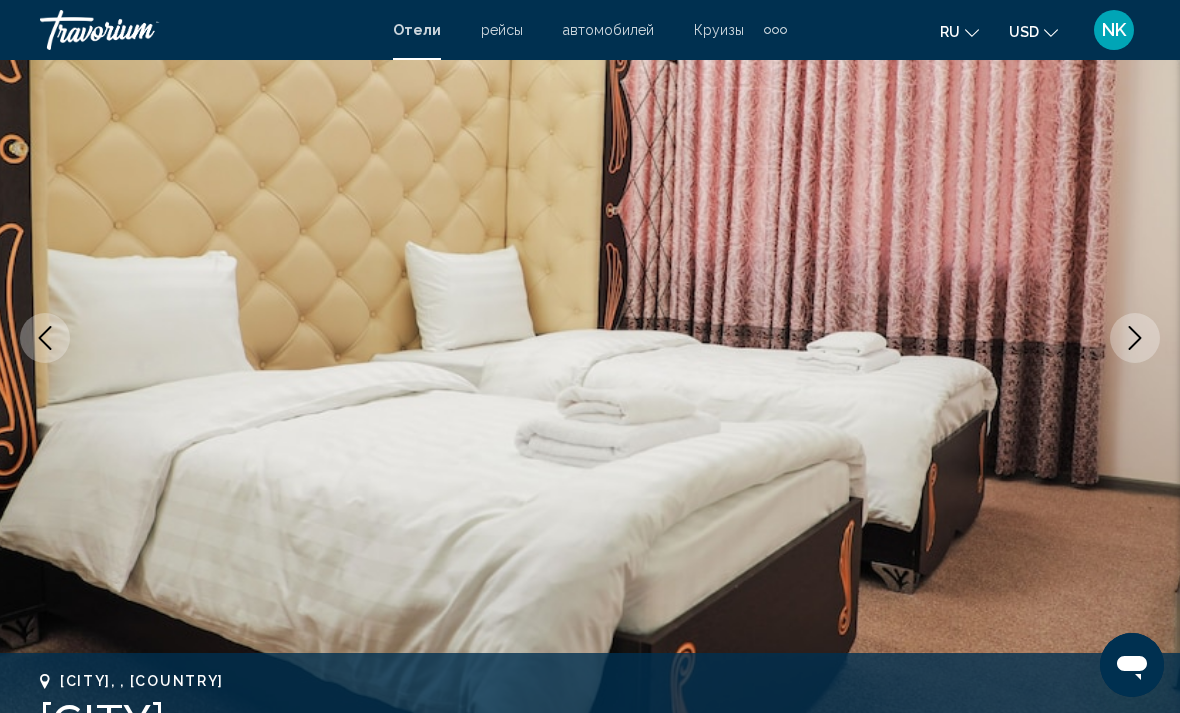 click 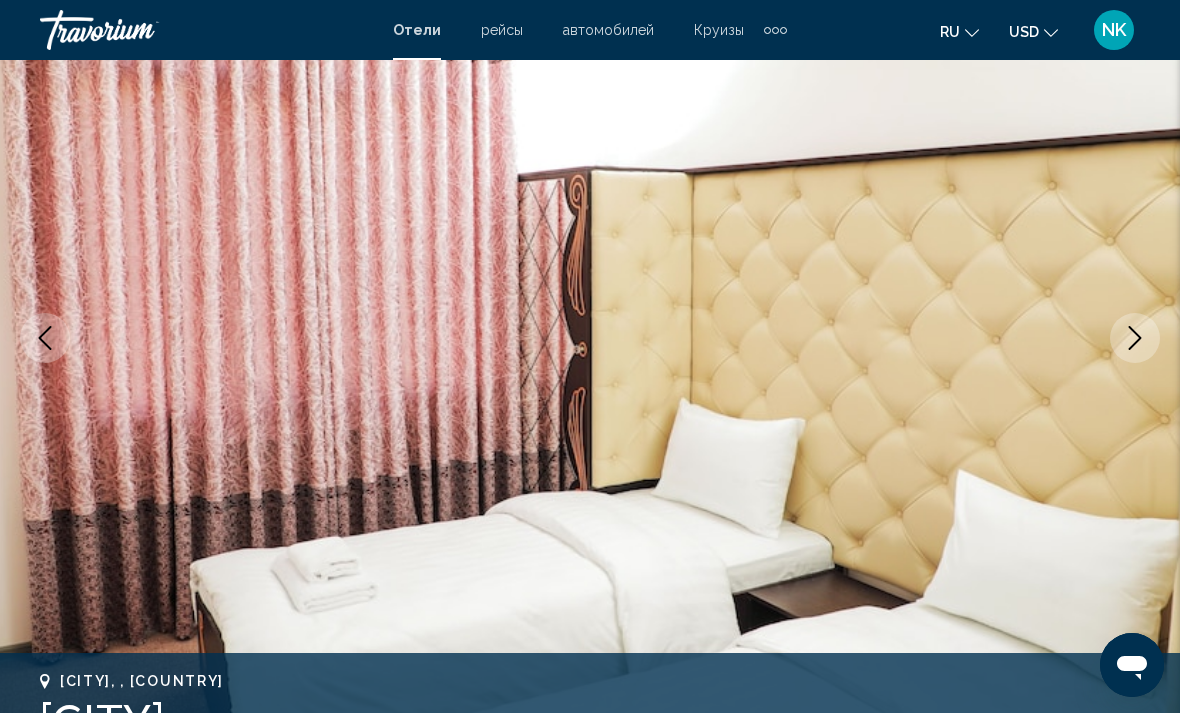 click at bounding box center (1135, 338) 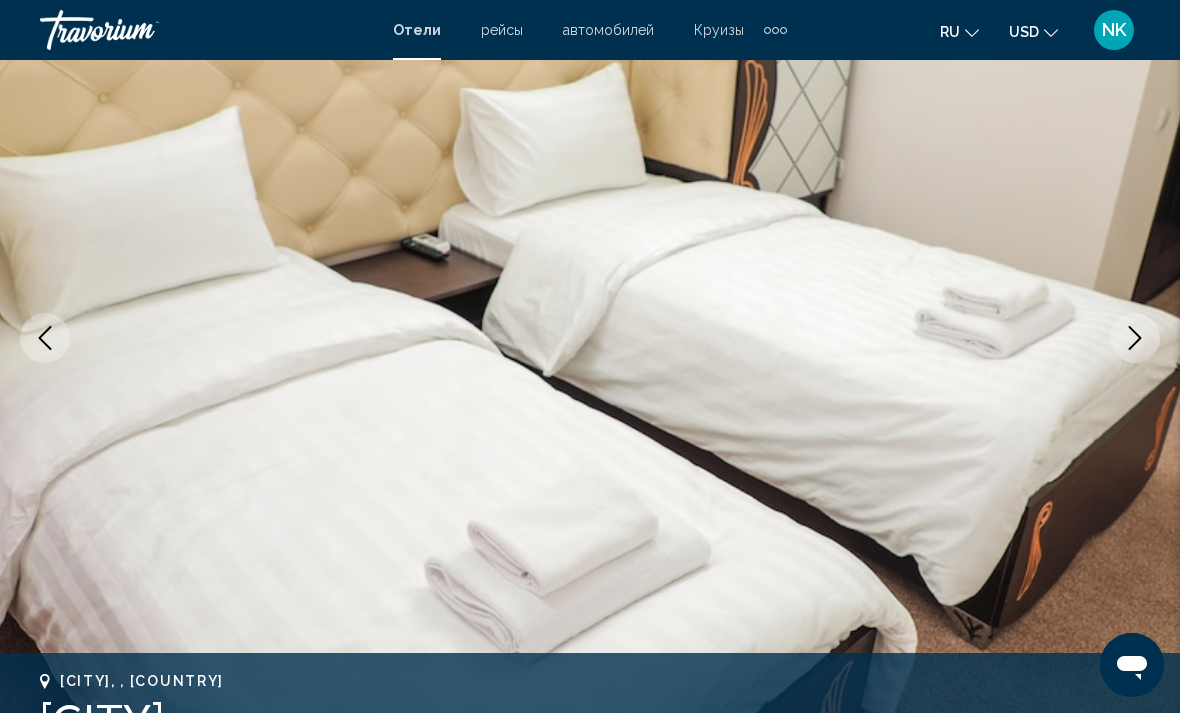 click 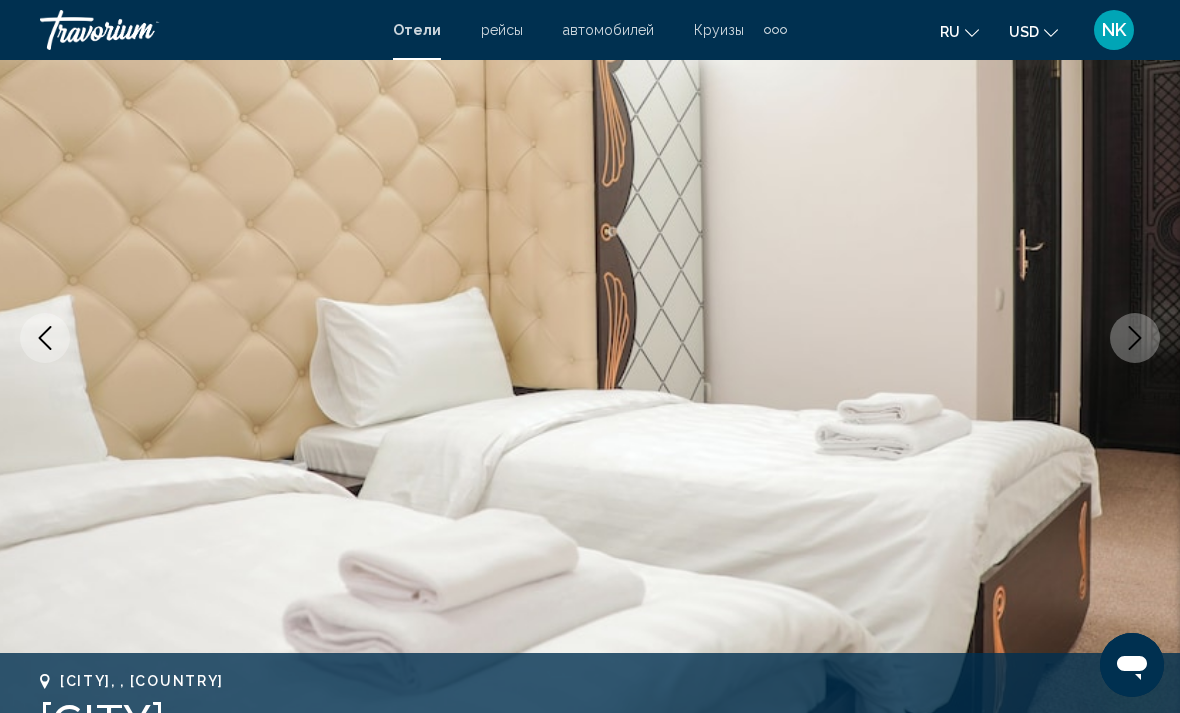 click 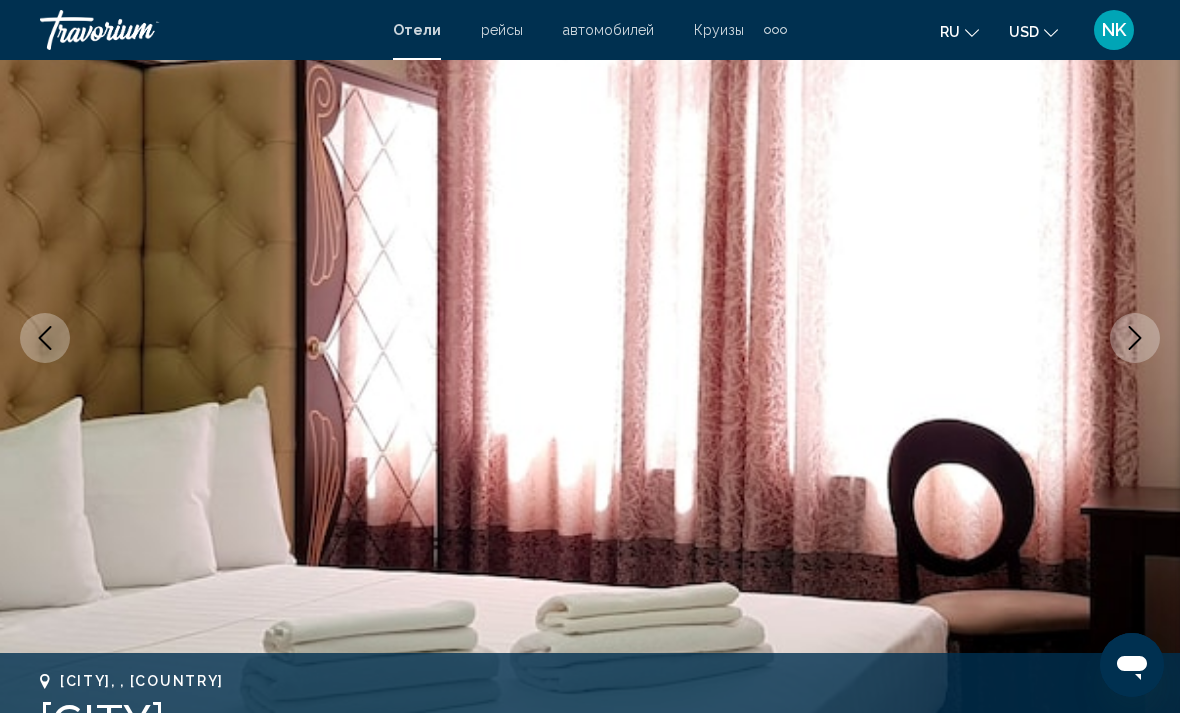 click 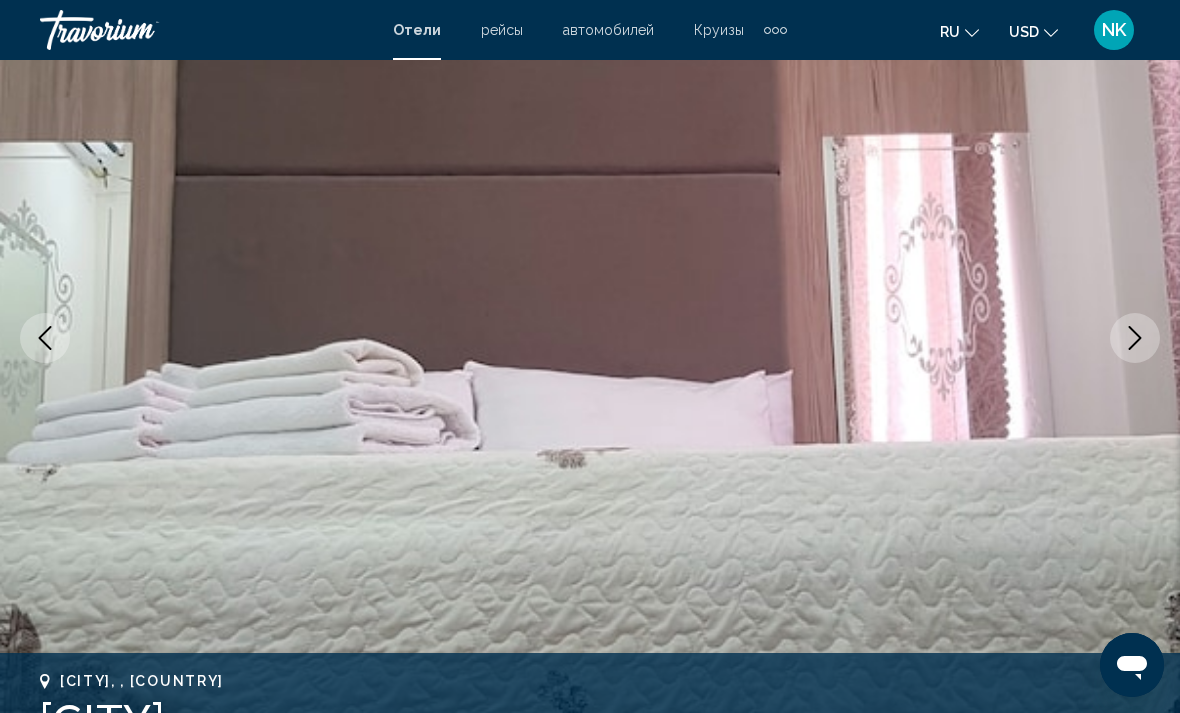 click 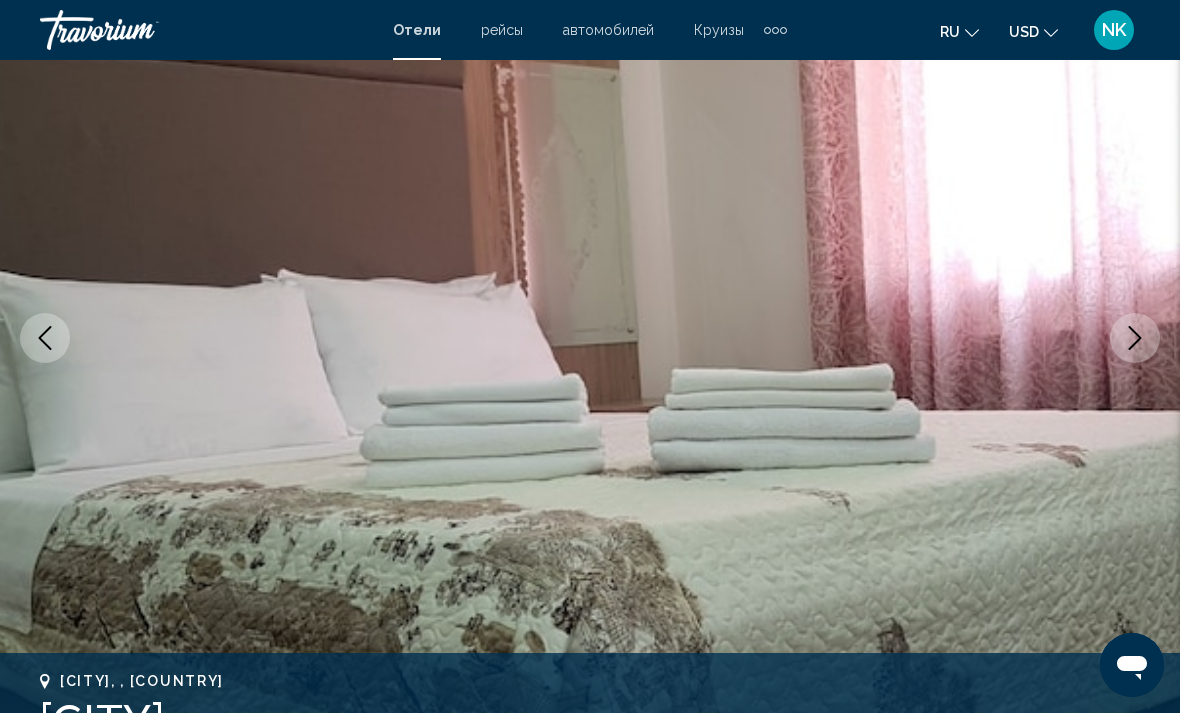click 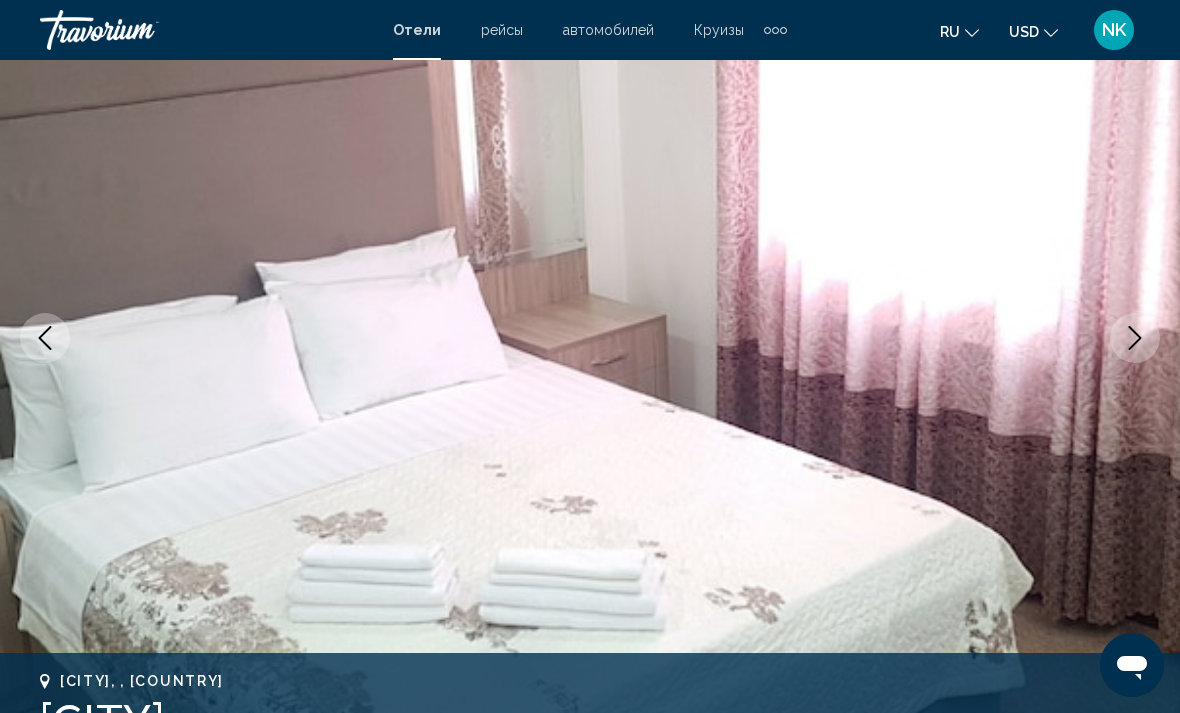 click 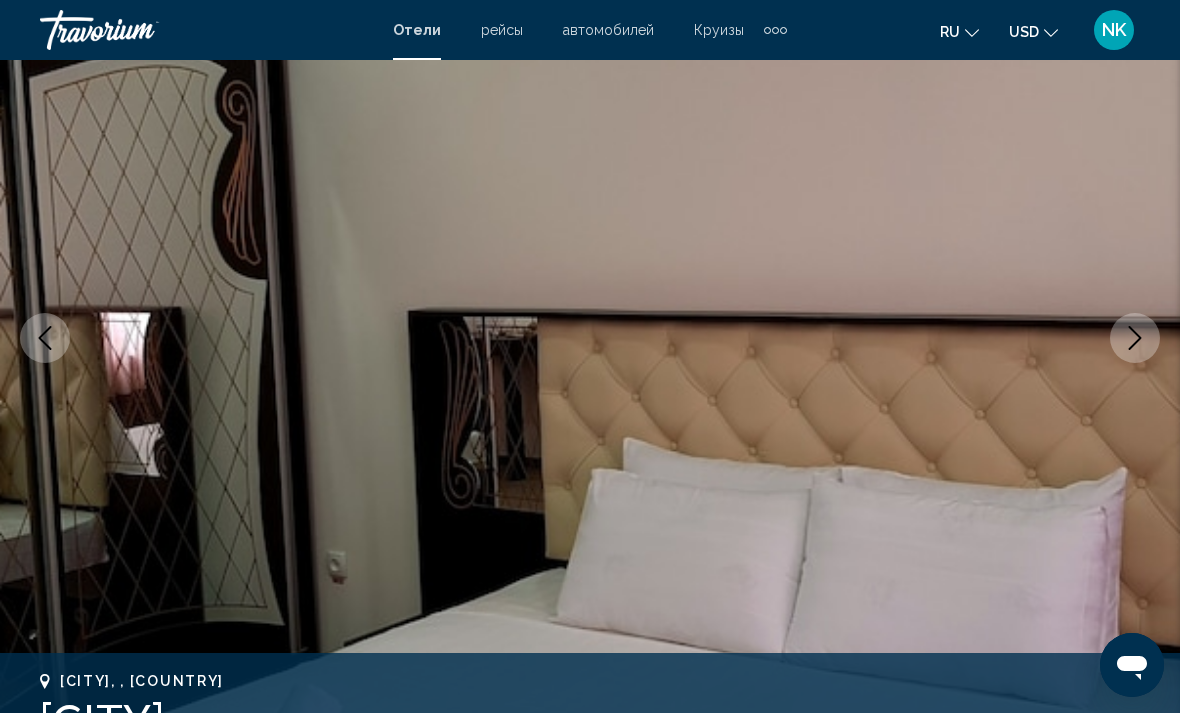 click at bounding box center (1135, 338) 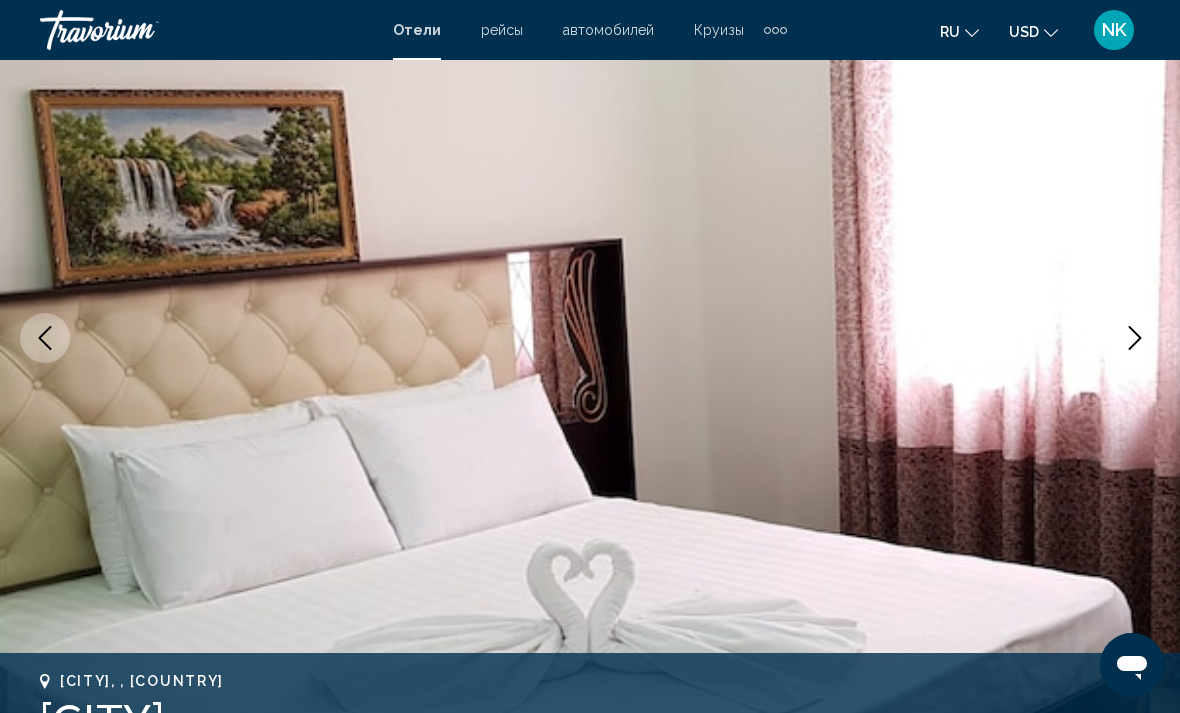 click 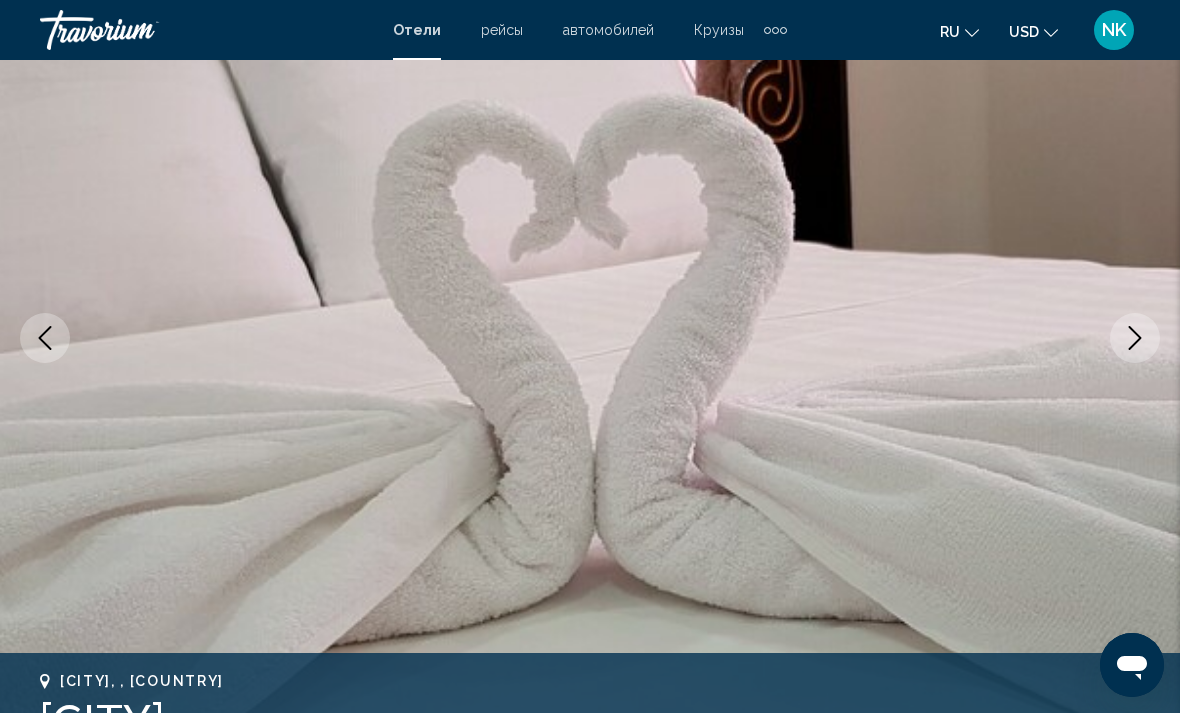 click 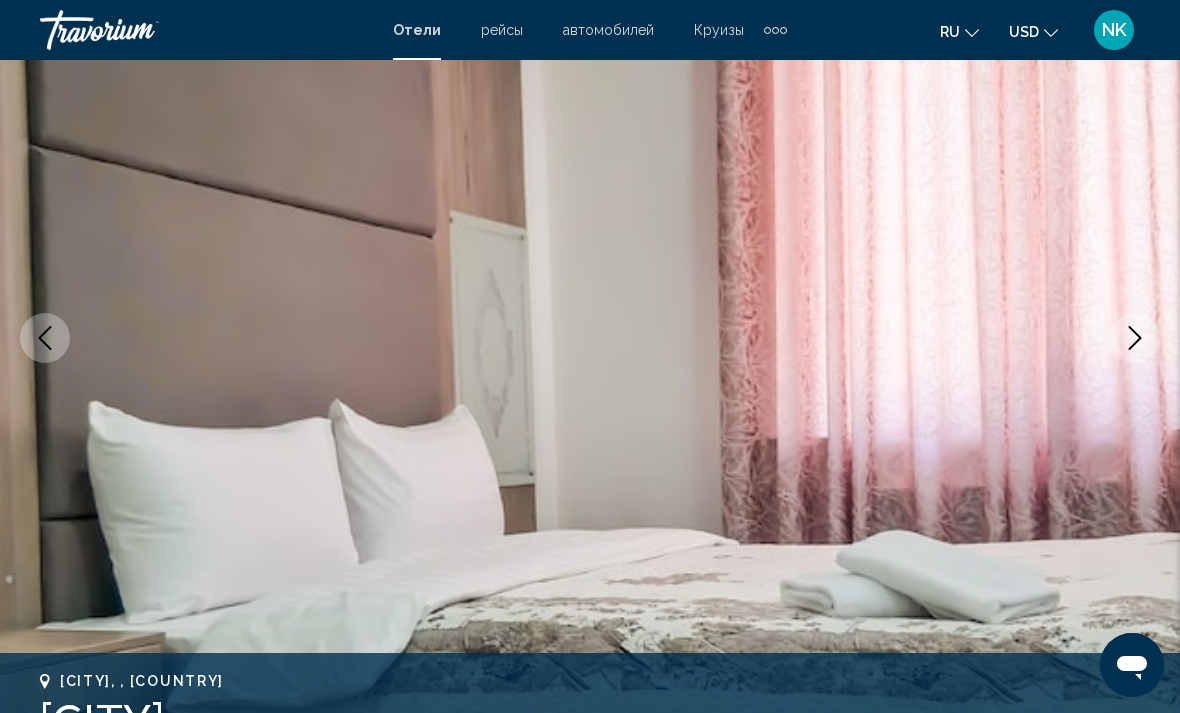 click 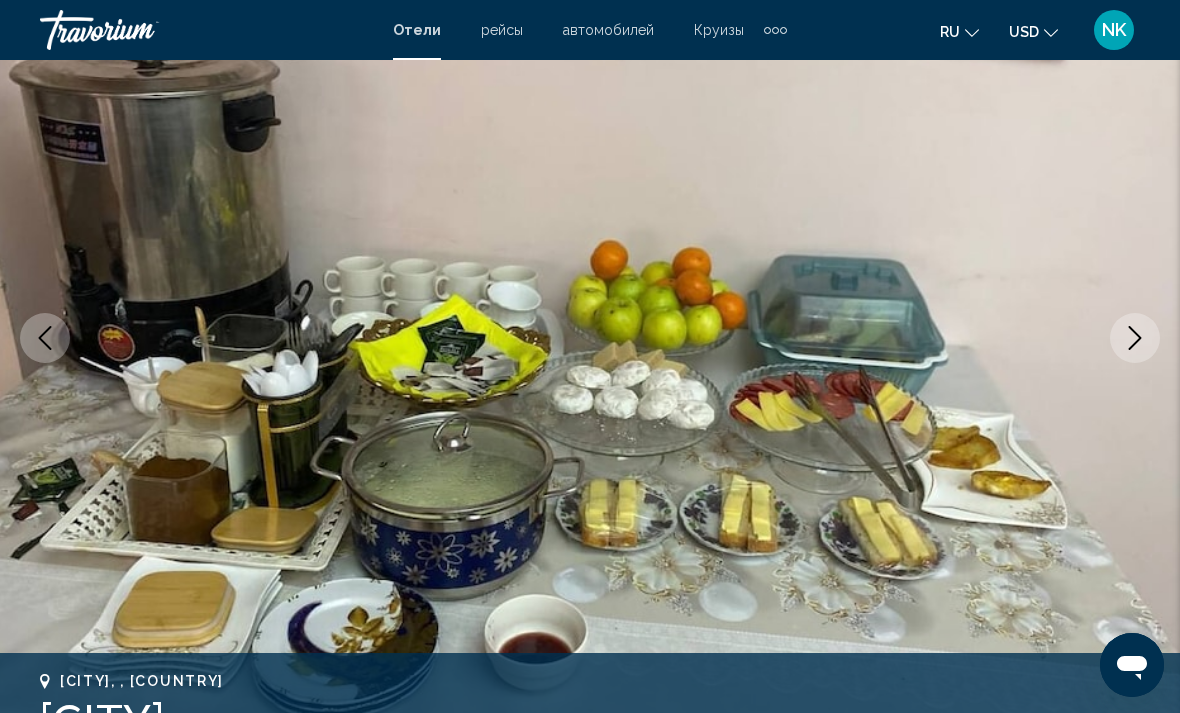 click 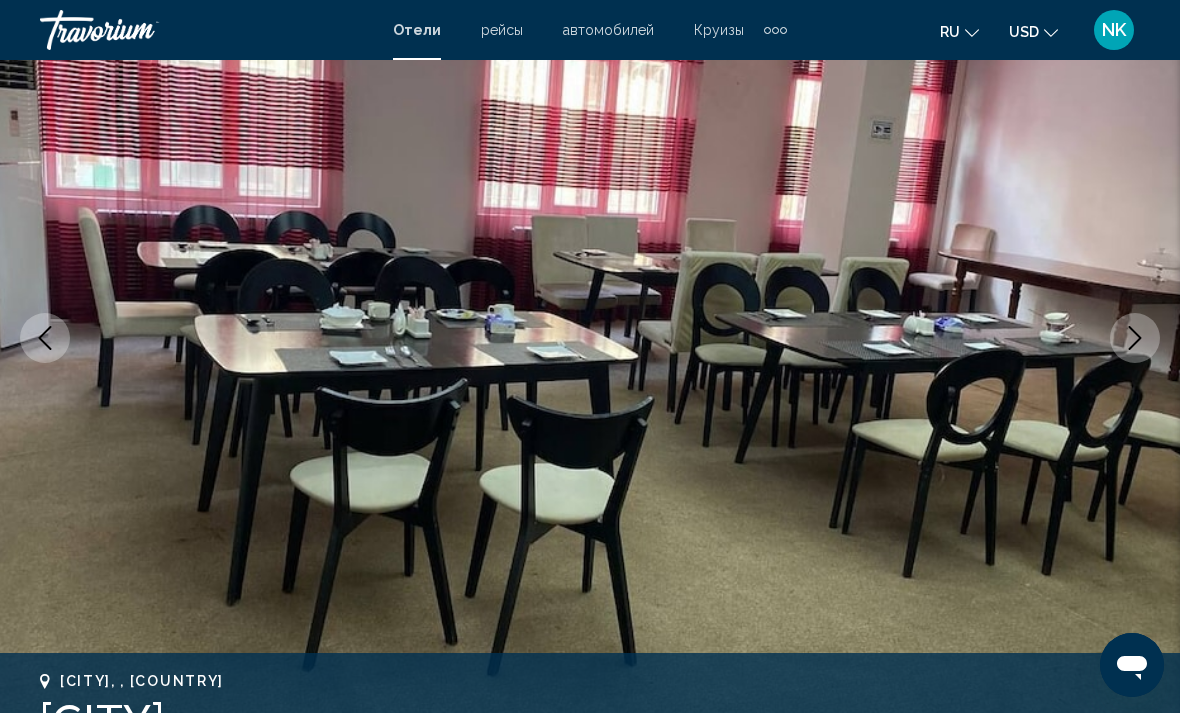 click 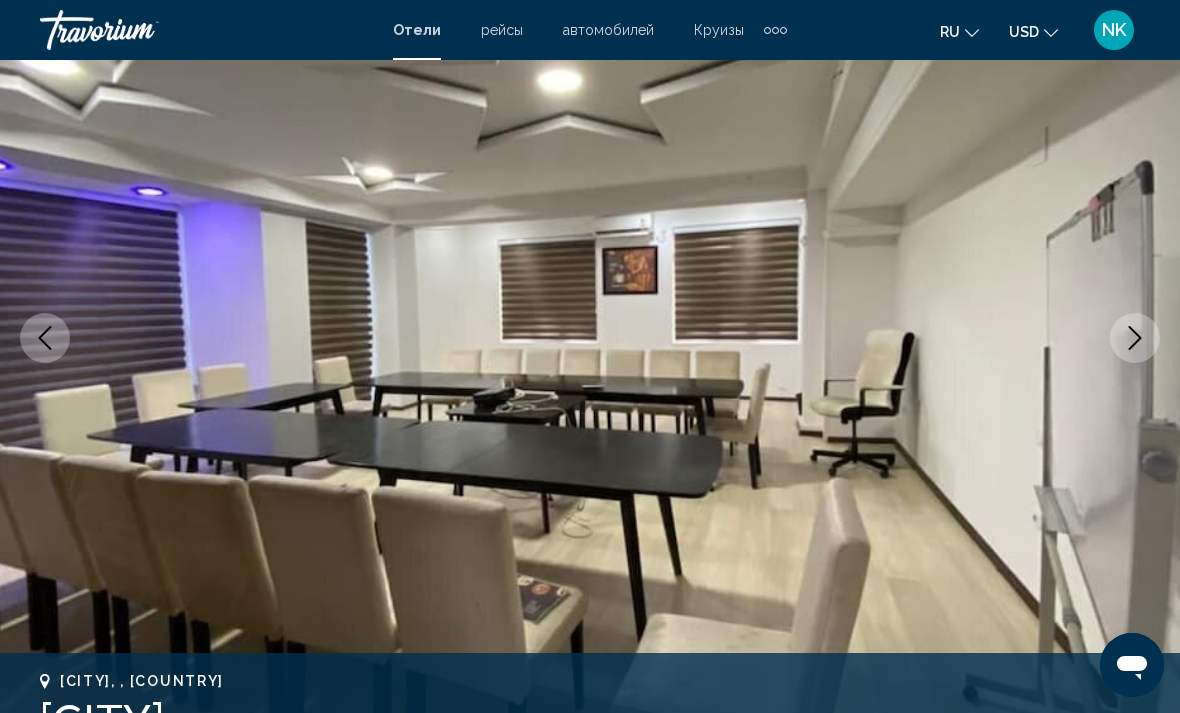 click 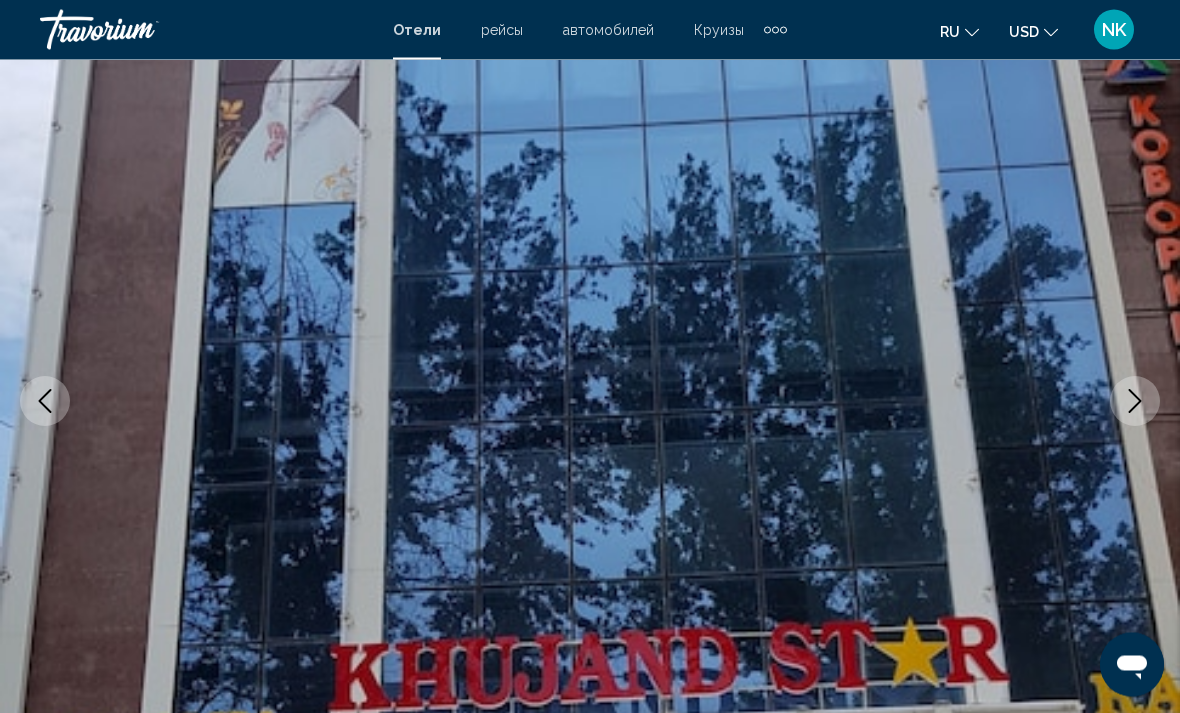 scroll, scrollTop: 0, scrollLeft: 0, axis: both 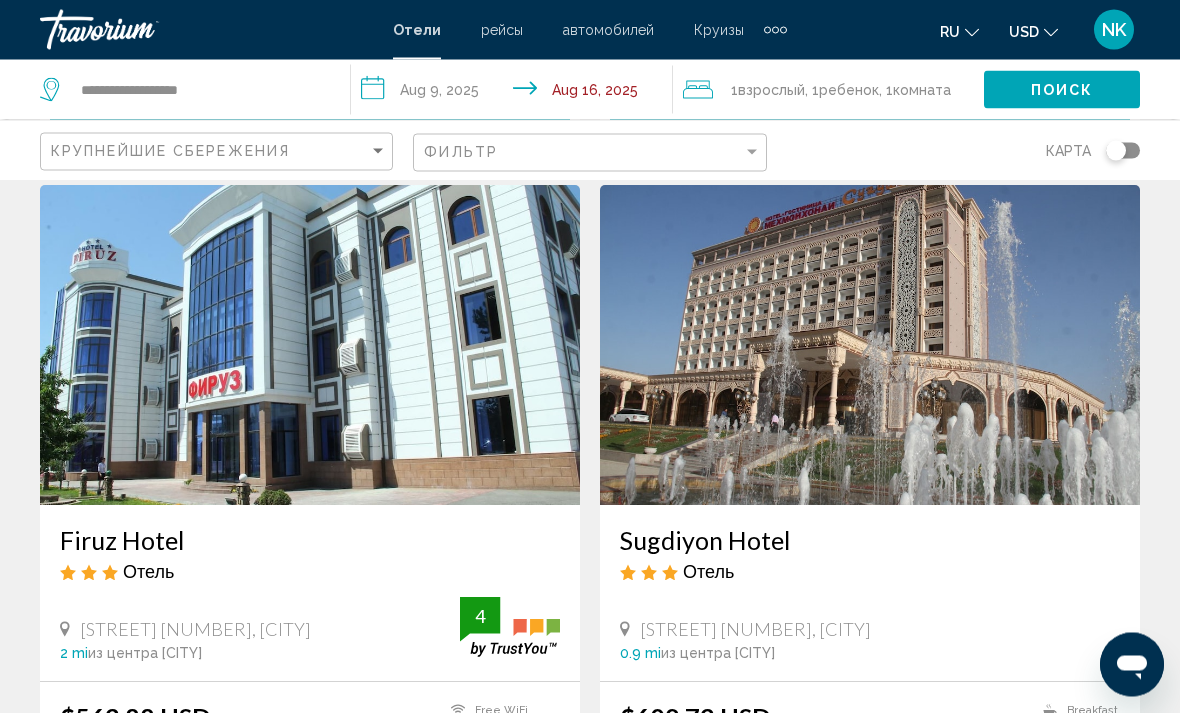 click on "Firuz Hotel" at bounding box center [310, 541] 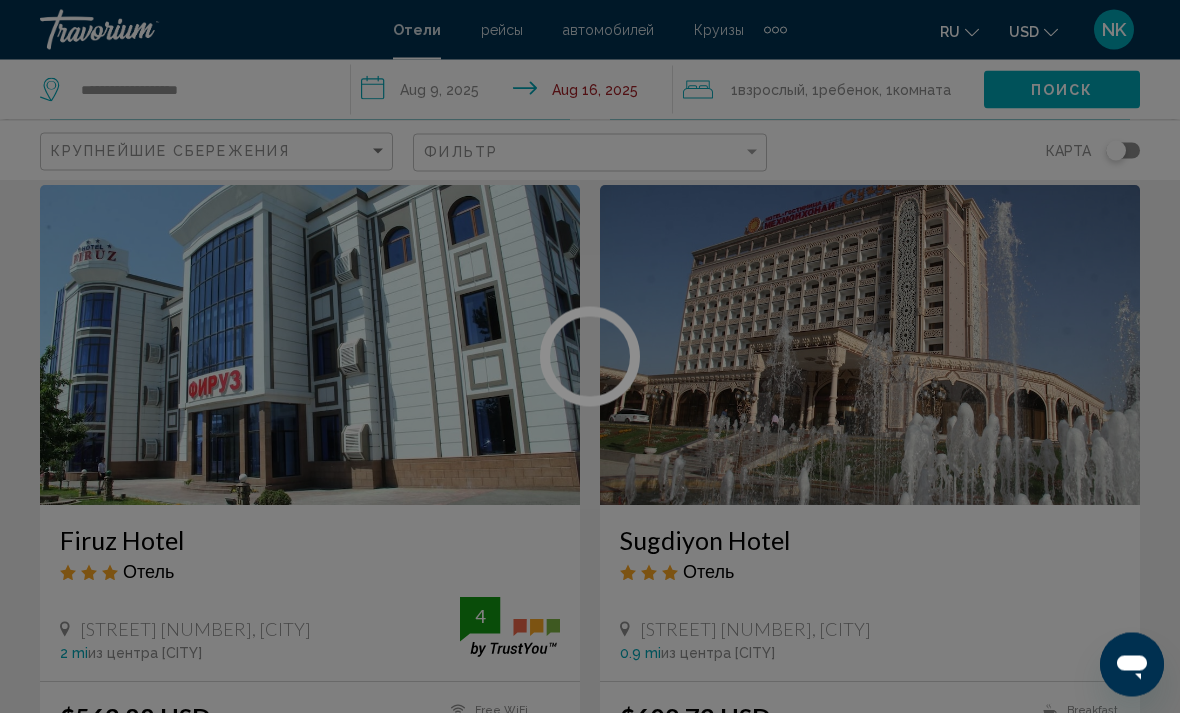 scroll, scrollTop: 758, scrollLeft: 0, axis: vertical 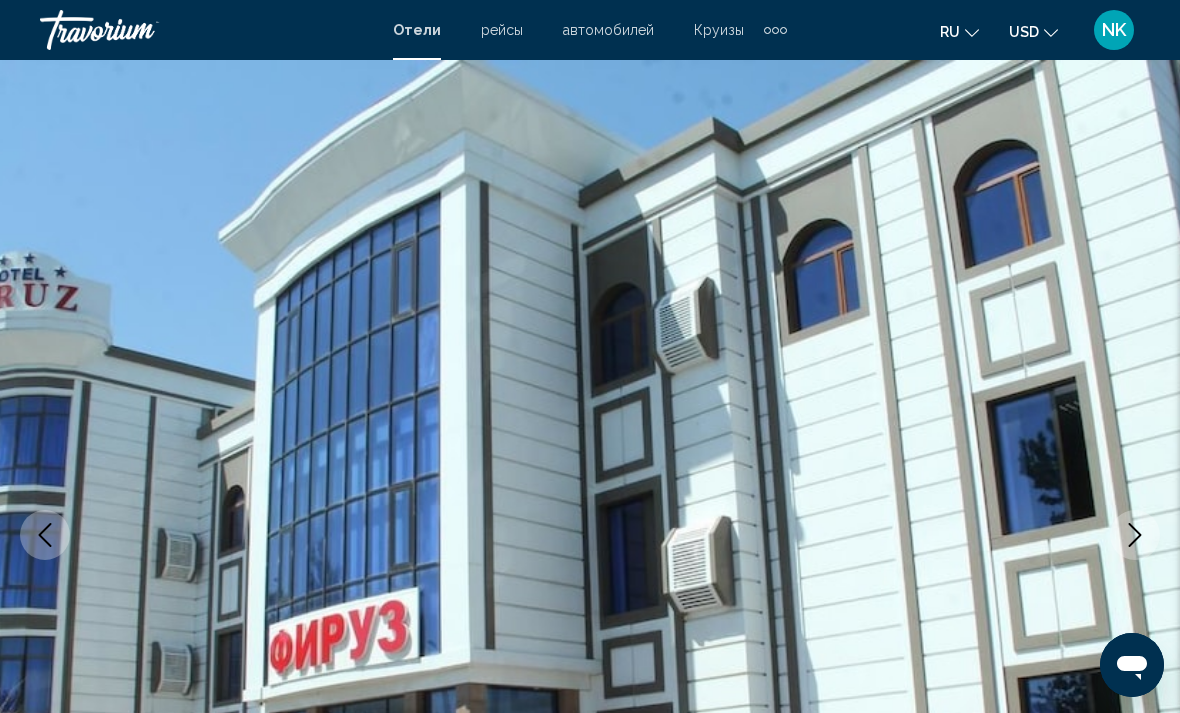 click 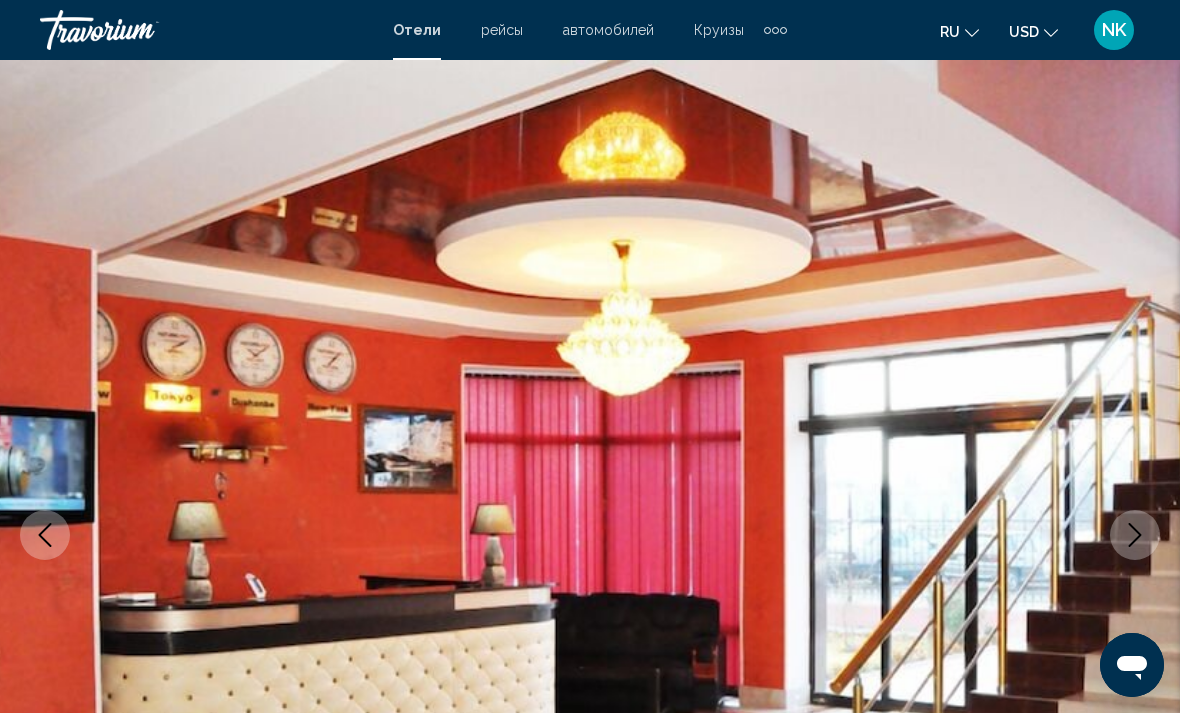 click 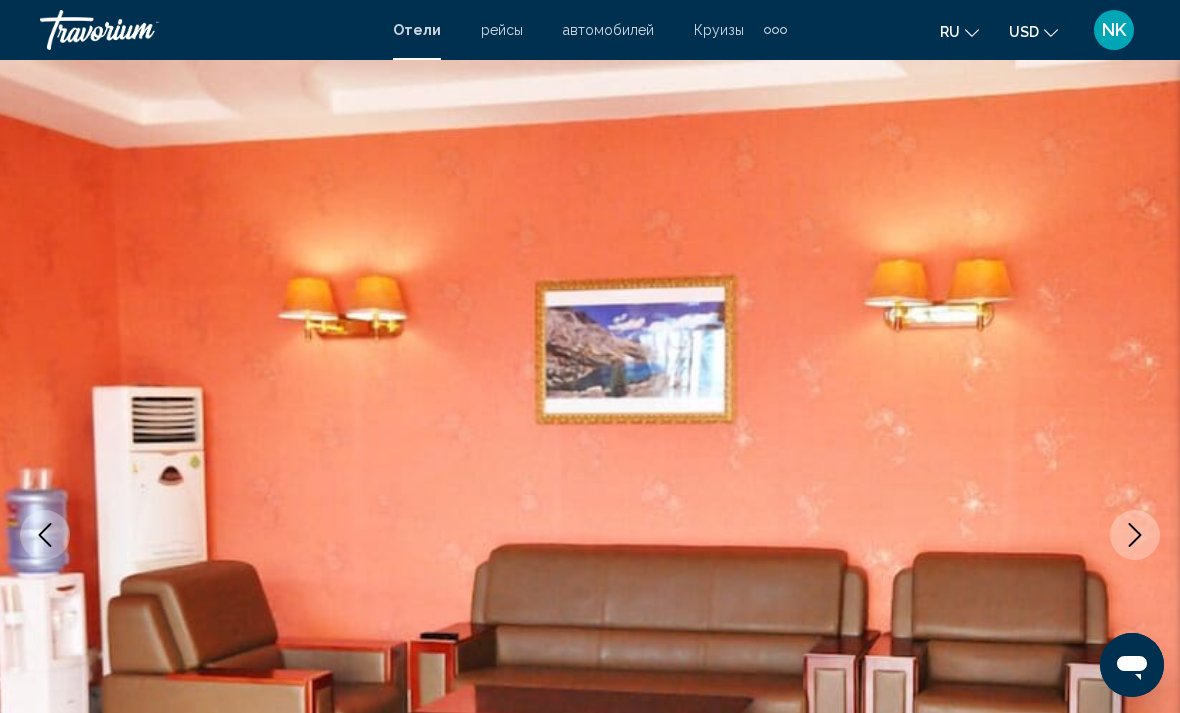 click at bounding box center [1135, 535] 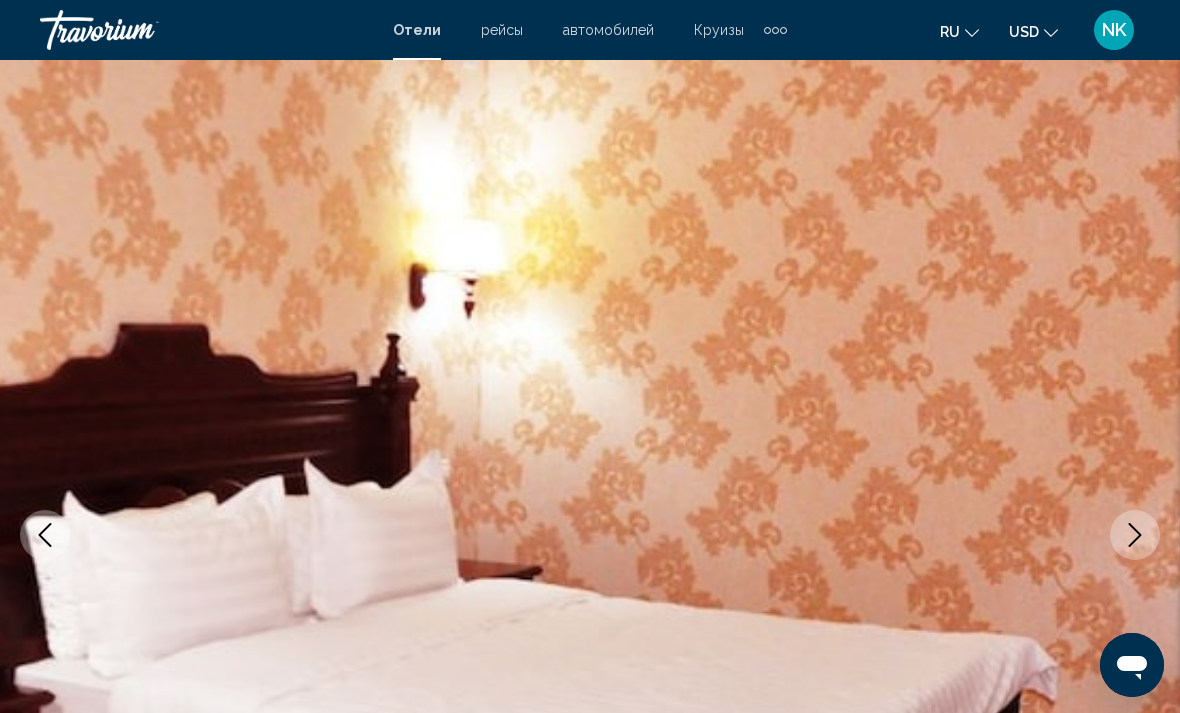 click 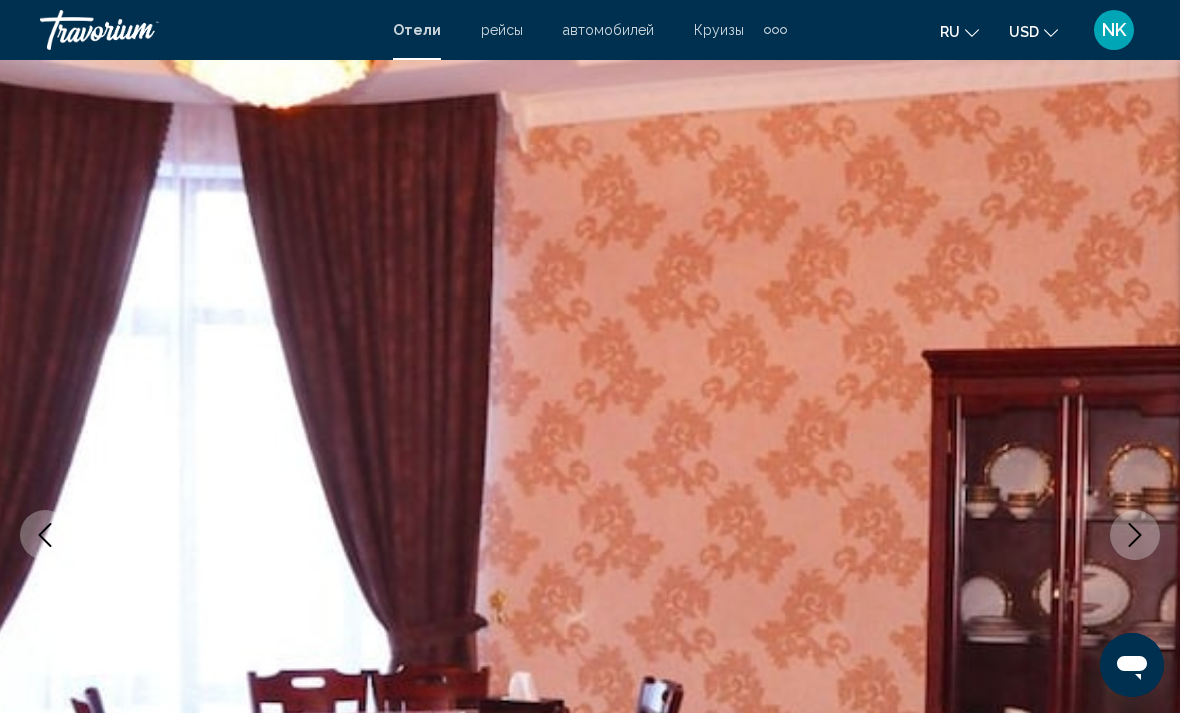 click 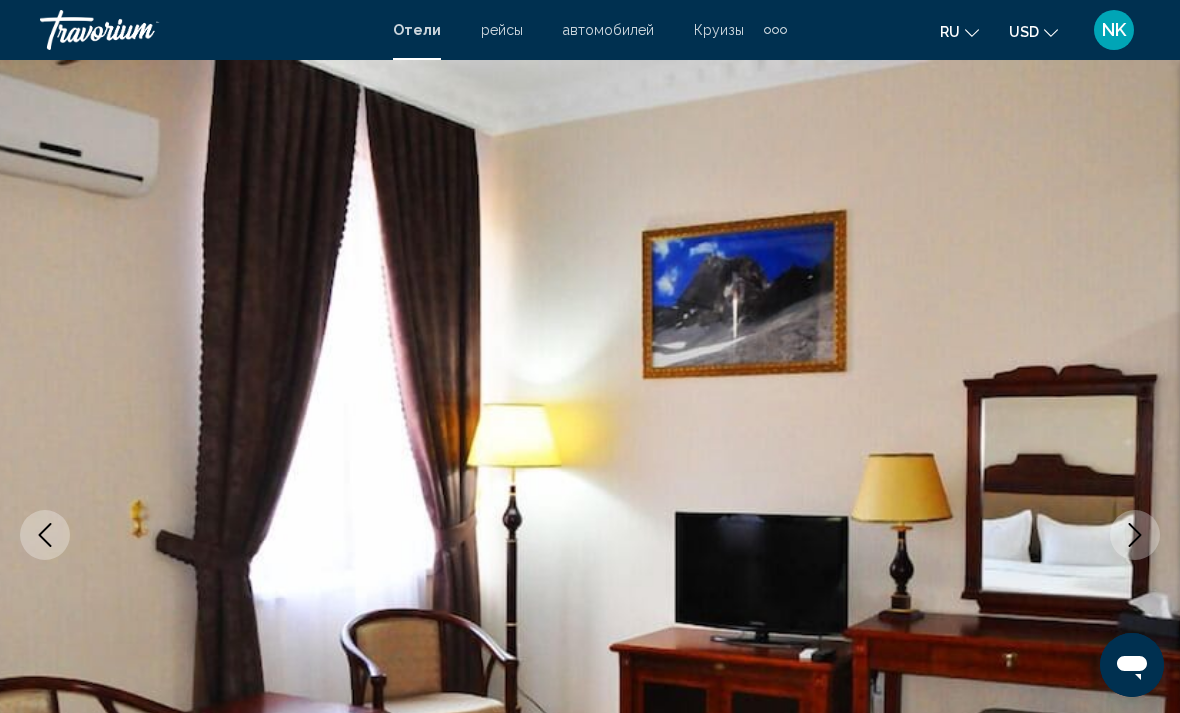 click at bounding box center [1135, 535] 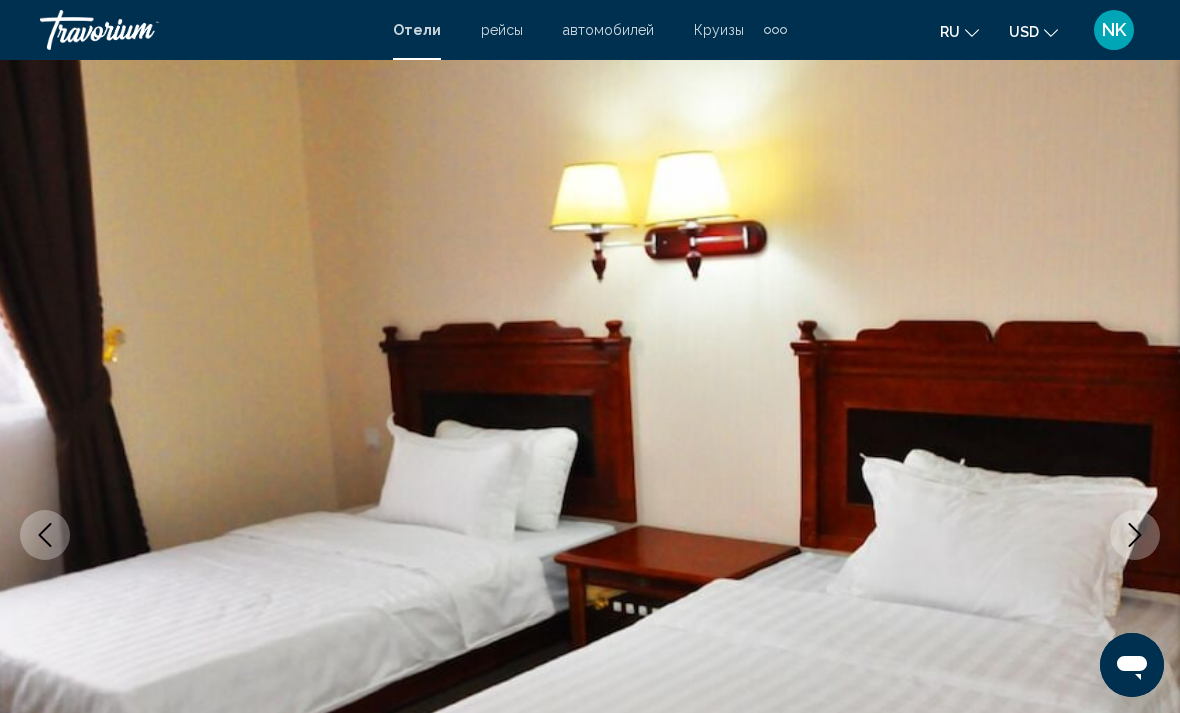 click 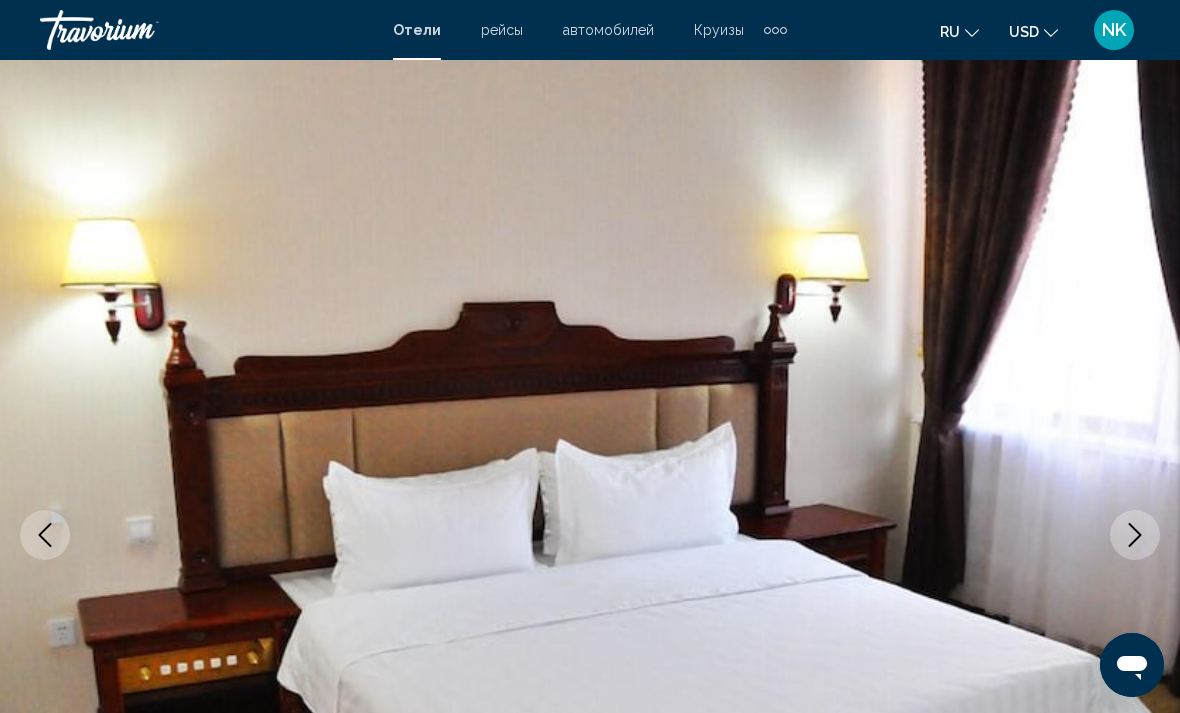 click 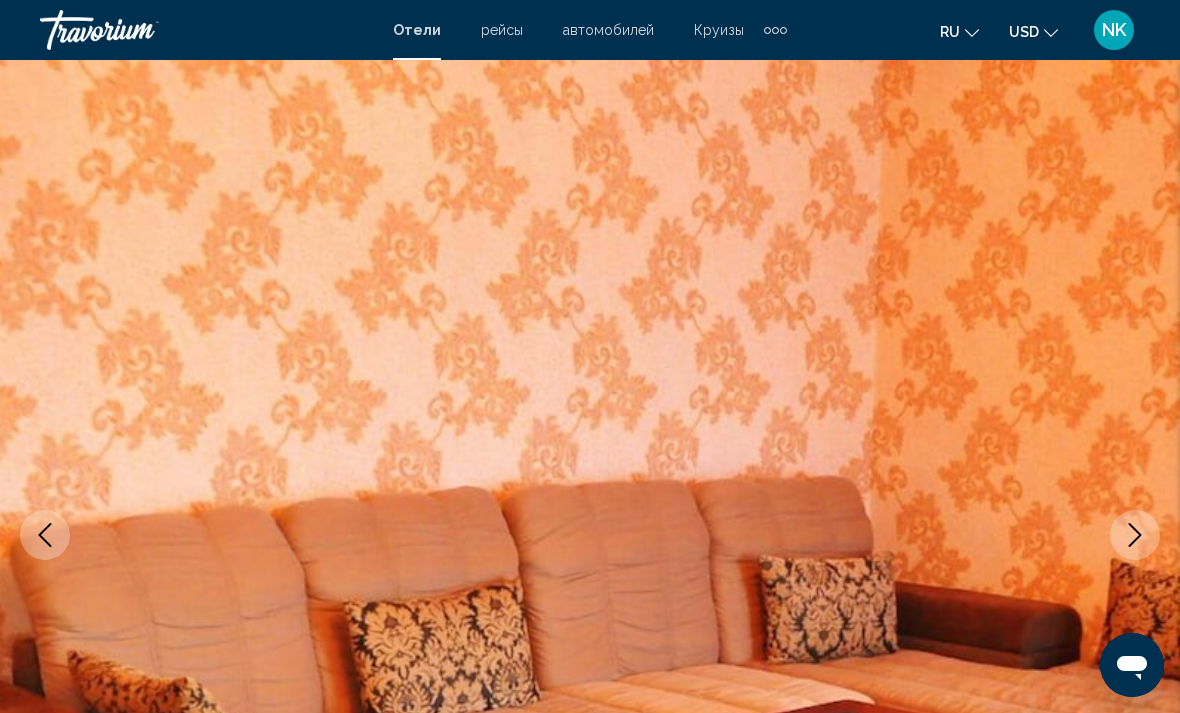 click 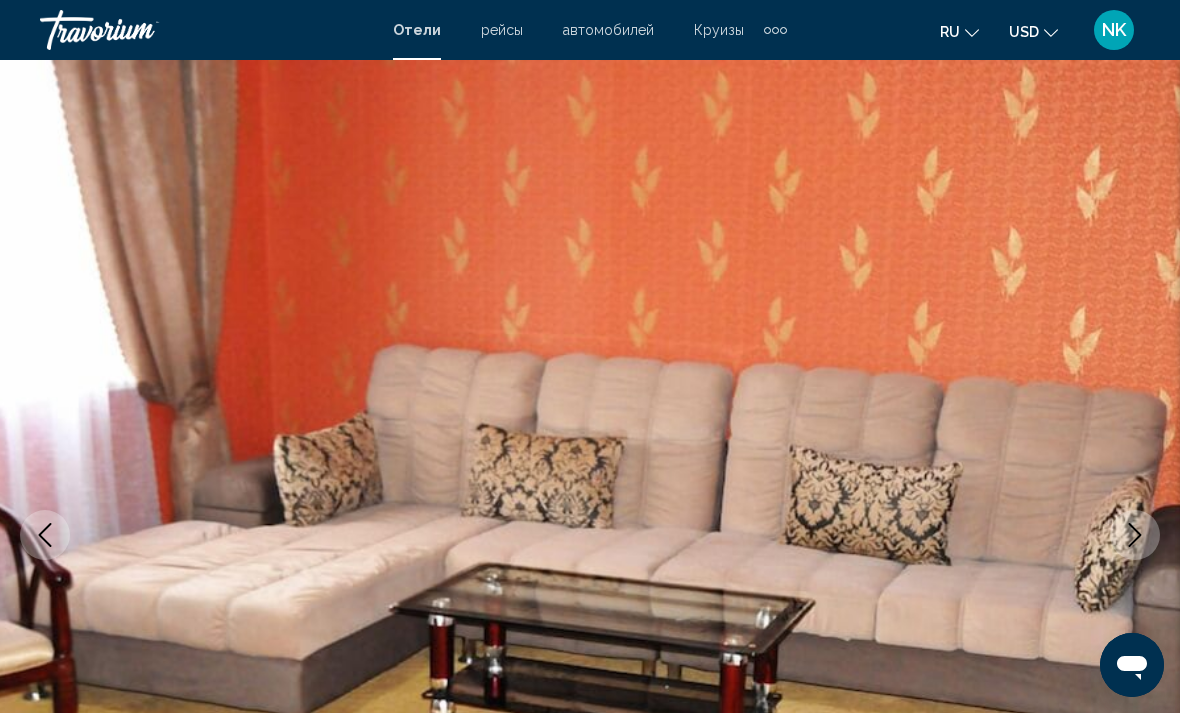 click 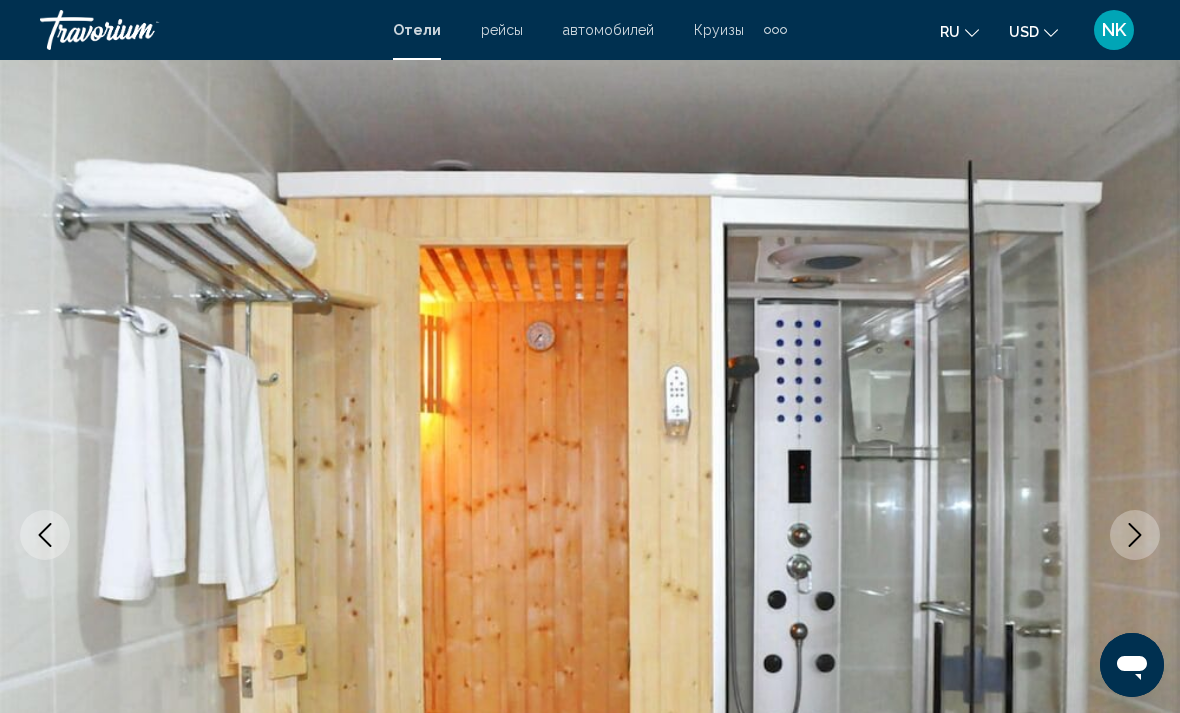 click at bounding box center [1135, 535] 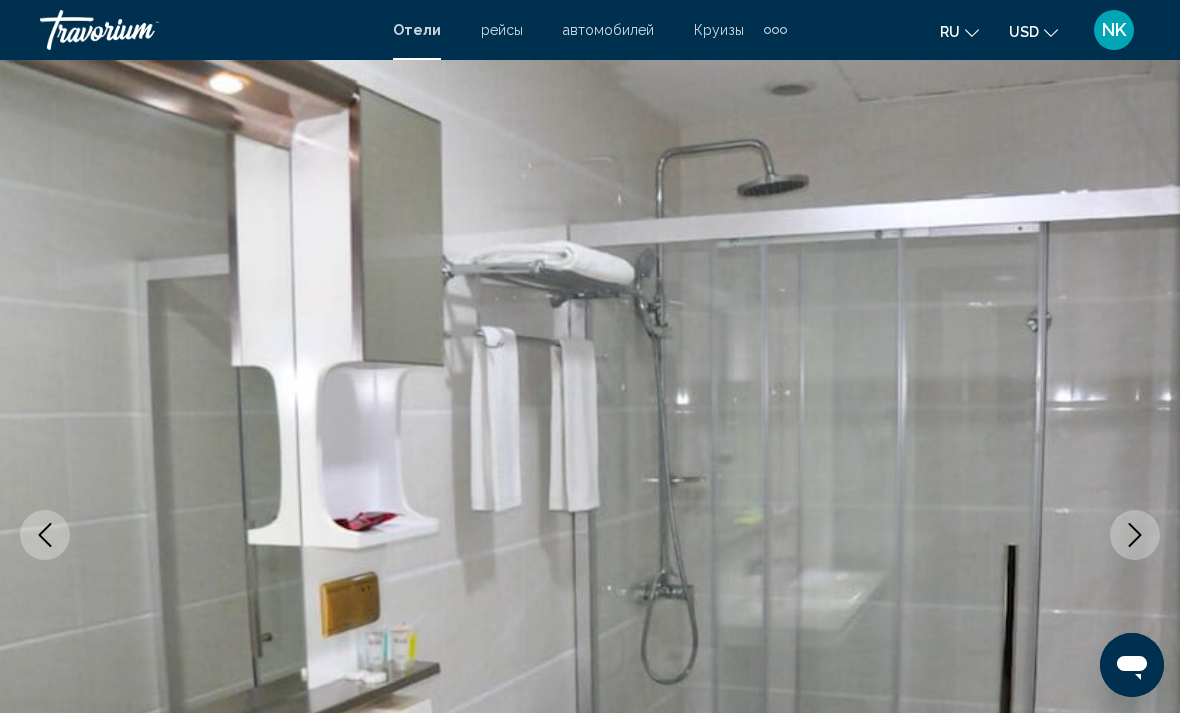click 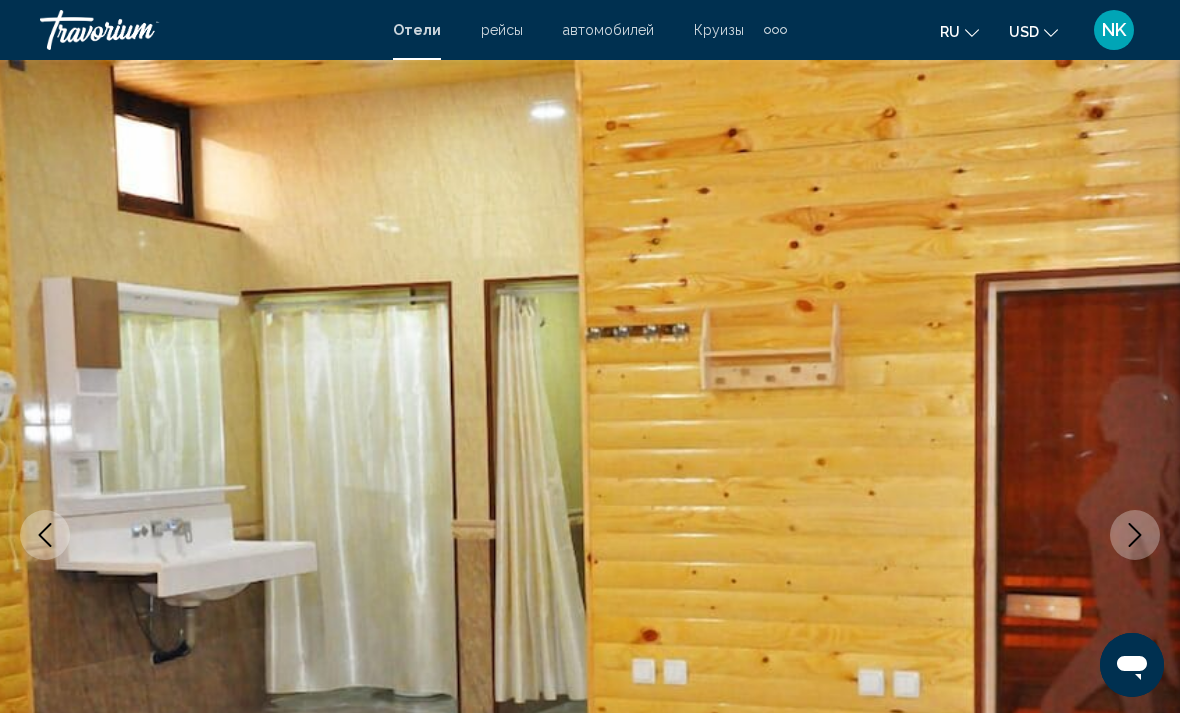 click at bounding box center [1135, 535] 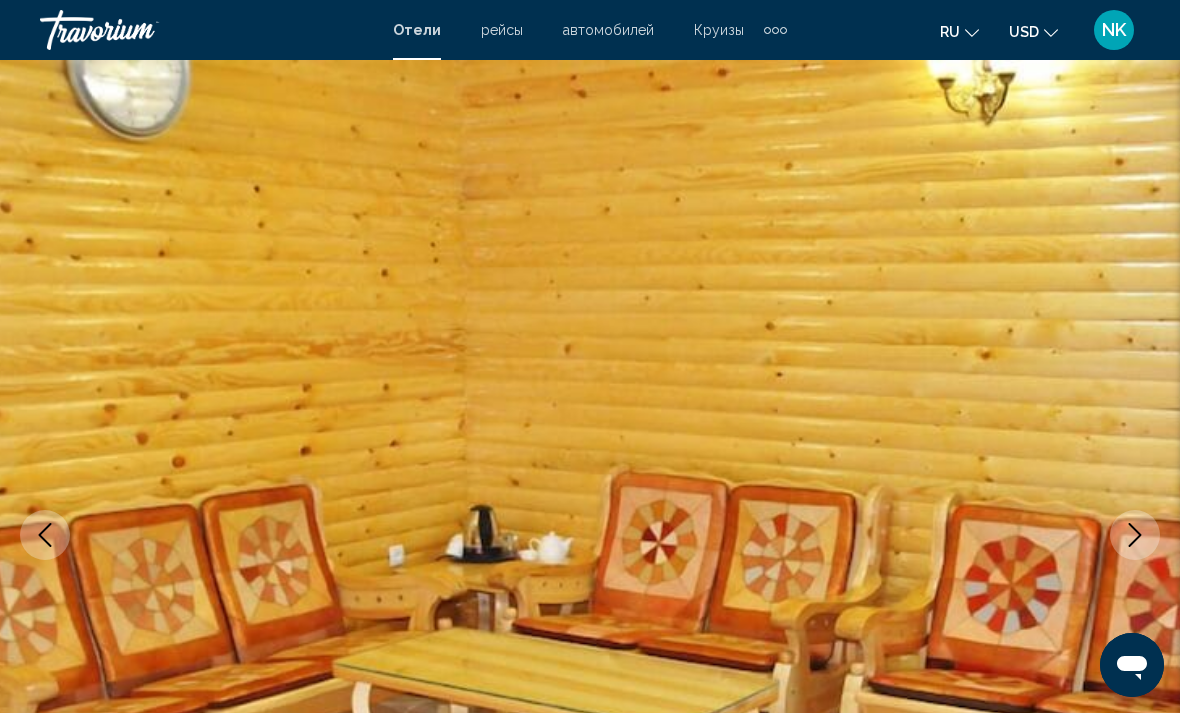 click at bounding box center [1135, 535] 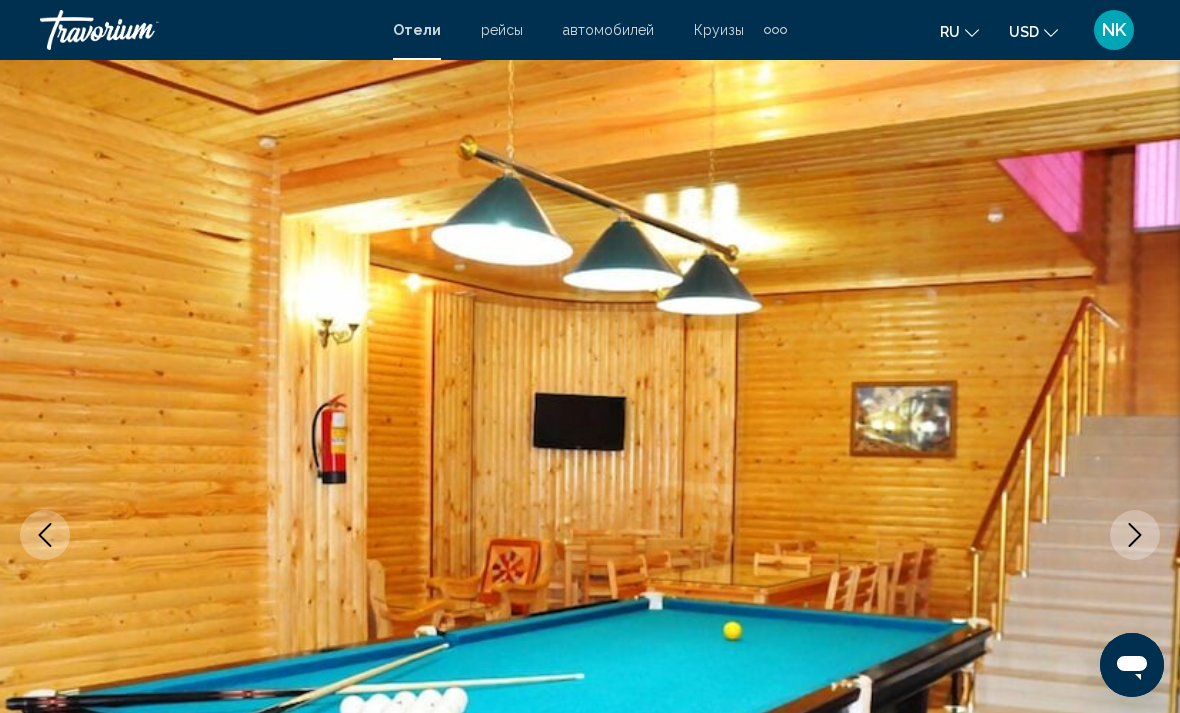 click at bounding box center [1135, 535] 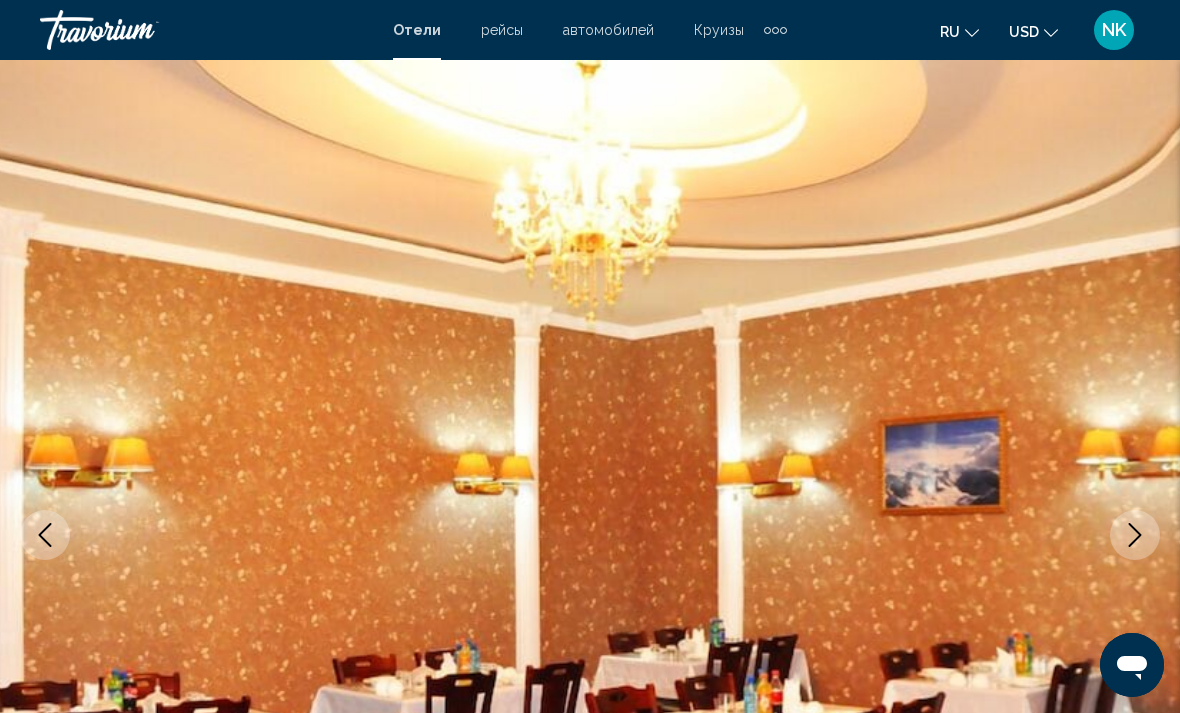 click at bounding box center (590, 535) 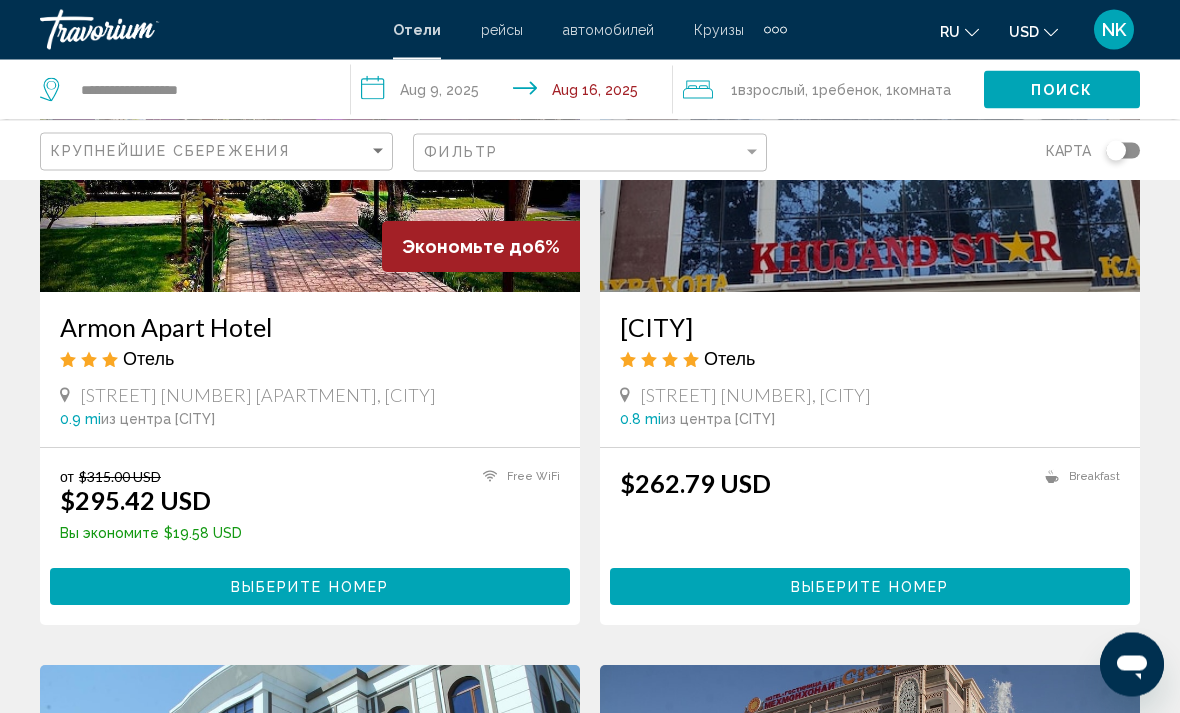 scroll, scrollTop: 267, scrollLeft: 0, axis: vertical 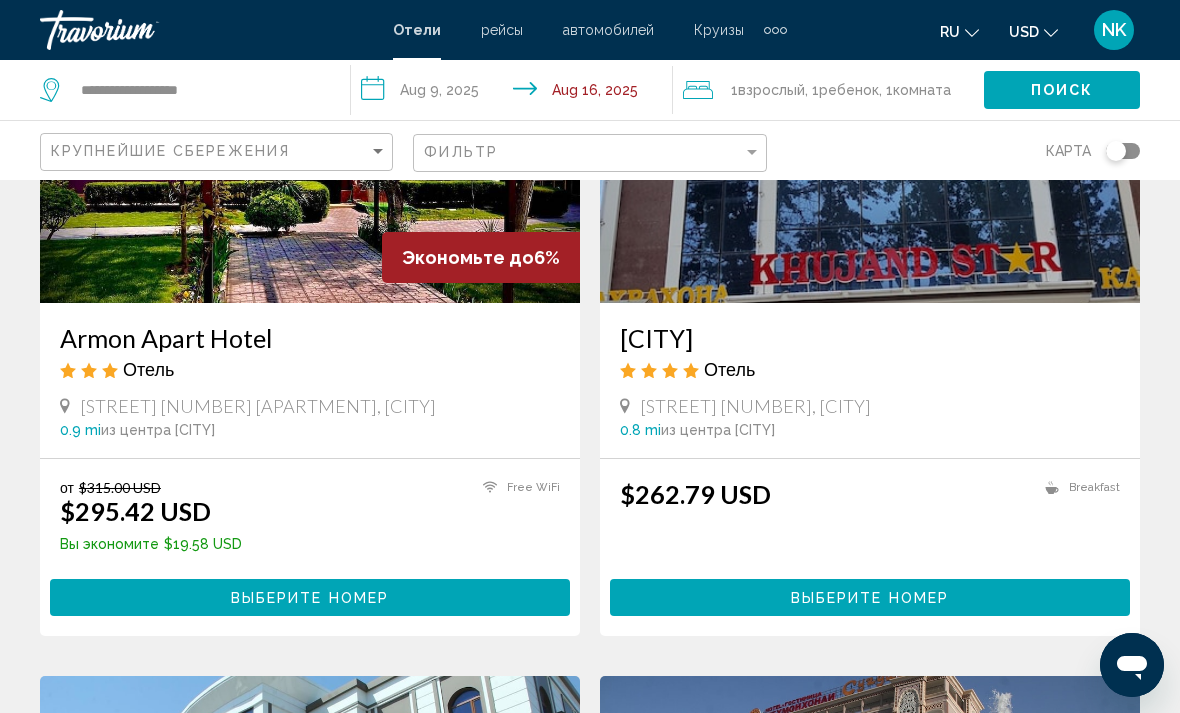 click on "Выберите номер" at bounding box center (310, 597) 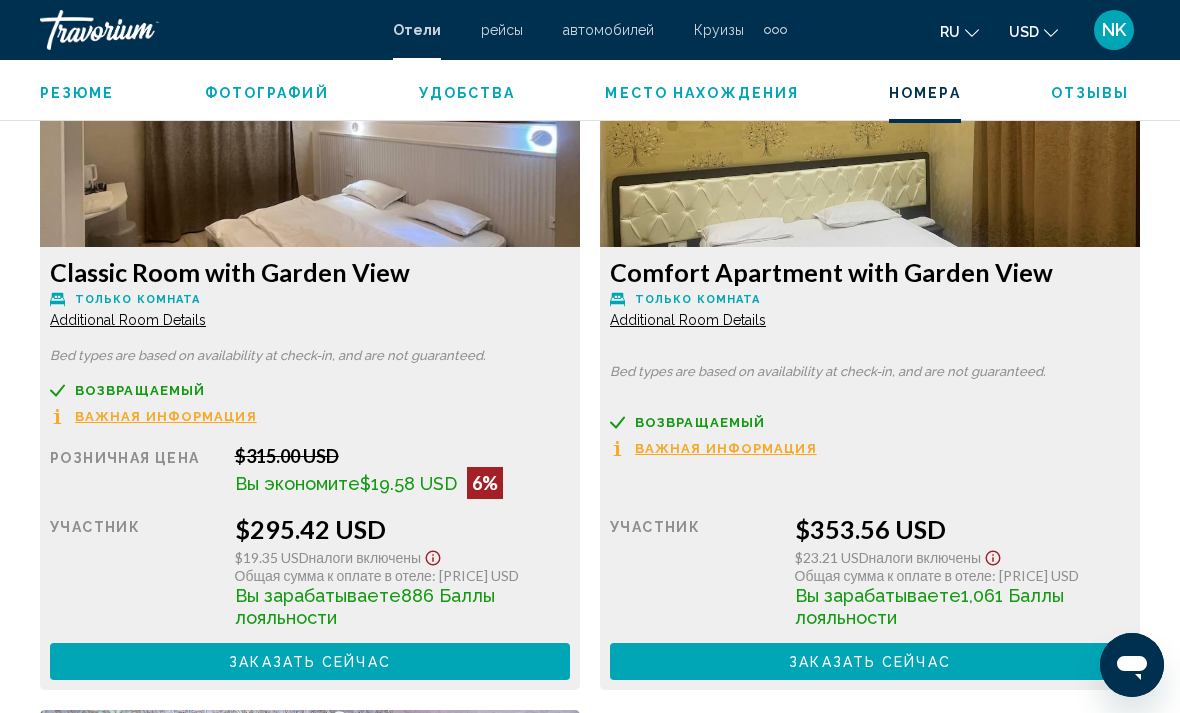 scroll, scrollTop: 3187, scrollLeft: 0, axis: vertical 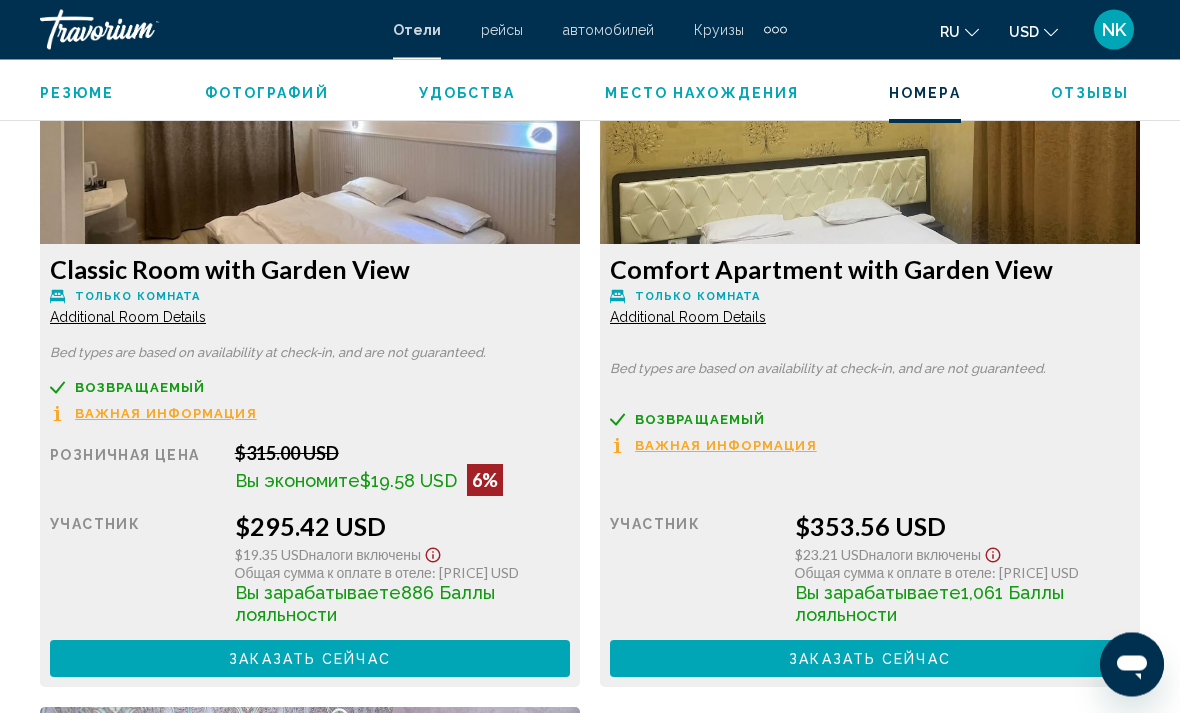click on "Classic Room with Garden View
Только комната Additional Room Details Bed types are based on availability at check-in, and are not guaranteed.
возвращаемый
Не возмещается
Не возмещается
Важная информация Розничная цена  $315.00 USD  Вы экономите  $19.58 USD  6%  когда вы выкупаете    участник  $295.42 USD  $19.35 USD  Налоги включены
Общая сумма к оплате в отеле : $10.78 USD  Вы зарабатываете  886 Баллы лояльности  Заказать сейчас Больше недоступно" at bounding box center [310, 466] 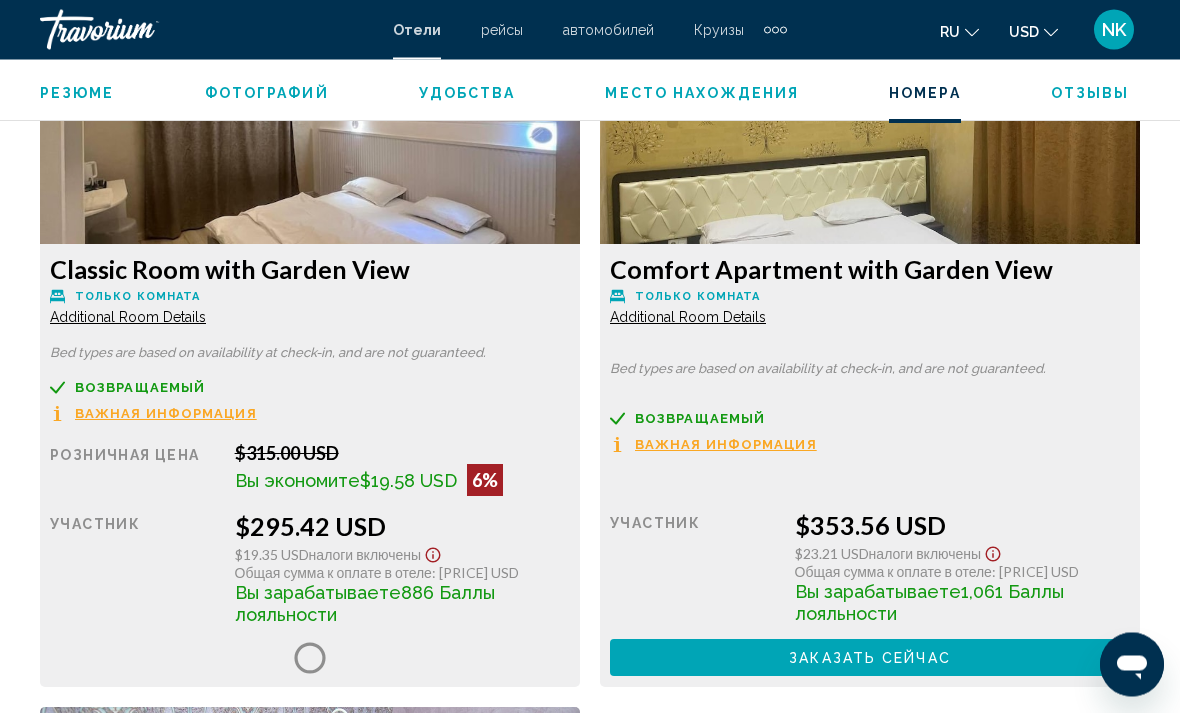 scroll, scrollTop: 3188, scrollLeft: 0, axis: vertical 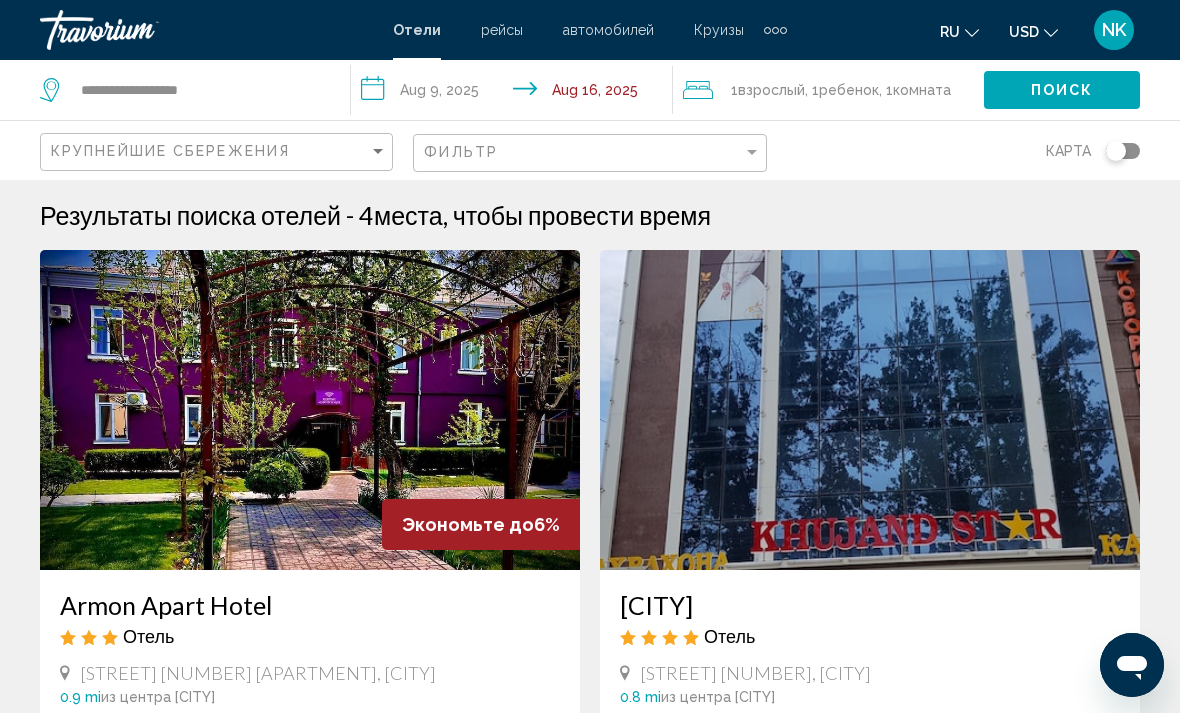 click at bounding box center [310, 410] 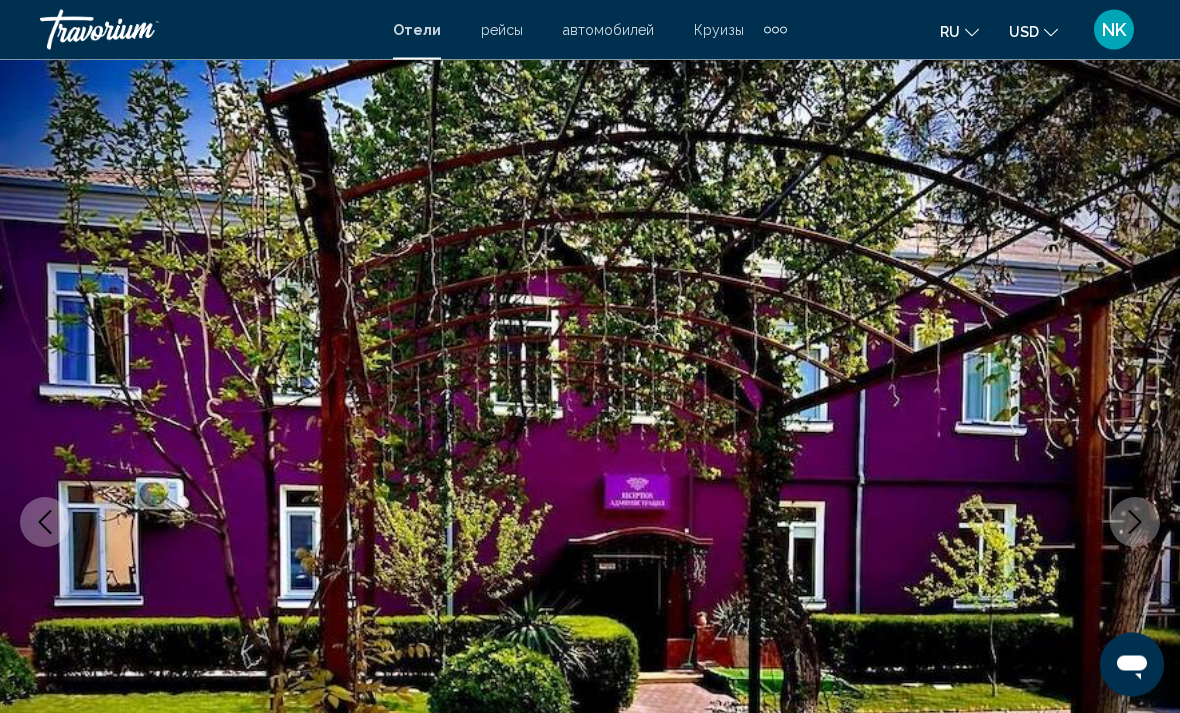 scroll, scrollTop: 0, scrollLeft: 0, axis: both 